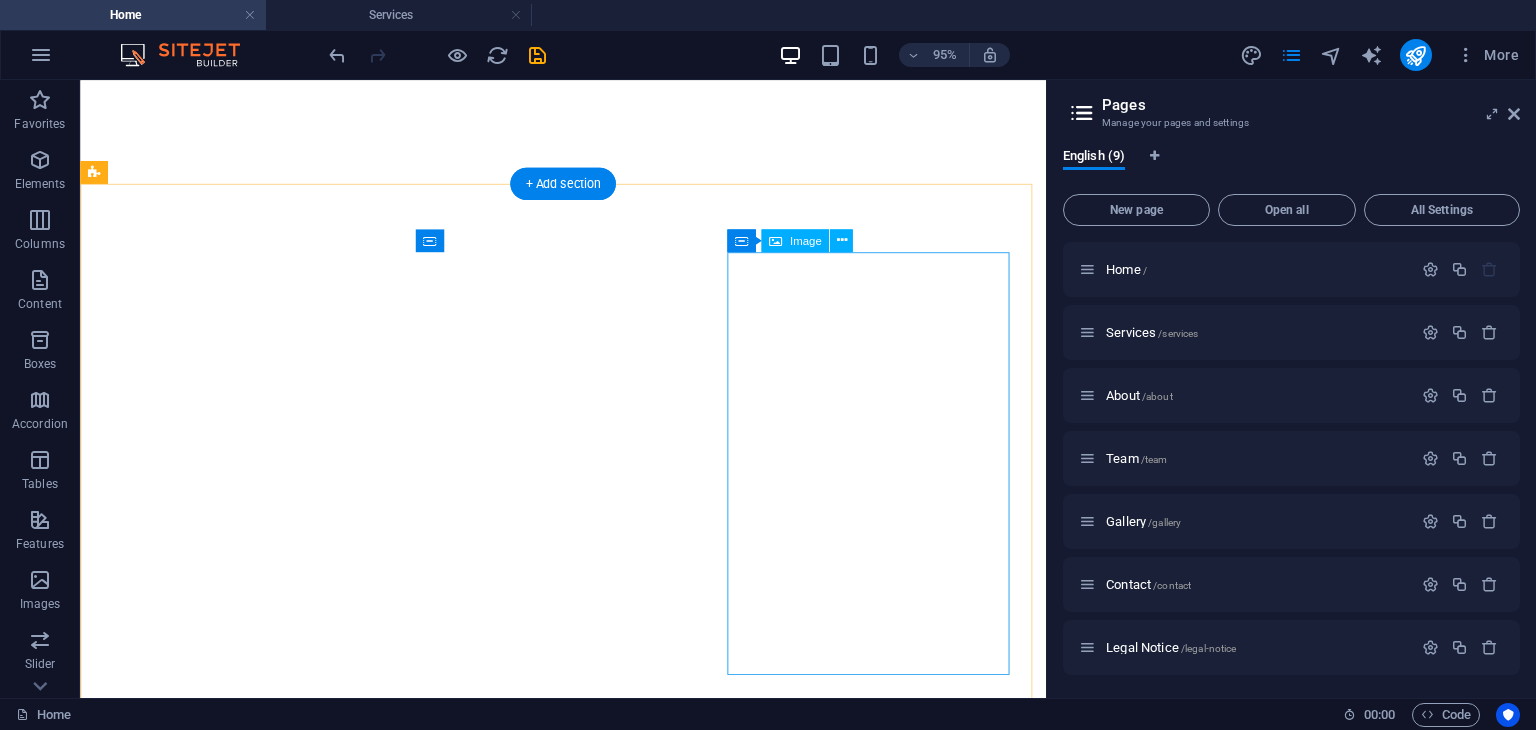 scroll, scrollTop: 0, scrollLeft: 0, axis: both 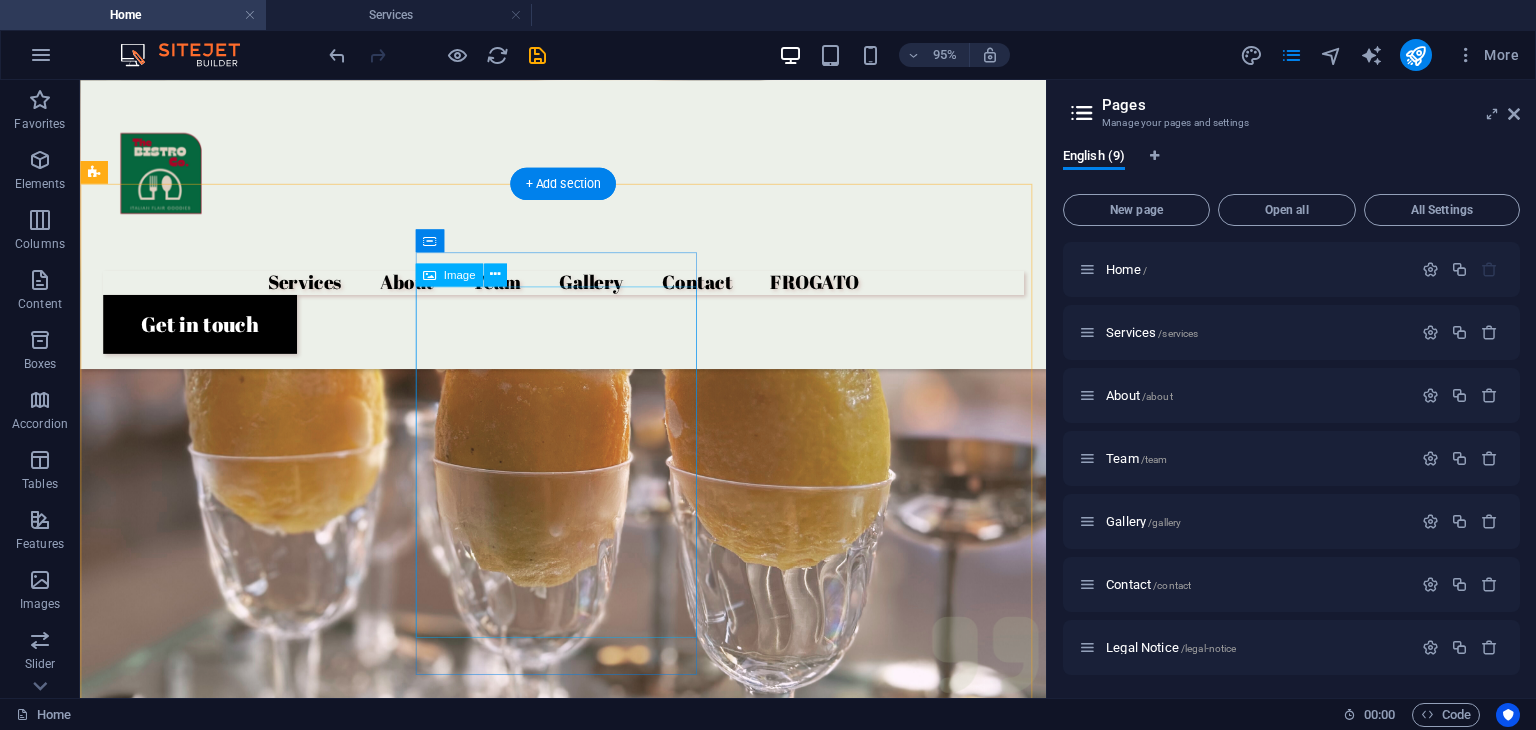 click at bounding box center [255, 4889] 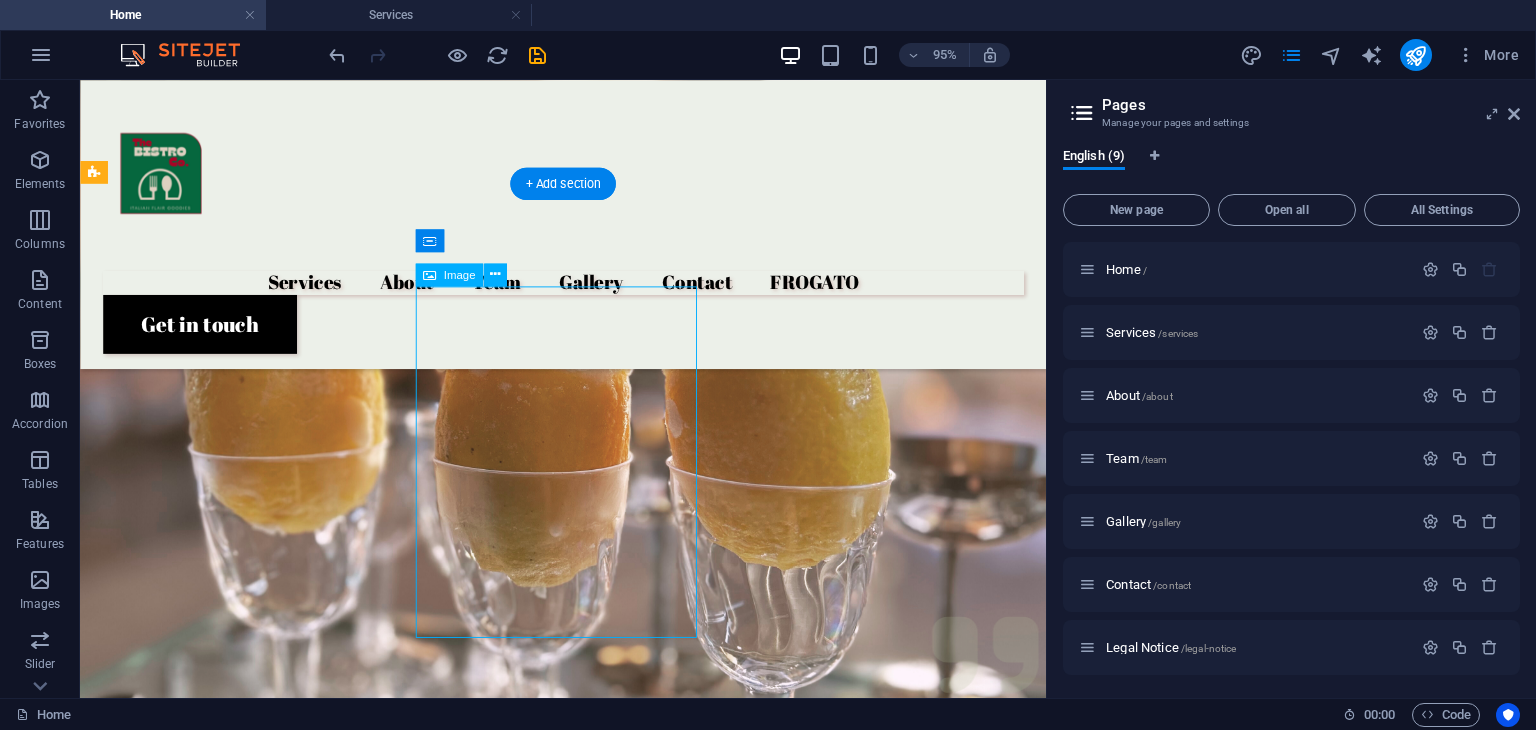 scroll, scrollTop: 1971, scrollLeft: 0, axis: vertical 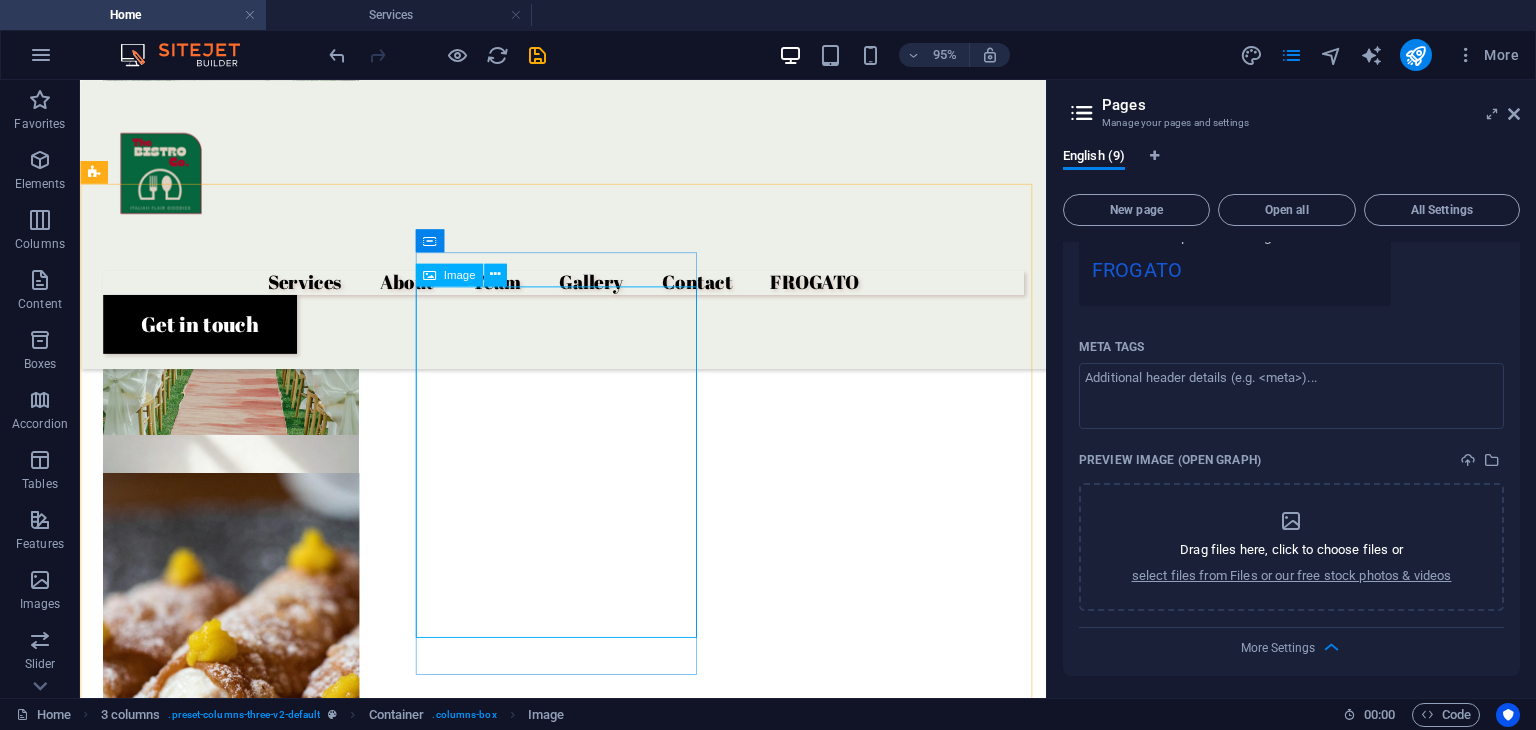 click on "Image" at bounding box center [459, 274] 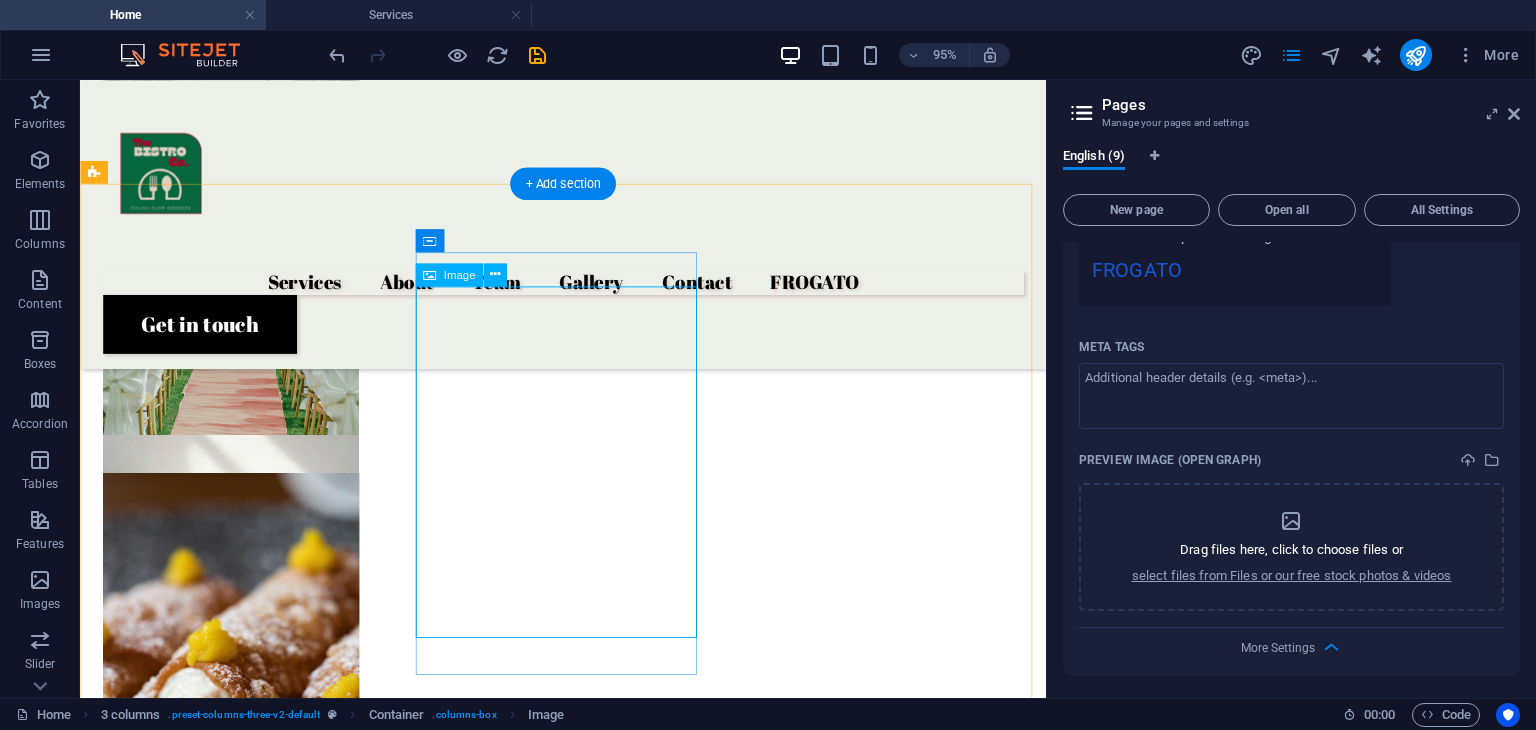 click at bounding box center [255, 2918] 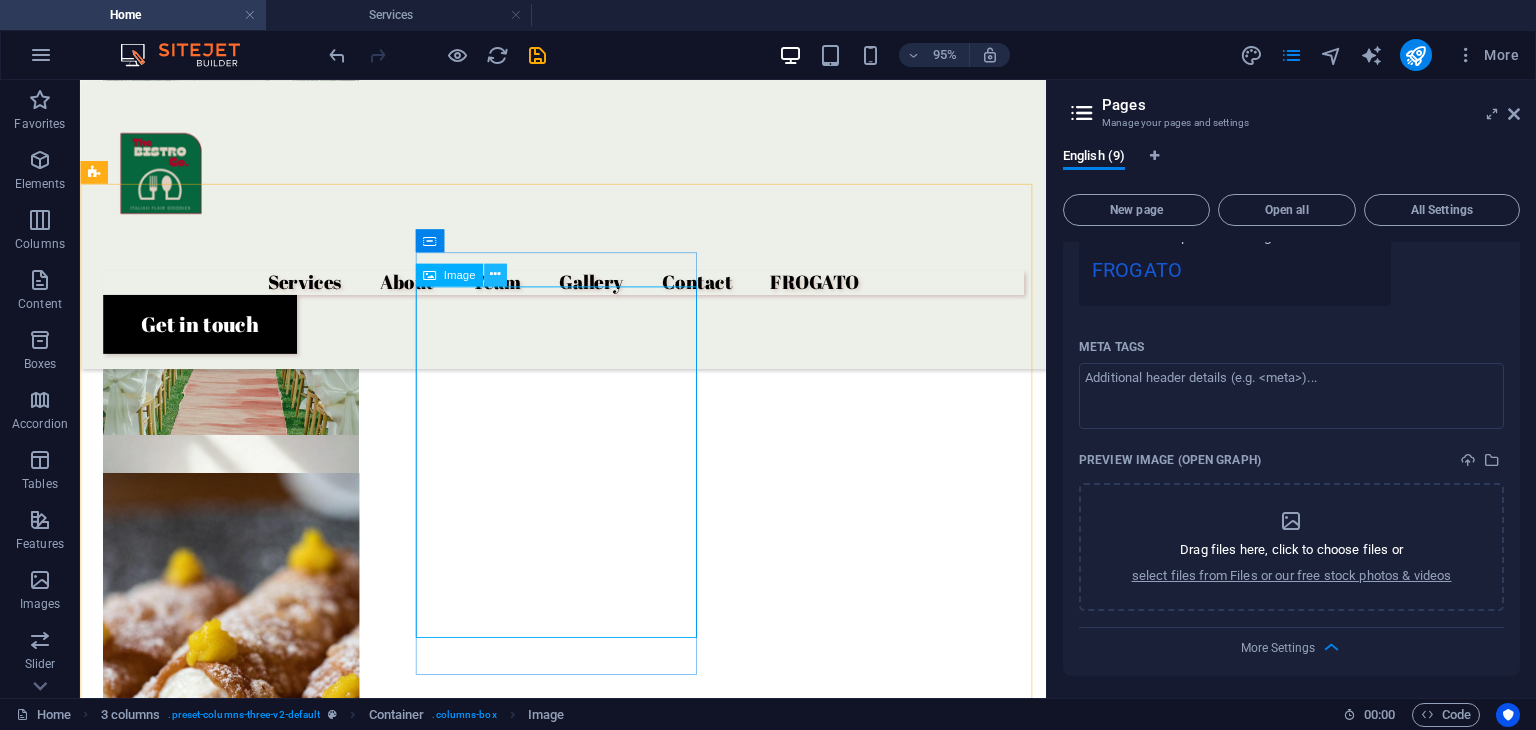click at bounding box center [495, 274] 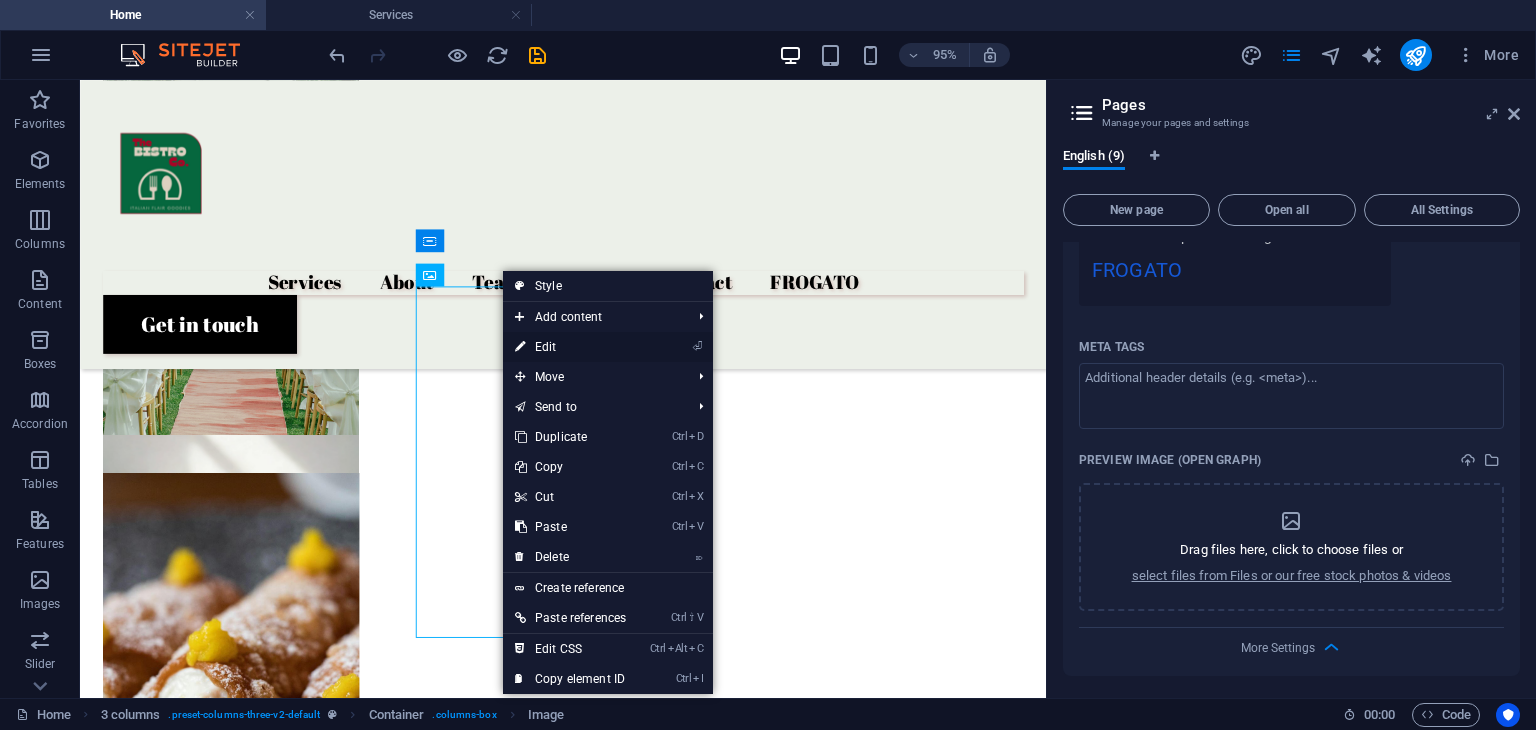 click on "⏎  Edit" at bounding box center (570, 347) 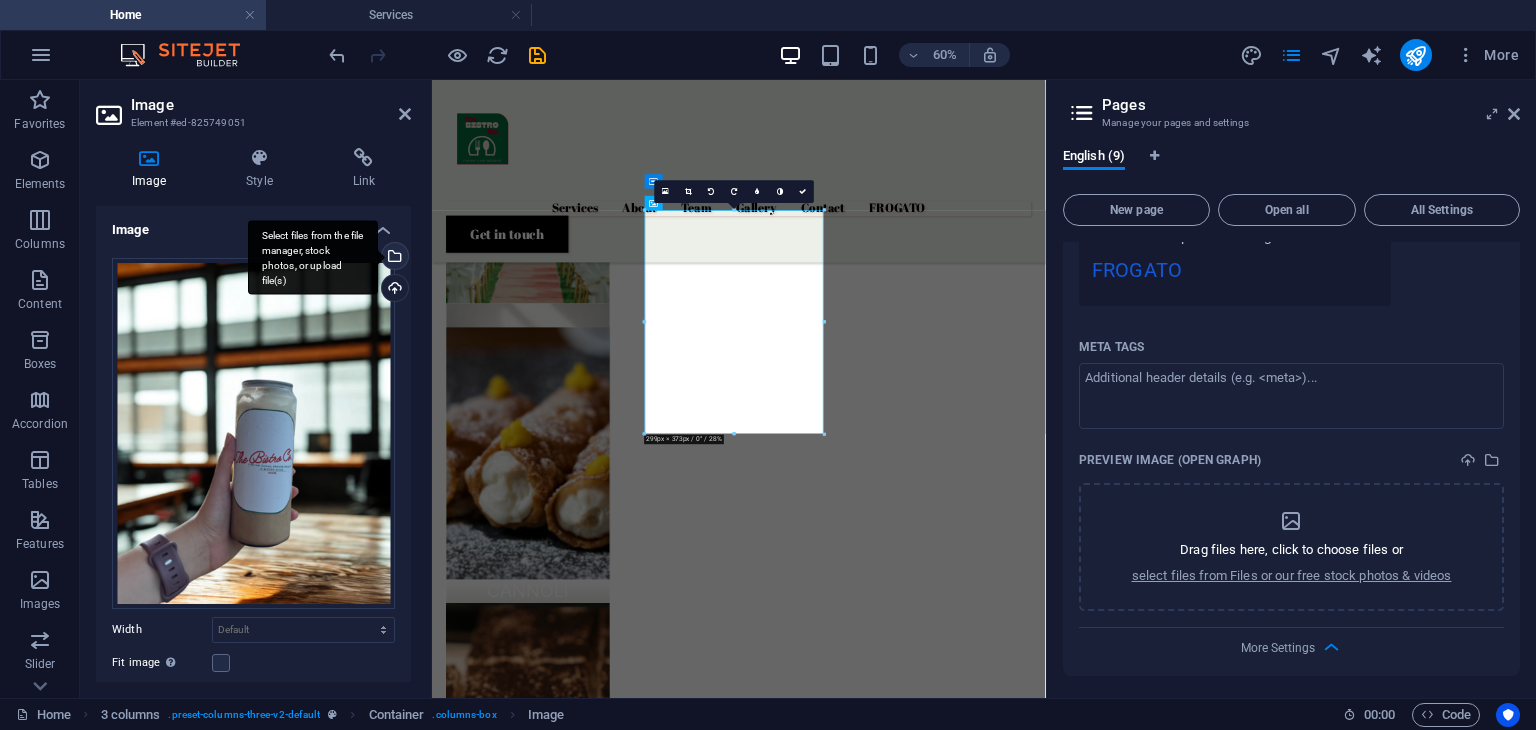click on "Select files from the file manager, stock photos, or upload file(s)" at bounding box center [393, 258] 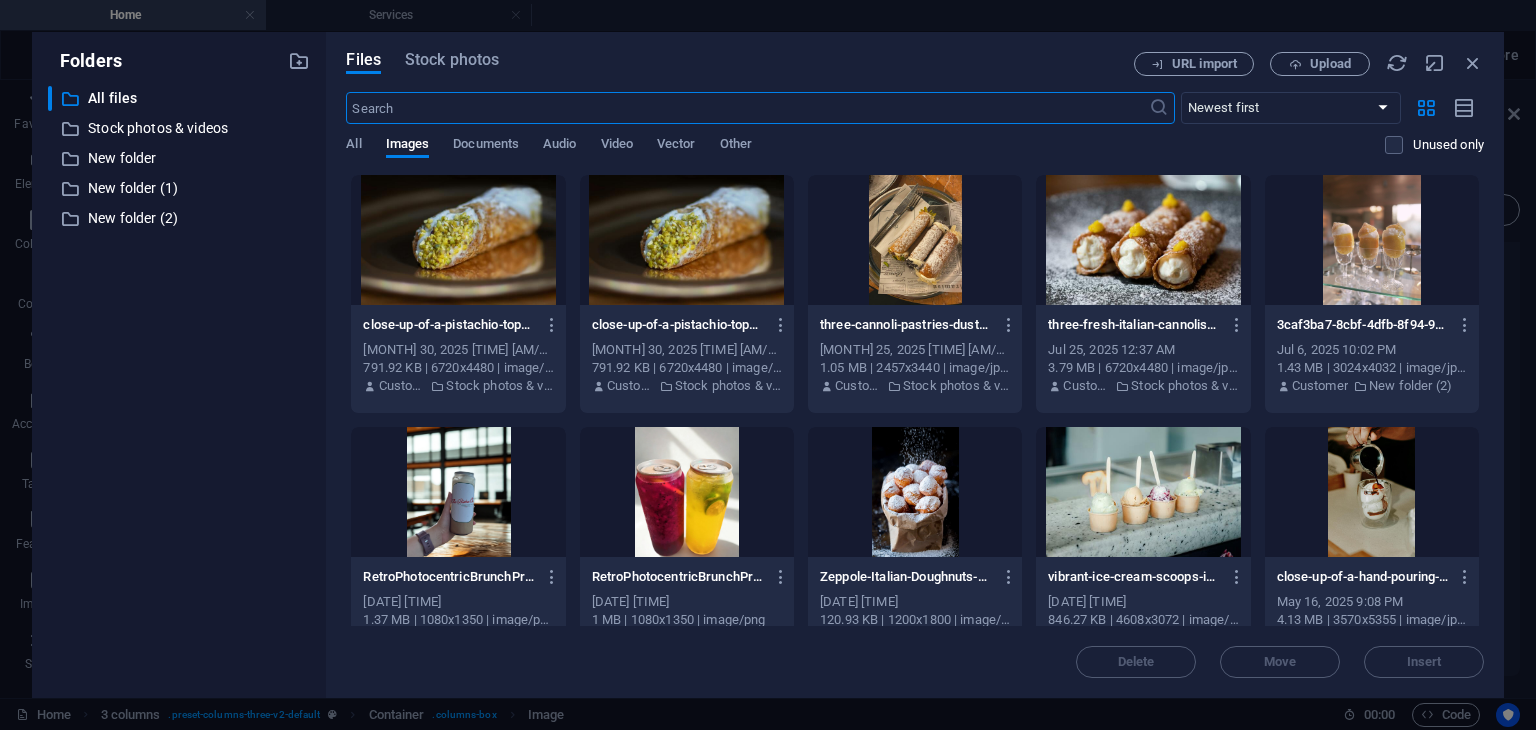 scroll, scrollTop: 1392, scrollLeft: 0, axis: vertical 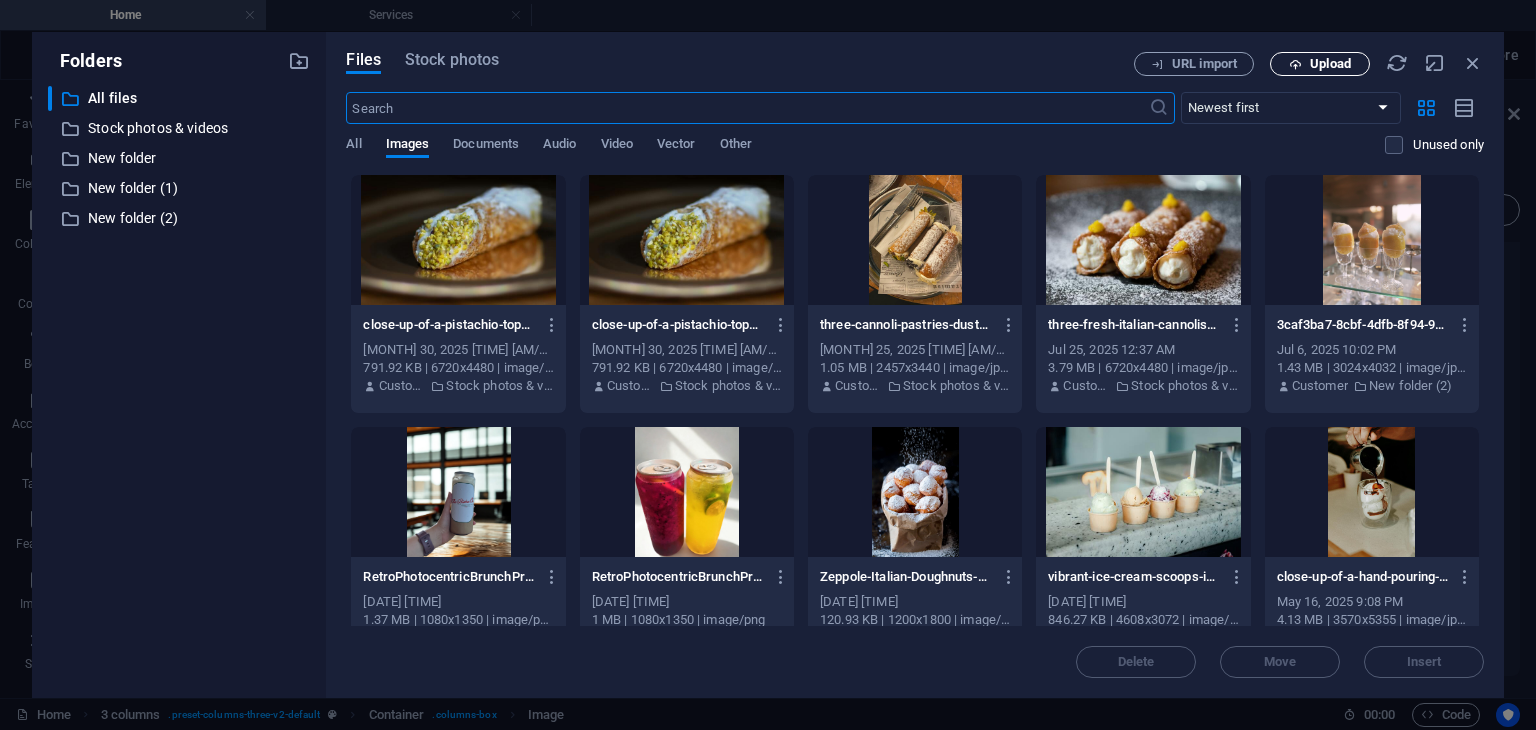 click on "Upload" at bounding box center (1320, 64) 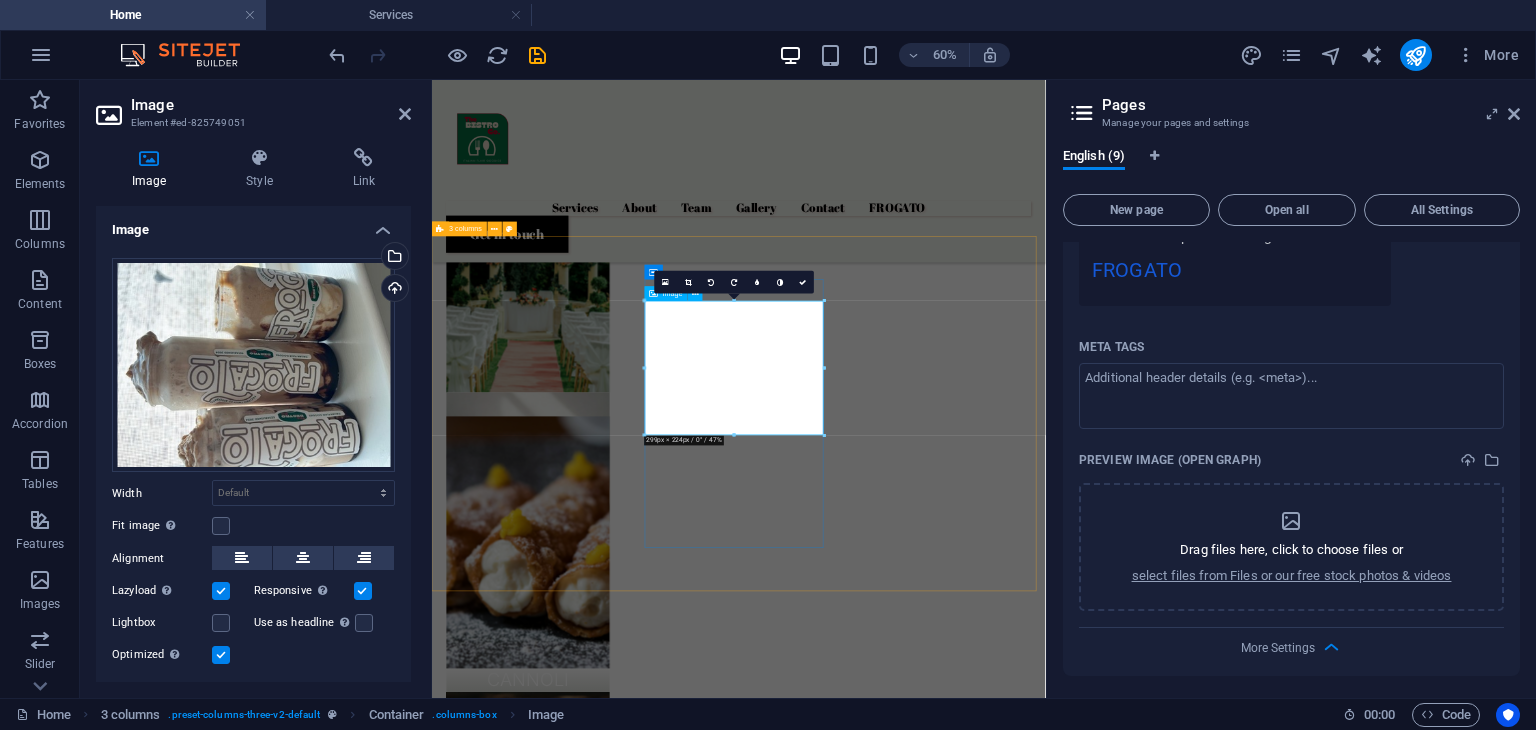 scroll, scrollTop: 1826, scrollLeft: 0, axis: vertical 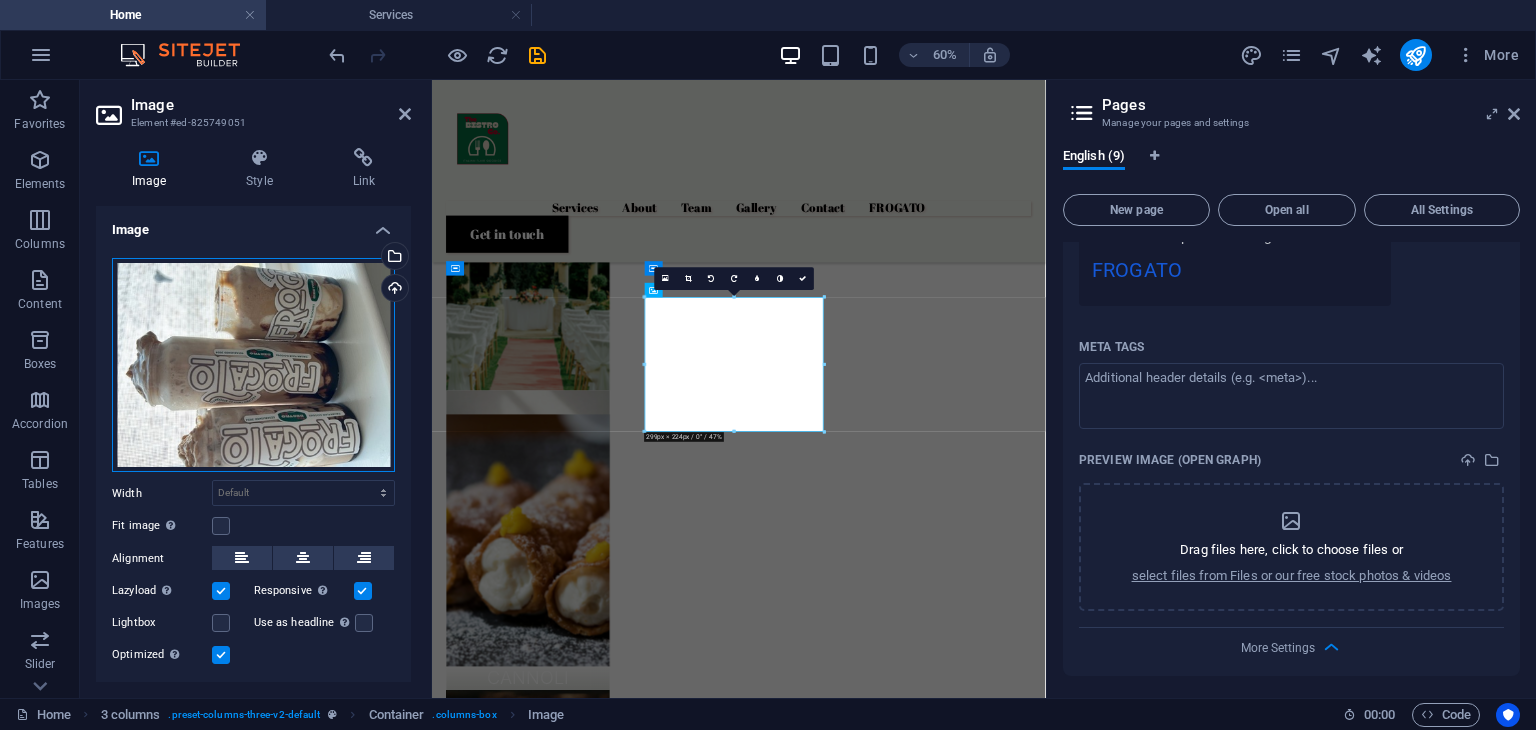 click on "Drag files here, click to choose files or select files from Files or our free stock photos & videos" at bounding box center (253, 365) 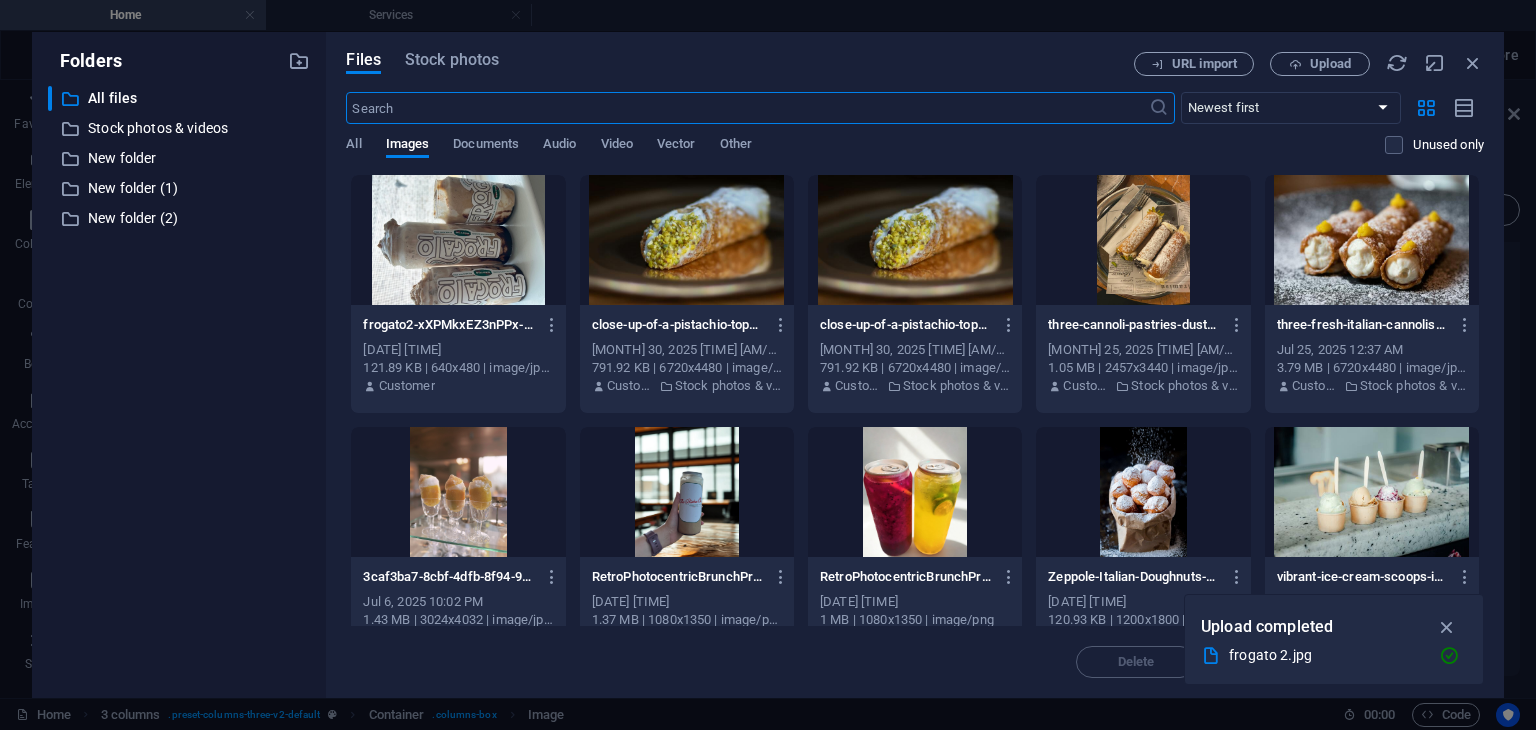 scroll, scrollTop: 1392, scrollLeft: 0, axis: vertical 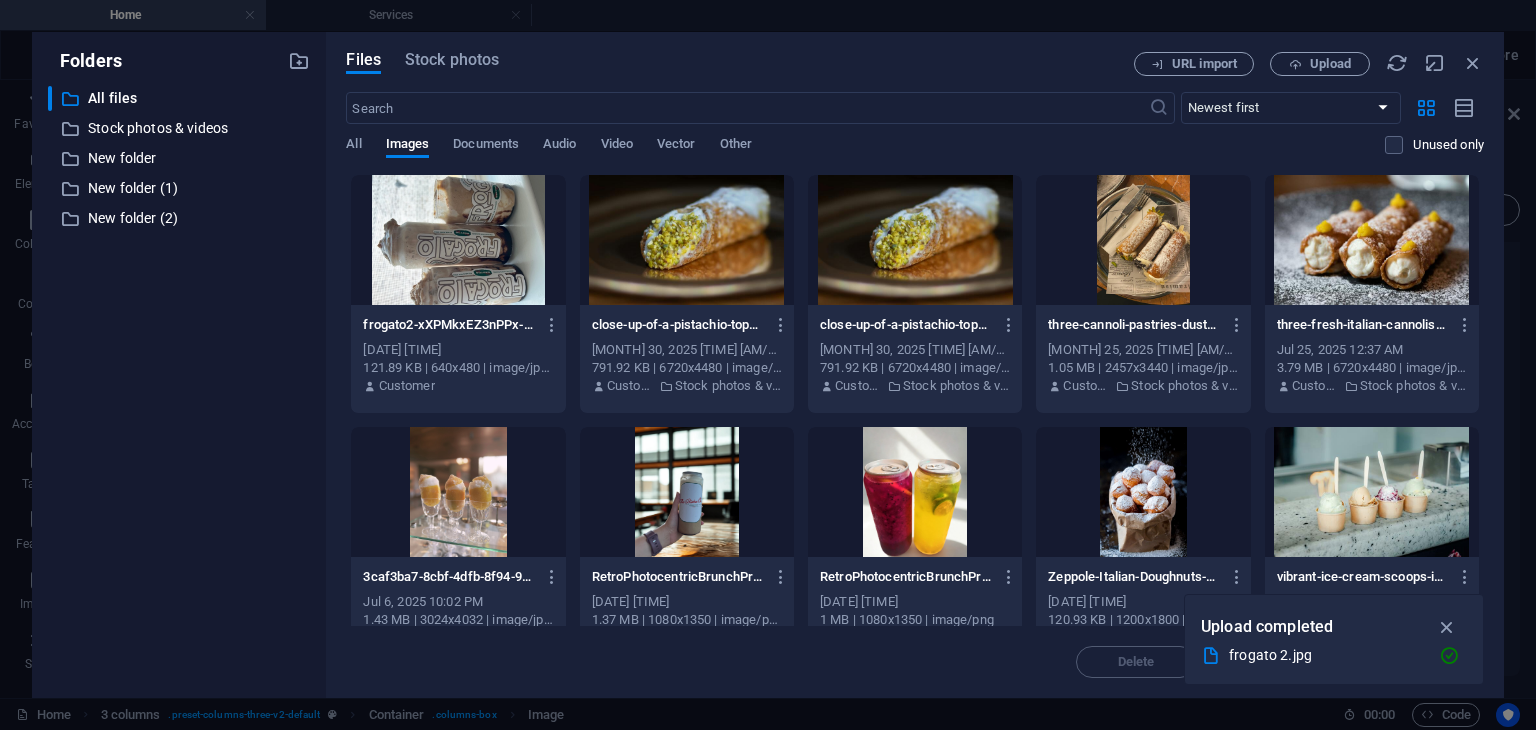 click at bounding box center [458, 240] 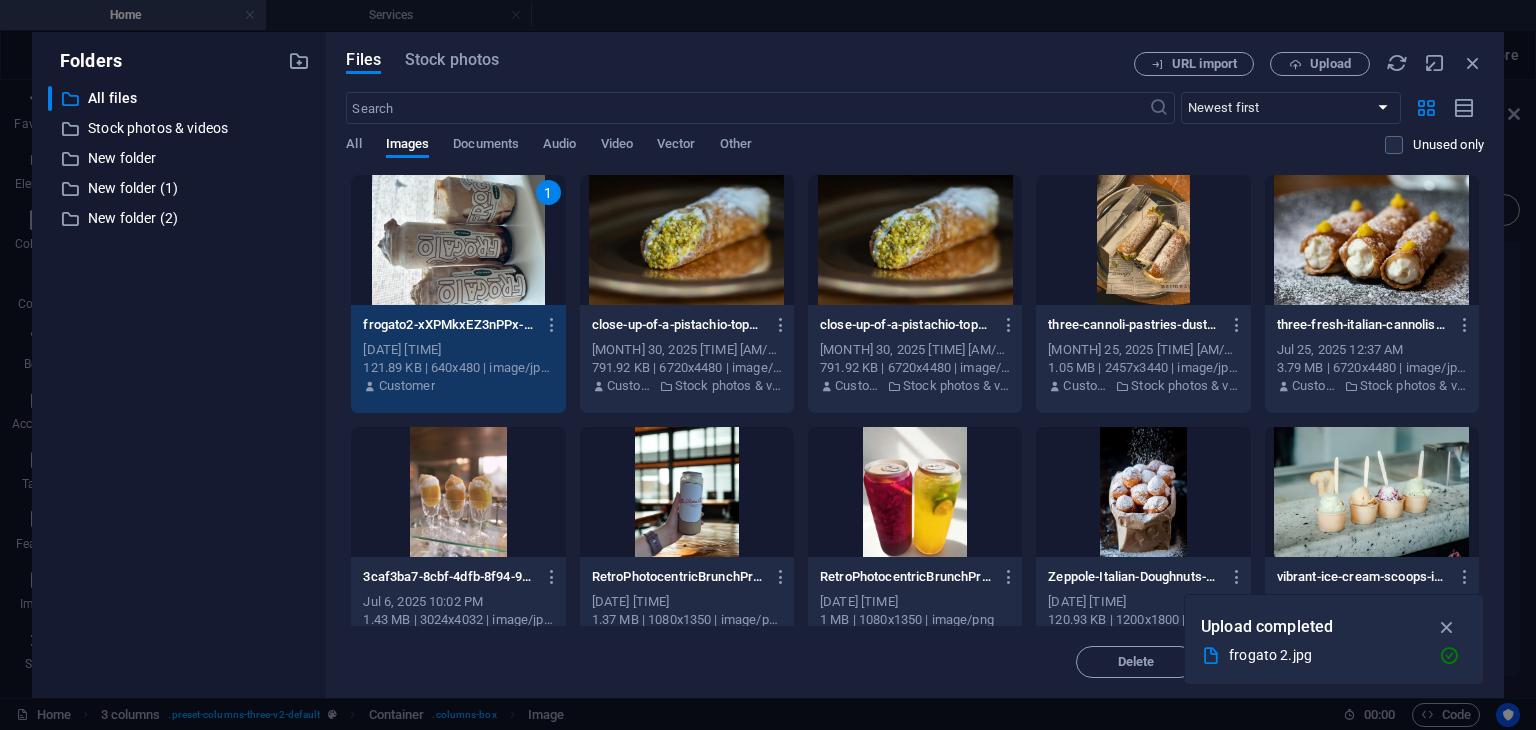 click on "1" at bounding box center (458, 240) 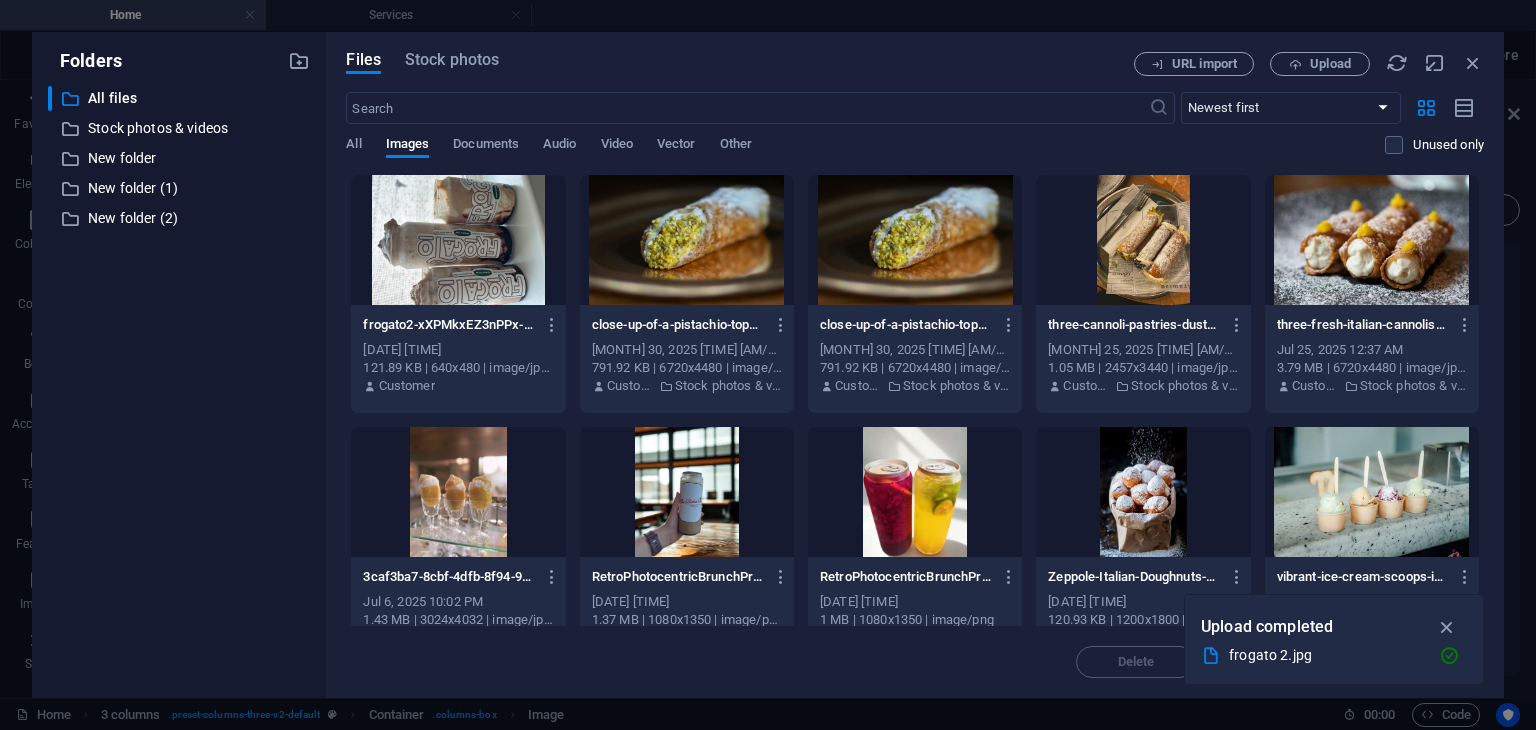 click at bounding box center (458, 240) 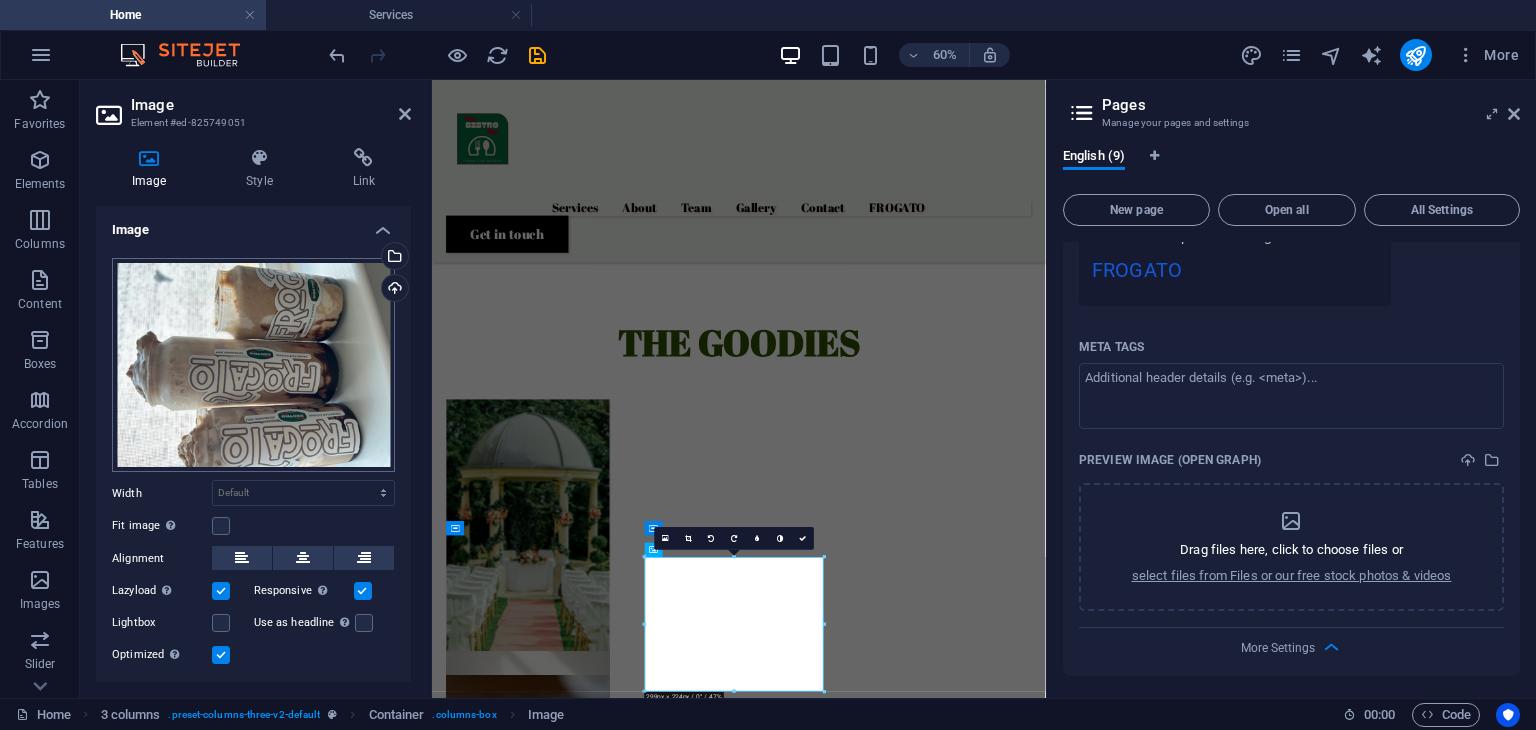 scroll, scrollTop: 46, scrollLeft: 0, axis: vertical 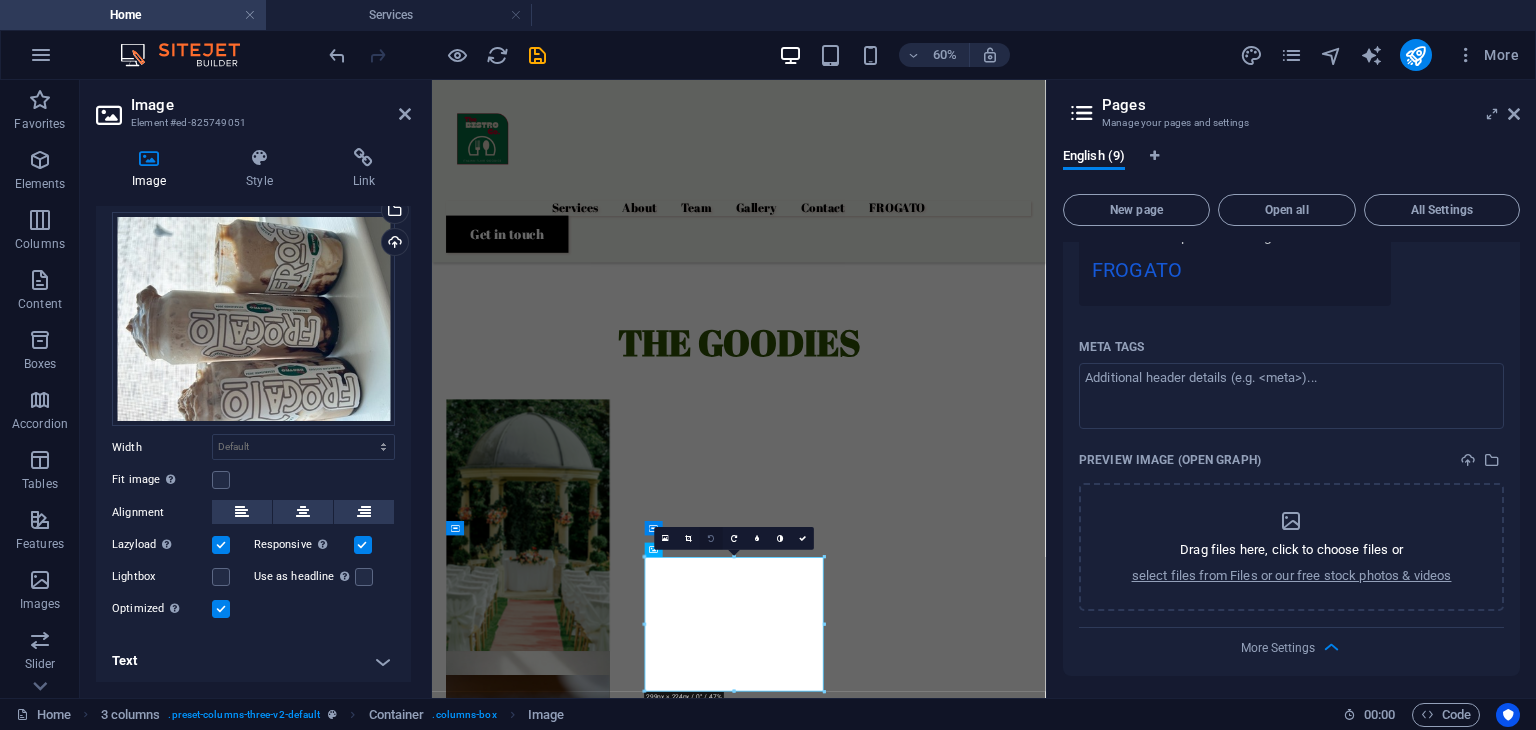 click at bounding box center [711, 538] 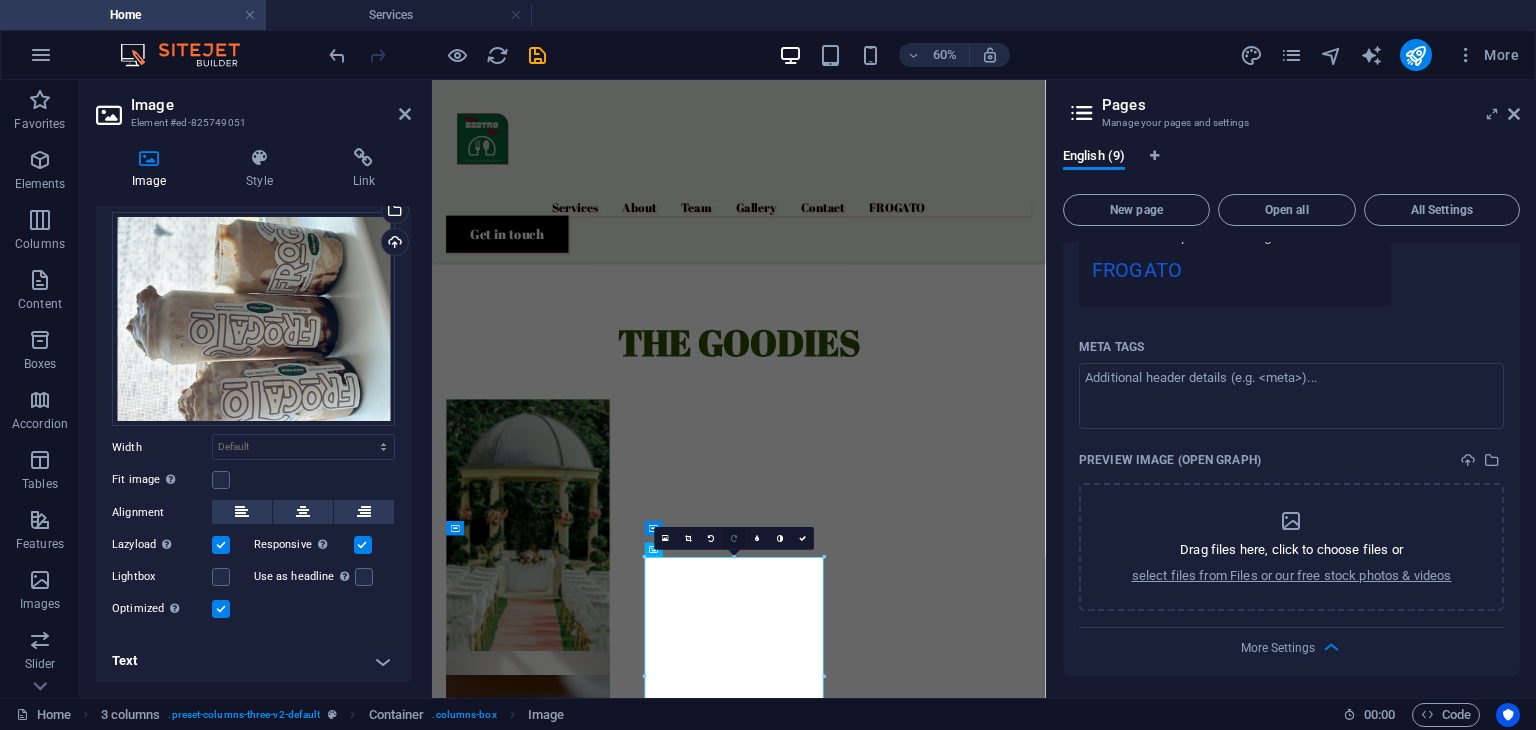 click at bounding box center [734, 538] 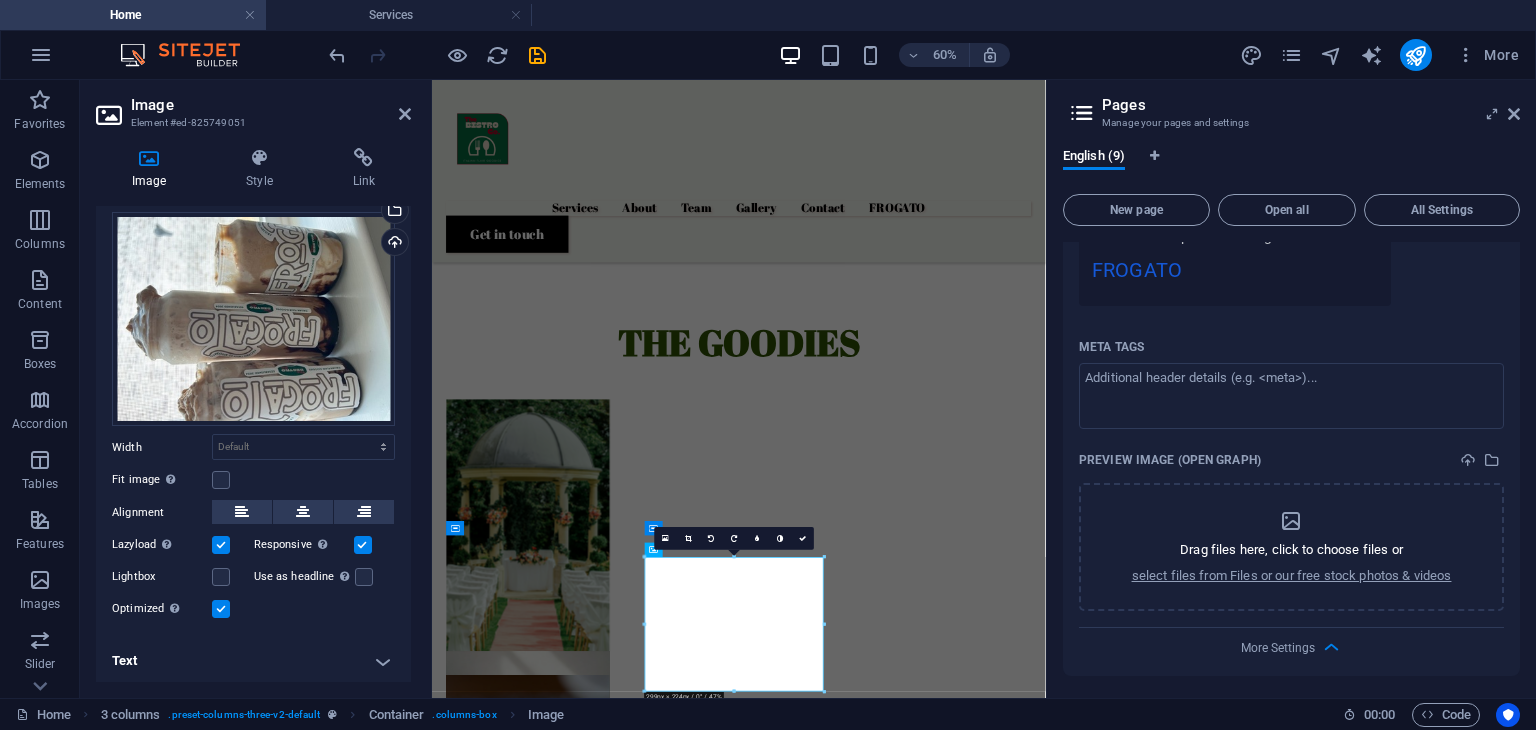 click at bounding box center (734, 538) 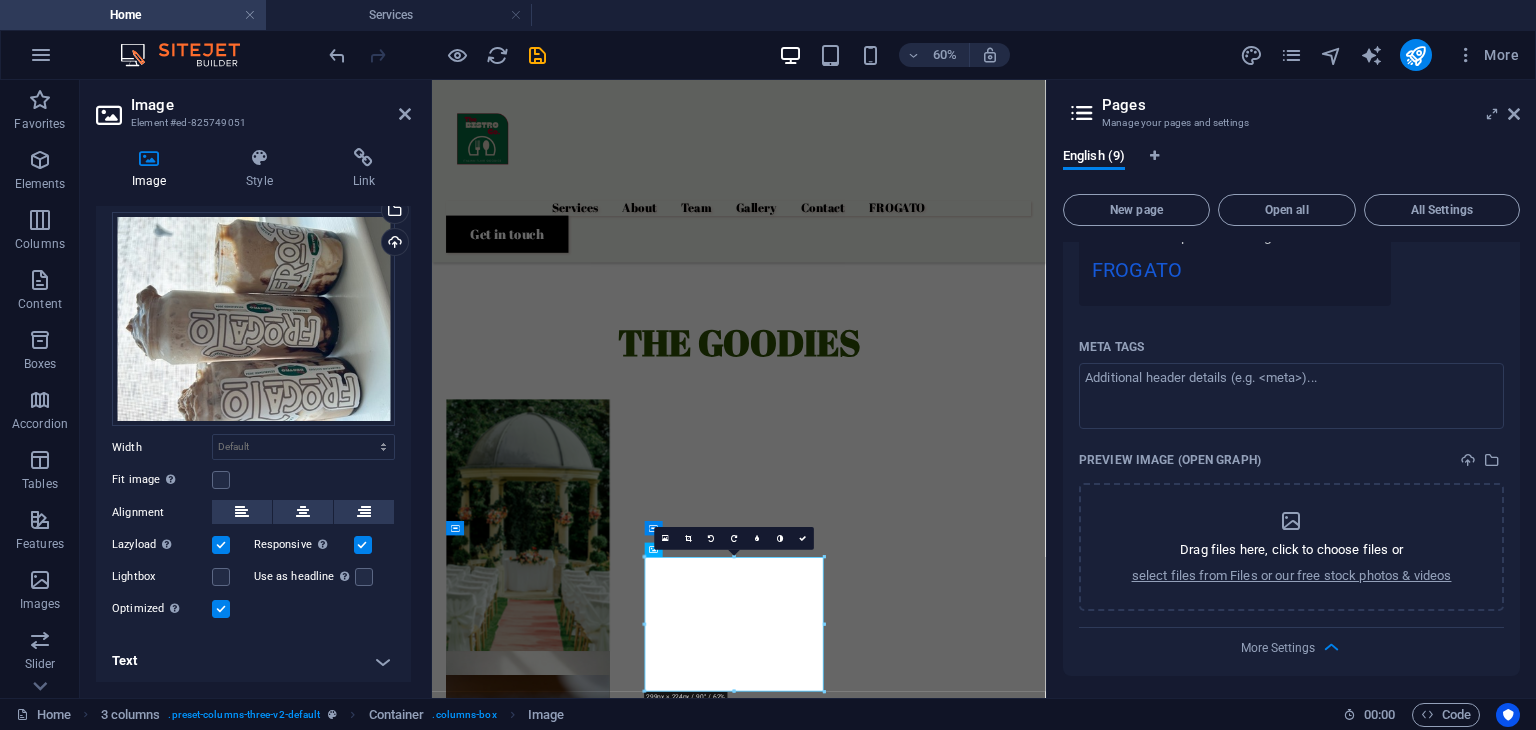 click at bounding box center [734, 538] 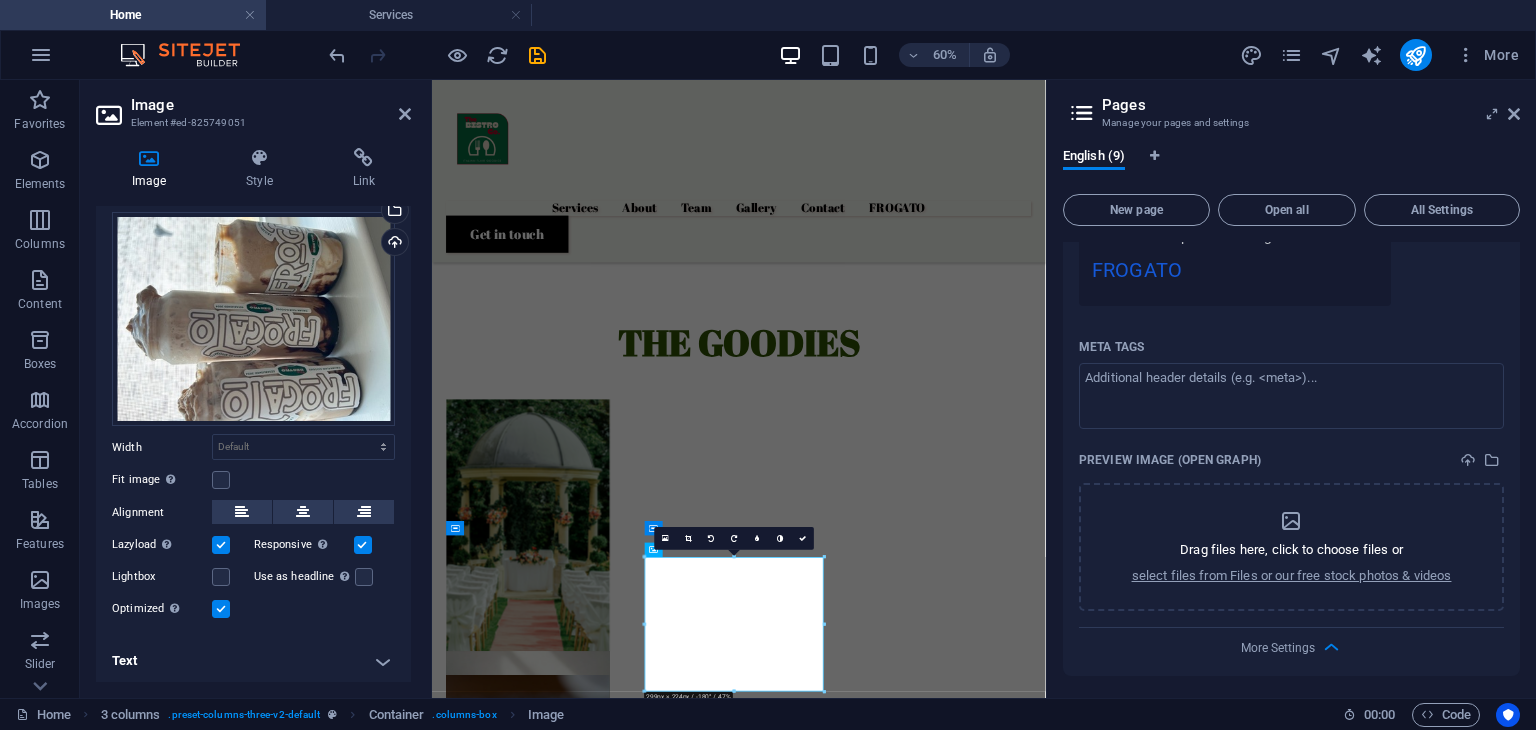 click at bounding box center [734, 538] 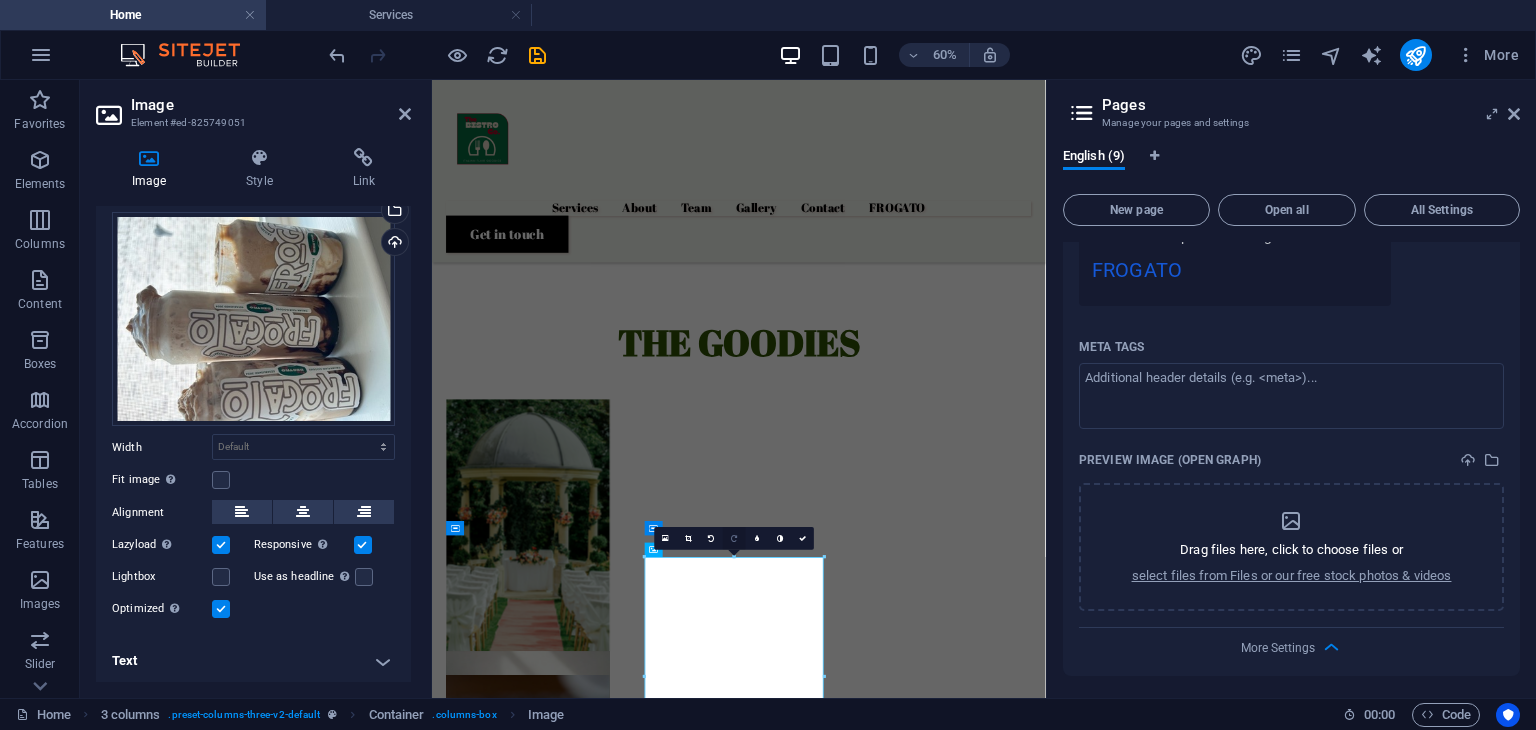 click at bounding box center [734, 538] 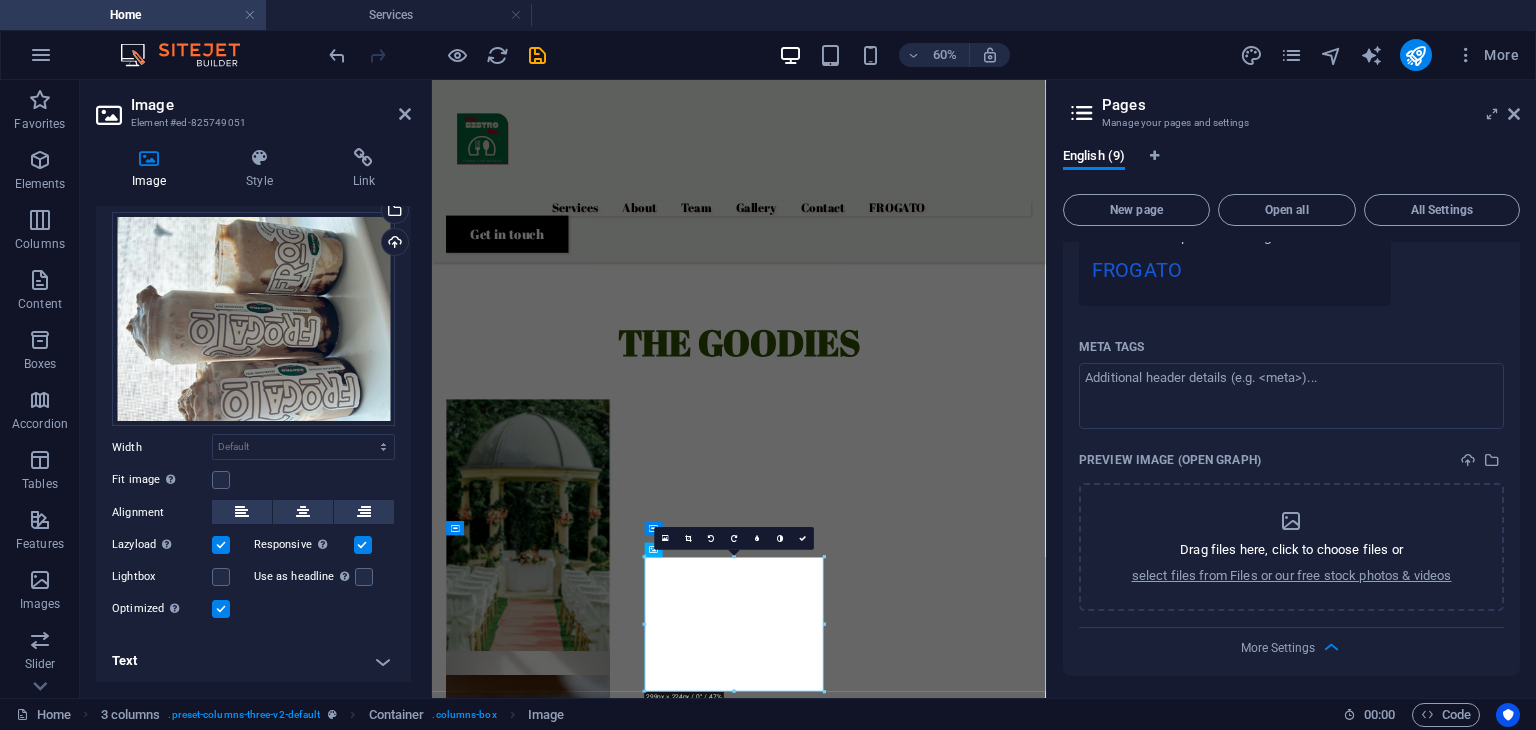 click at bounding box center (734, 538) 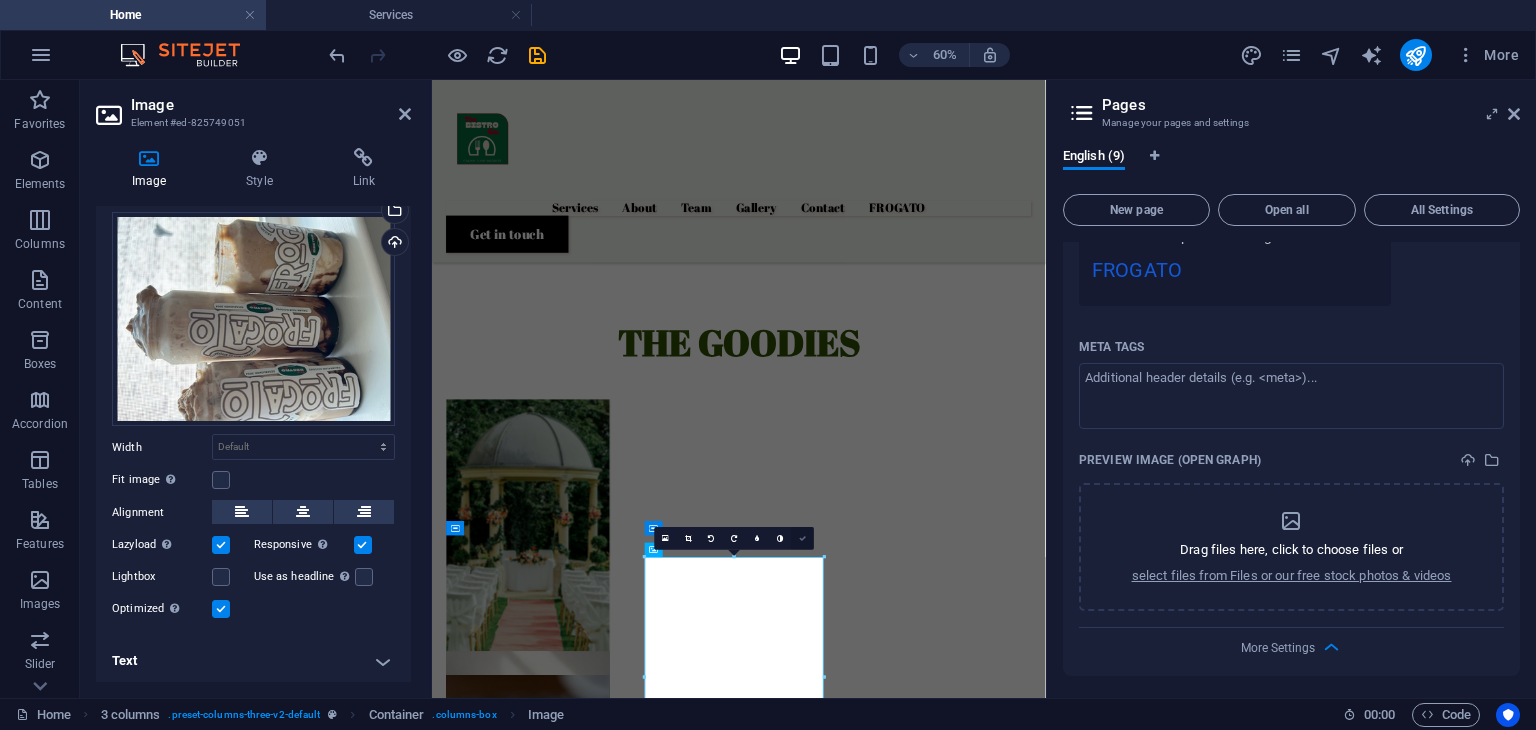 click at bounding box center [802, 538] 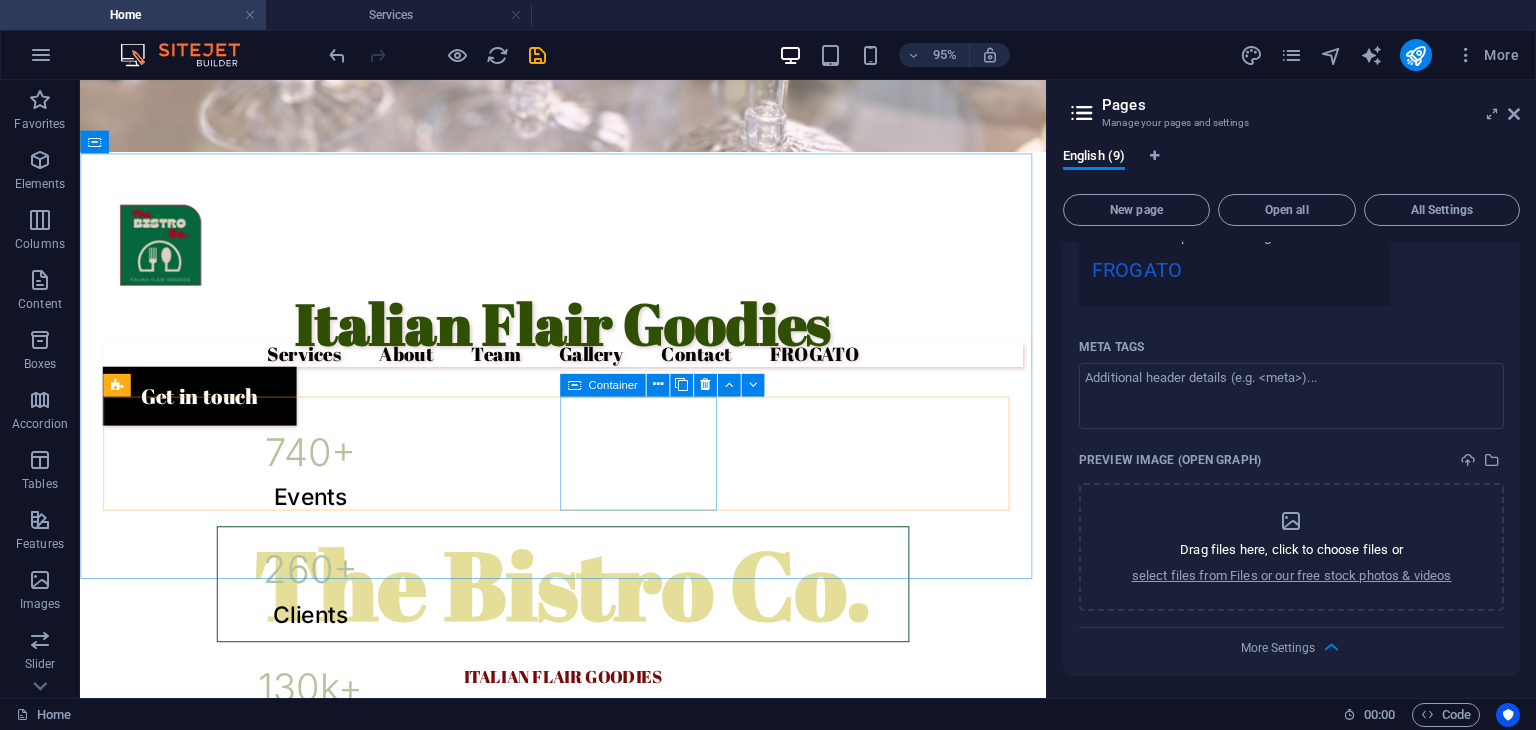 scroll, scrollTop: 820, scrollLeft: 0, axis: vertical 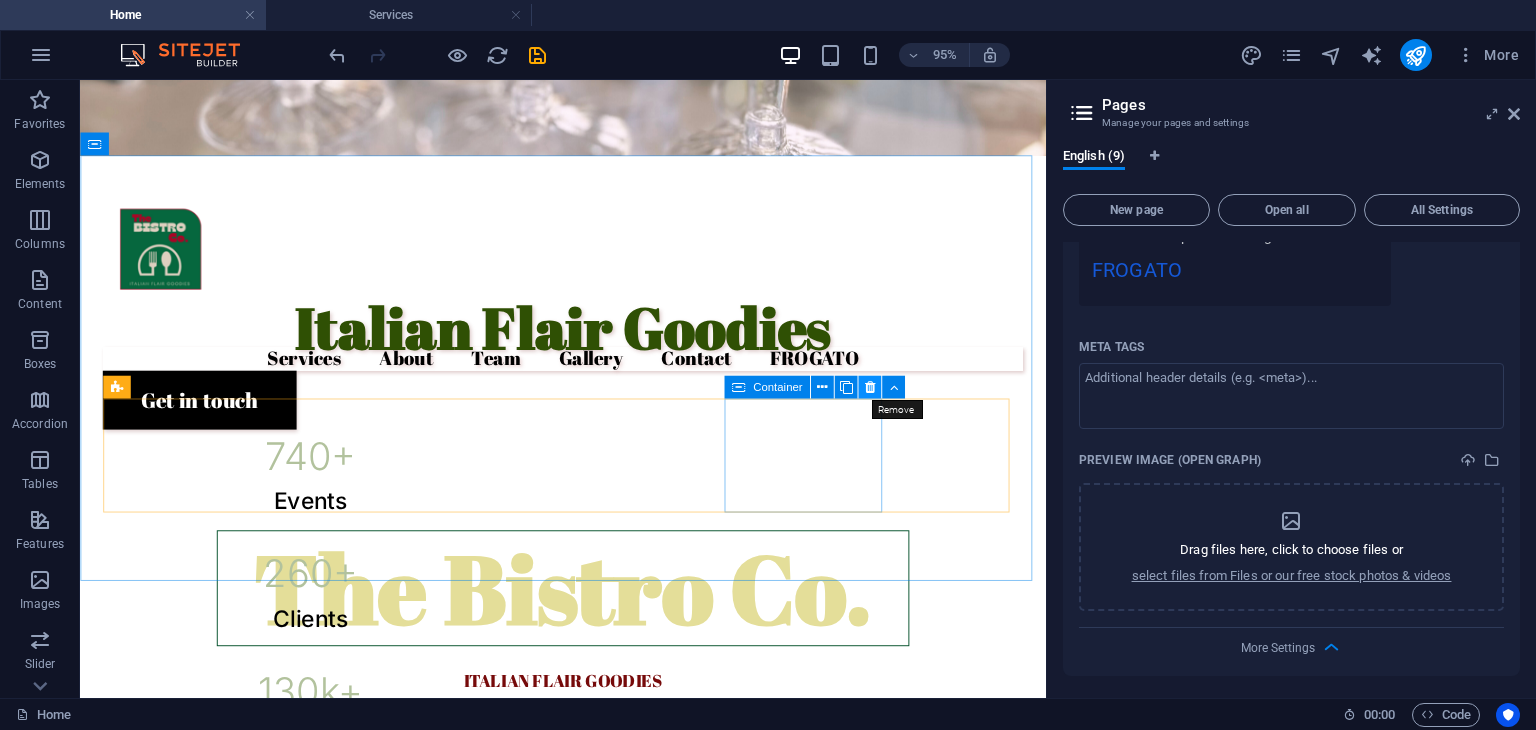 click at bounding box center (869, 387) 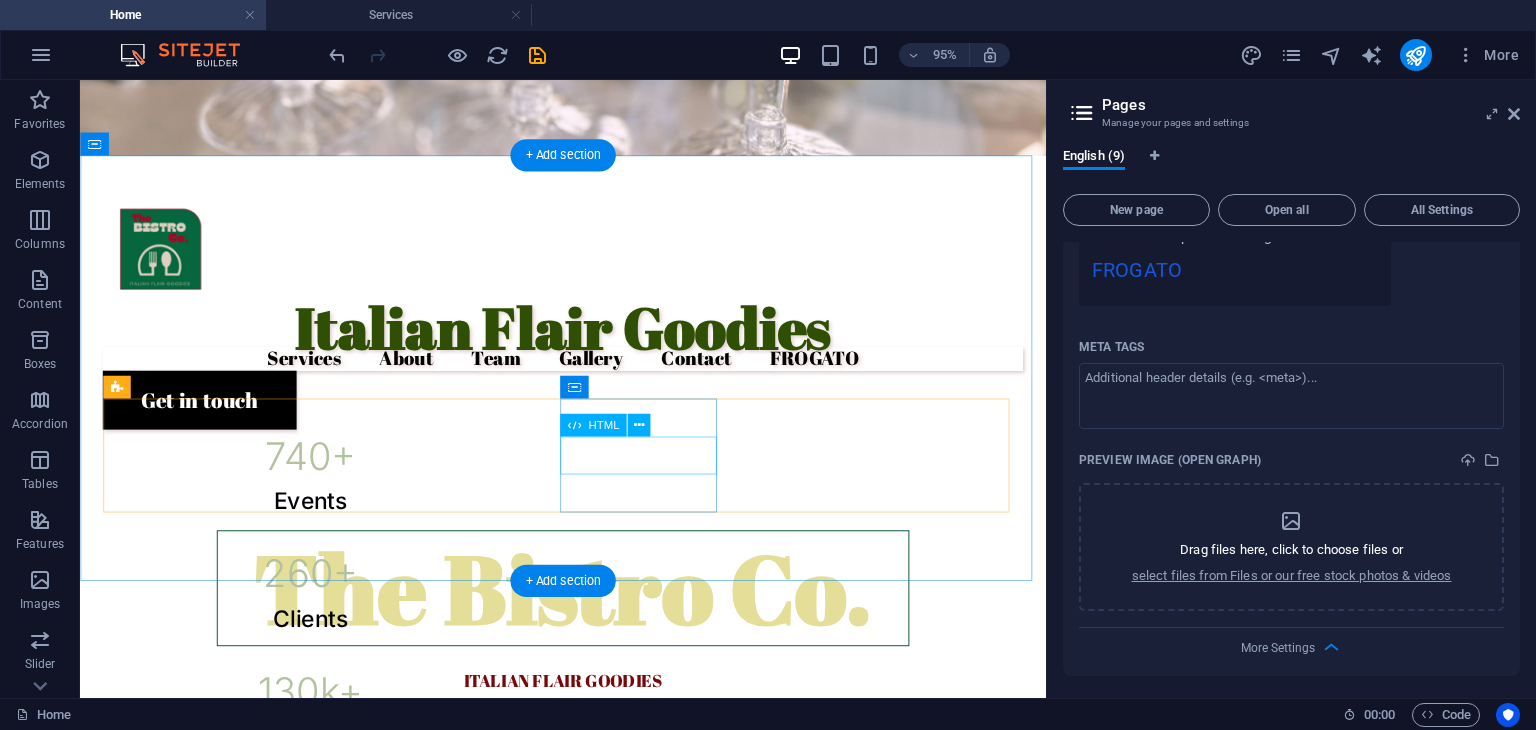 click on "130 k+" at bounding box center (322, 724) 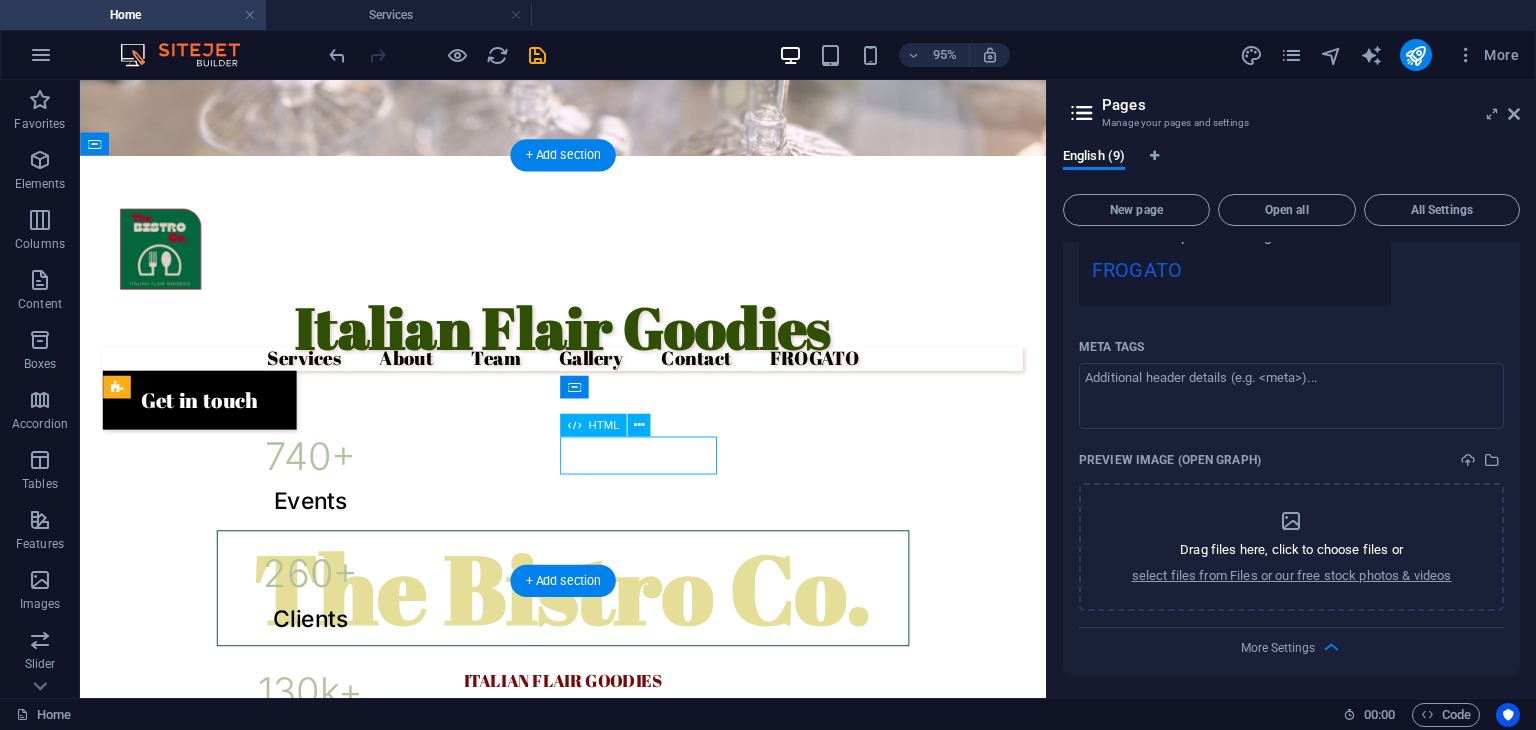 click on "130 k+" at bounding box center [322, 724] 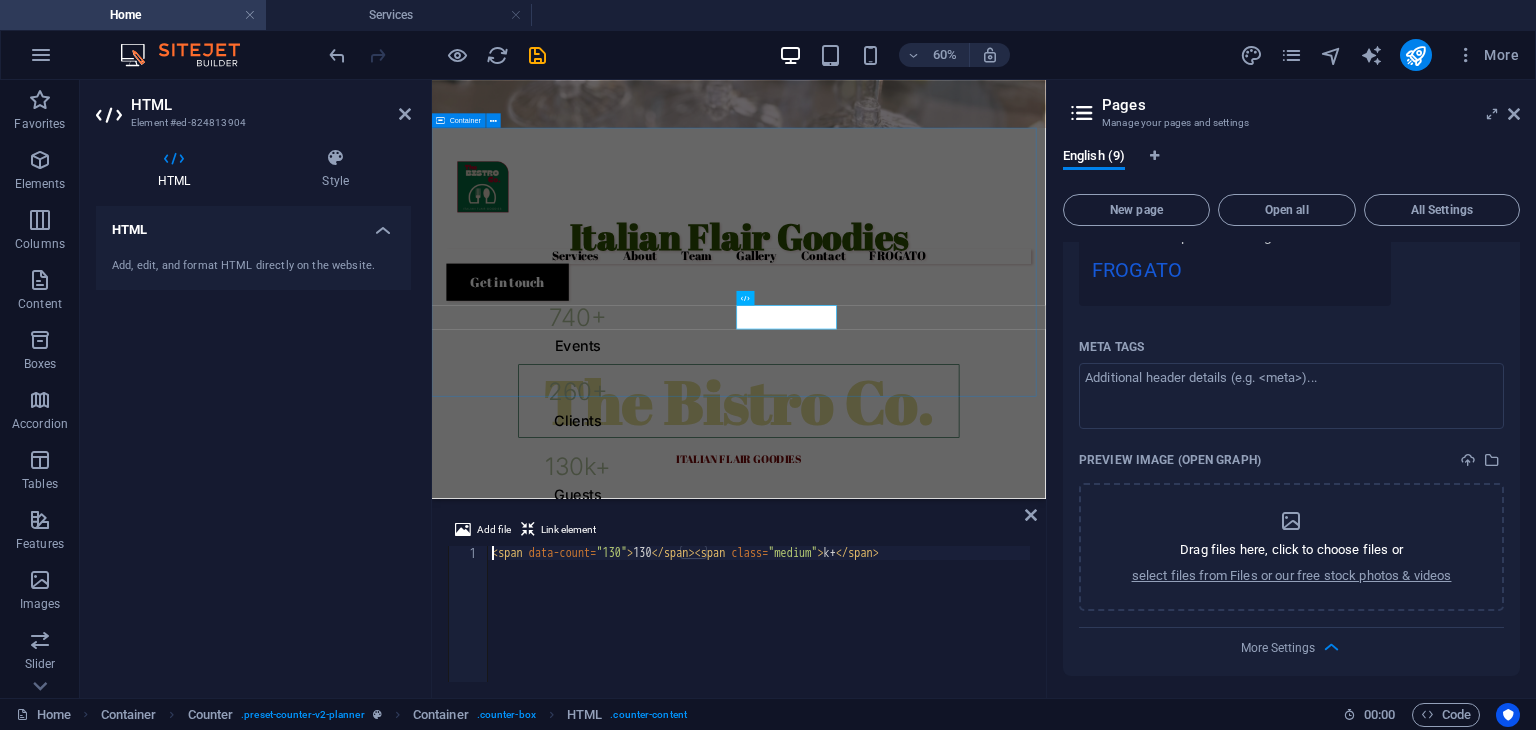 scroll, scrollTop: 0, scrollLeft: 0, axis: both 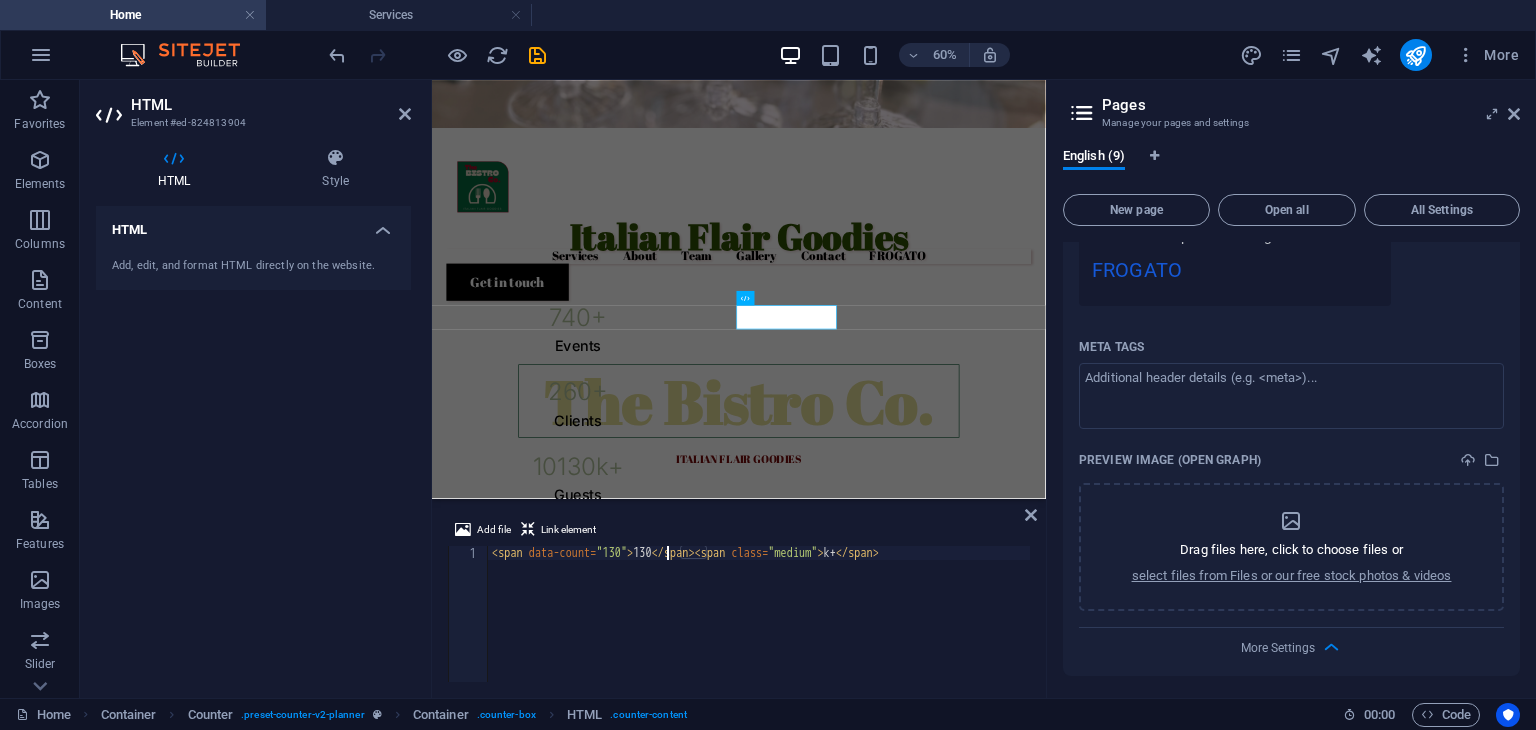click on "< span   data-count = "130" > 130 </ span > < span   class = "medium" > k+ </ span >" at bounding box center [759, 628] 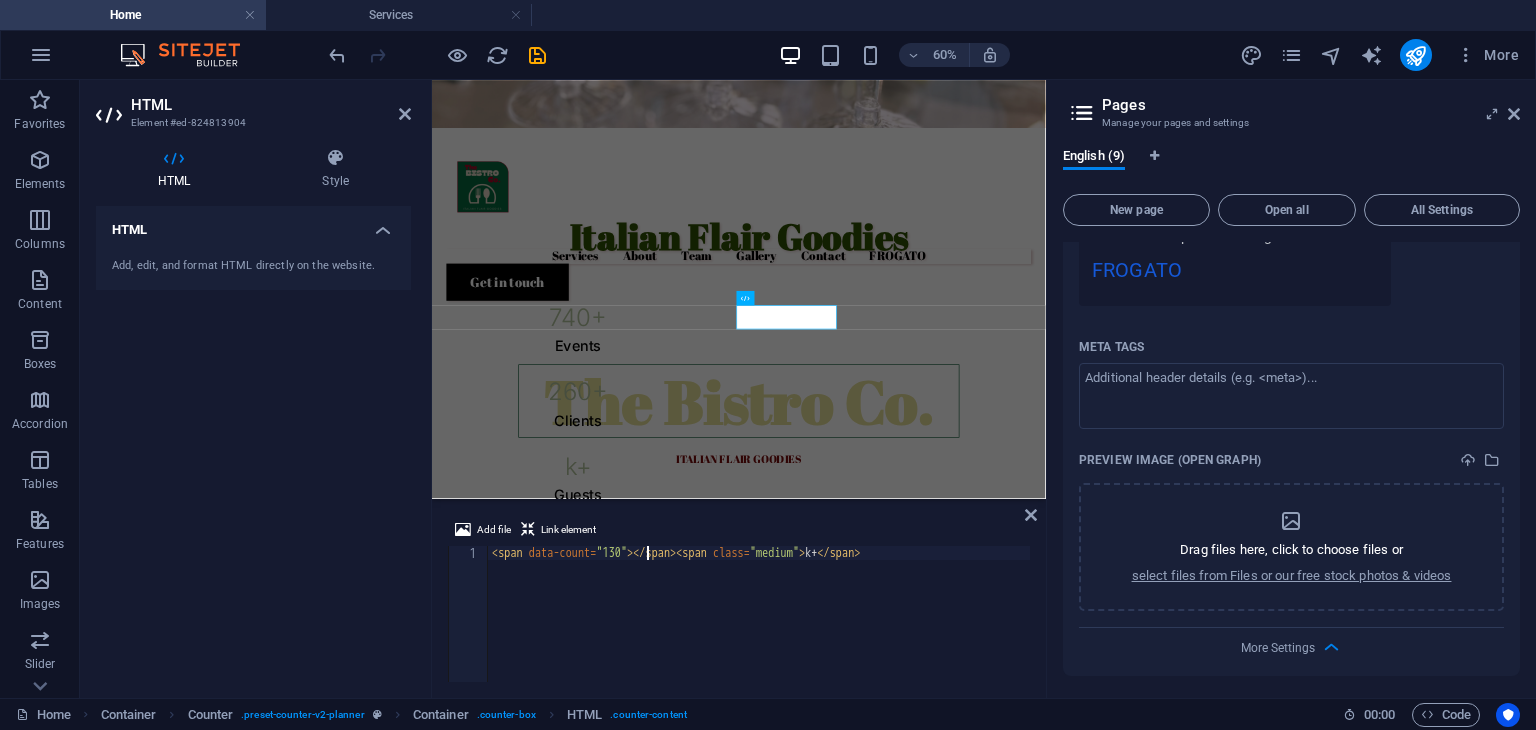 scroll, scrollTop: 0, scrollLeft: 12, axis: horizontal 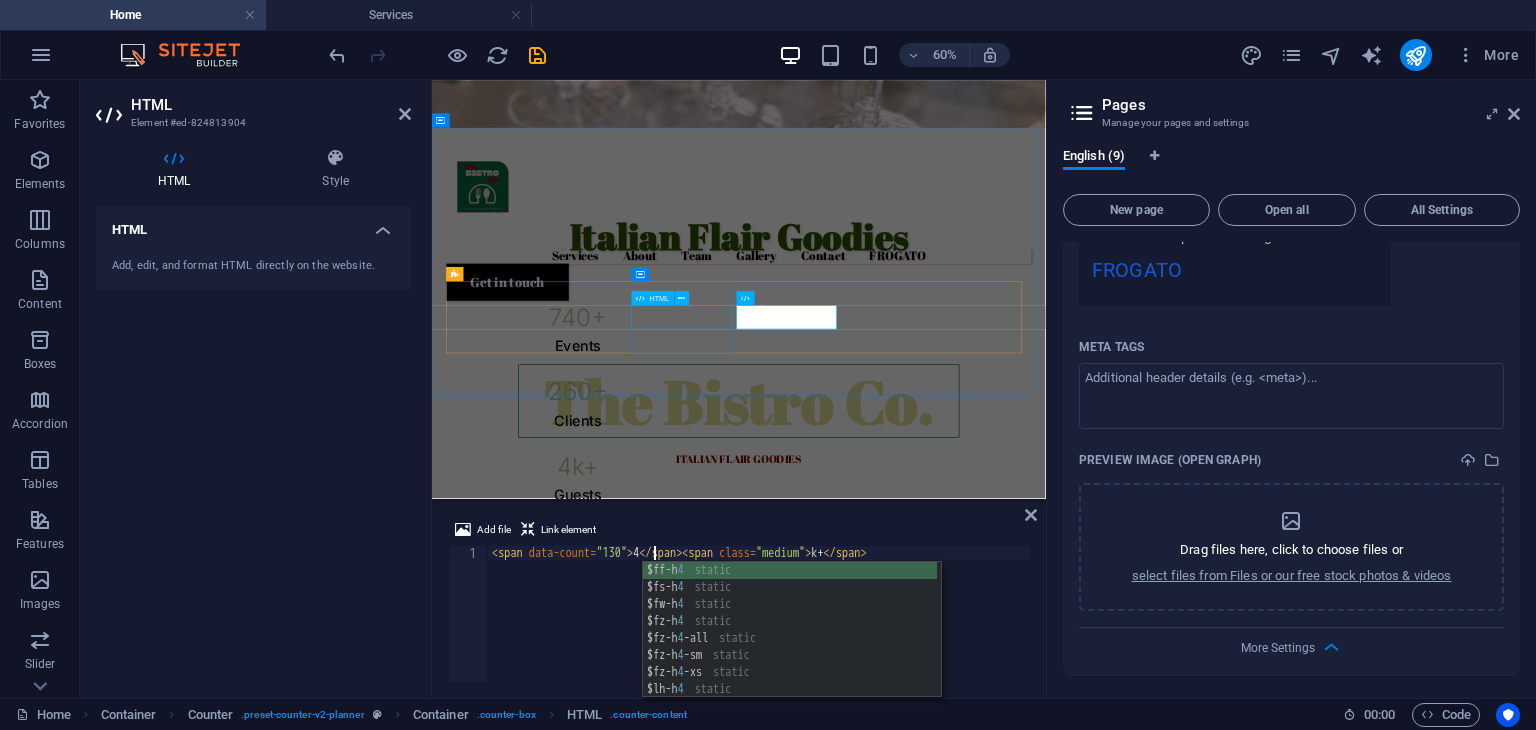 type on "<span data-count="130">4</span><span class="medium">k+</span>" 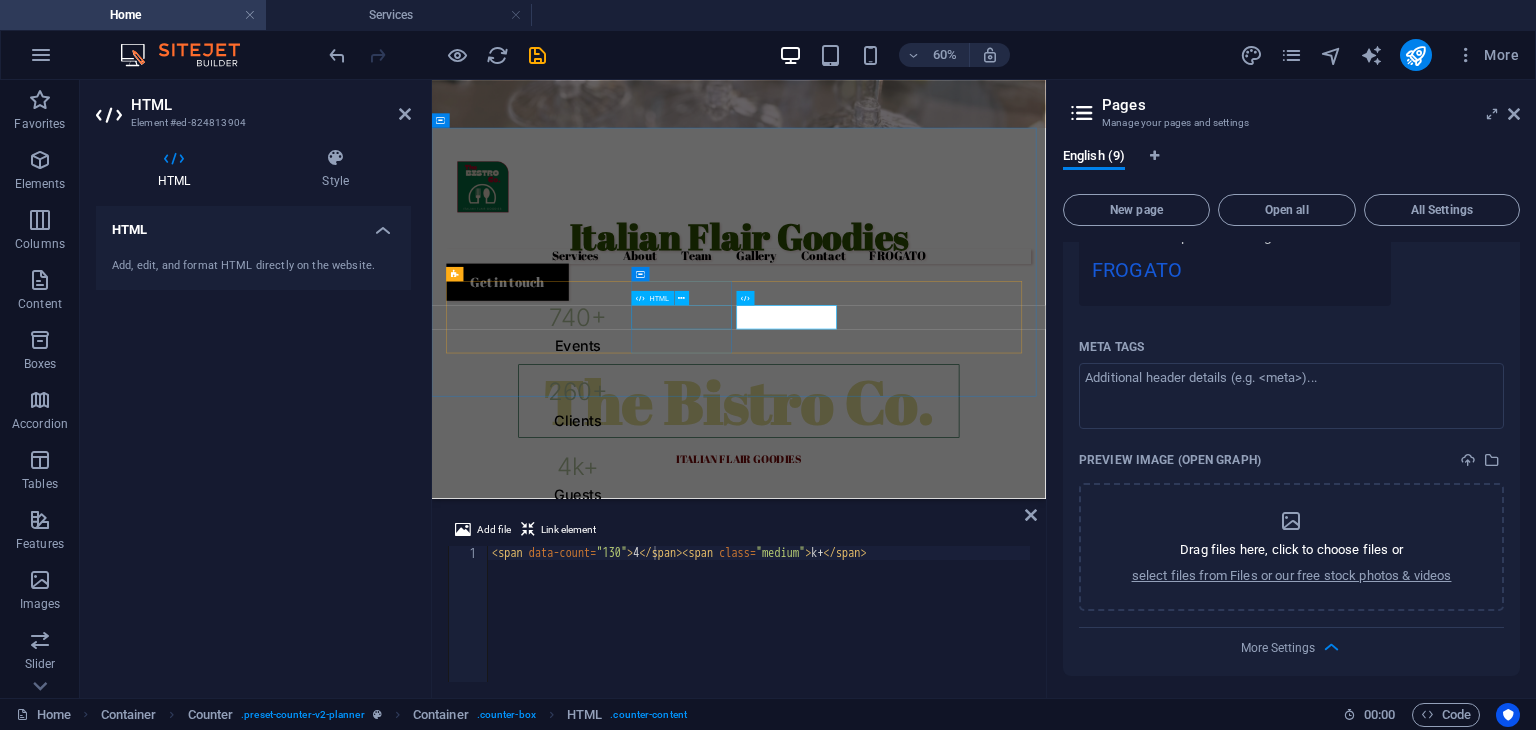 click on "260 +" at bounding box center (675, 600) 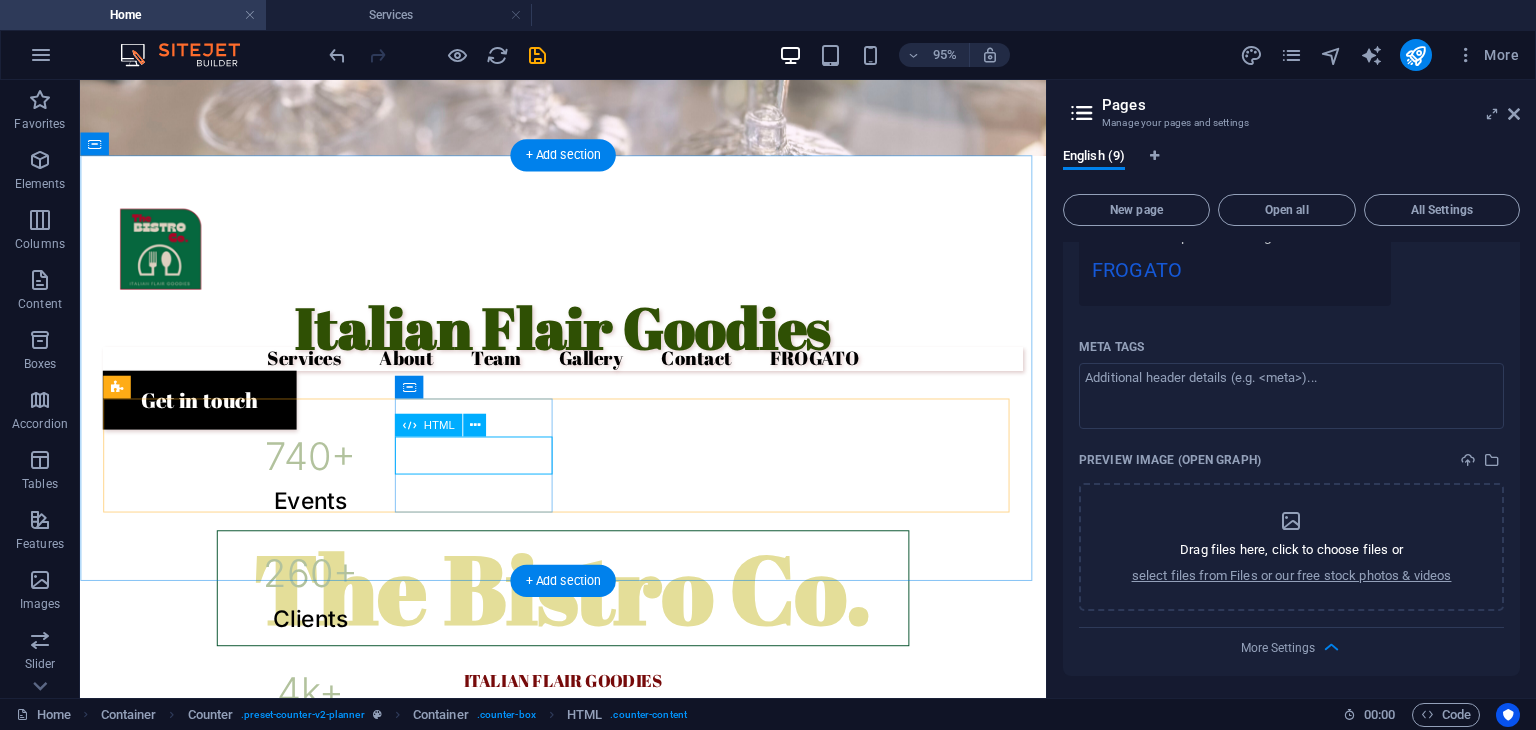 click on "260 +" at bounding box center [322, 600] 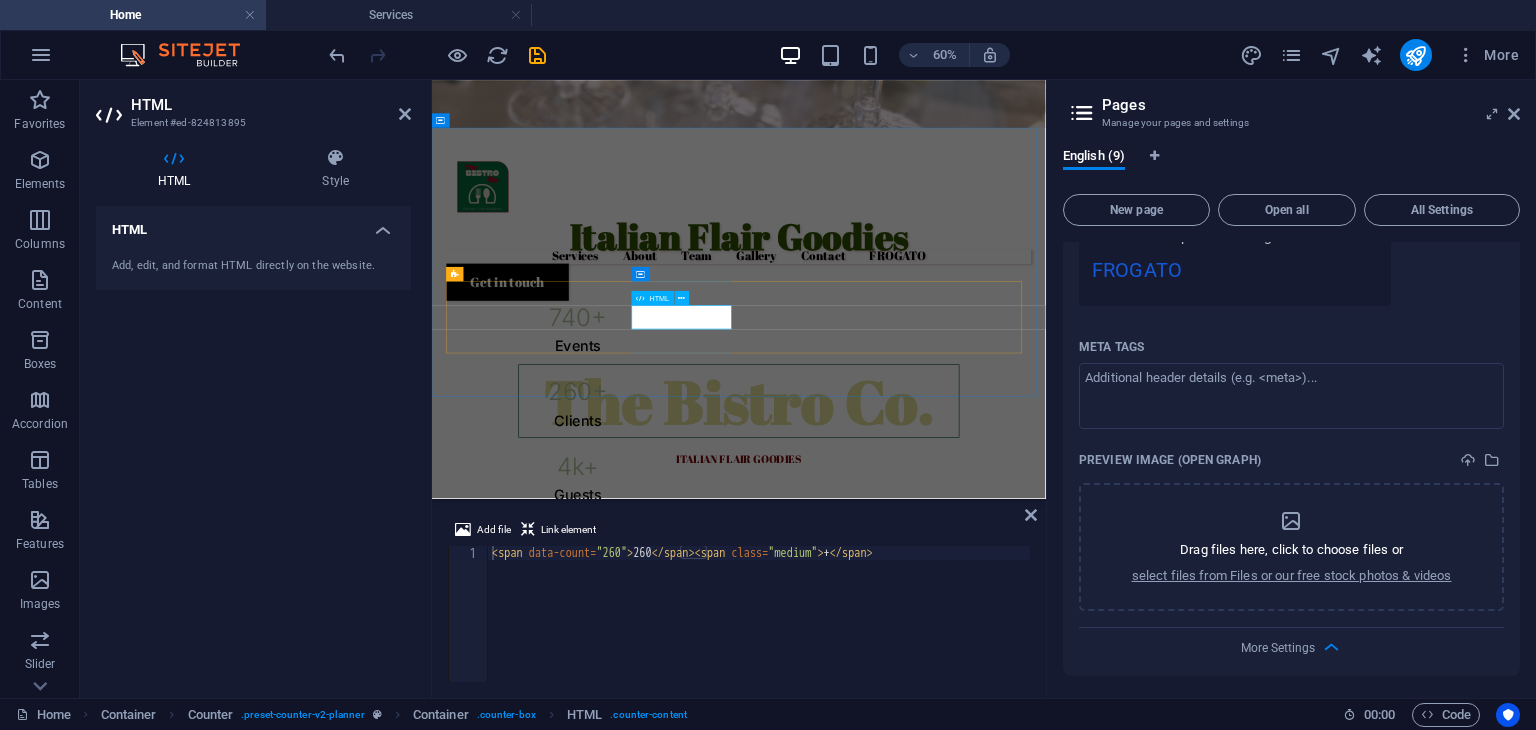 click on "260 +" at bounding box center [675, 600] 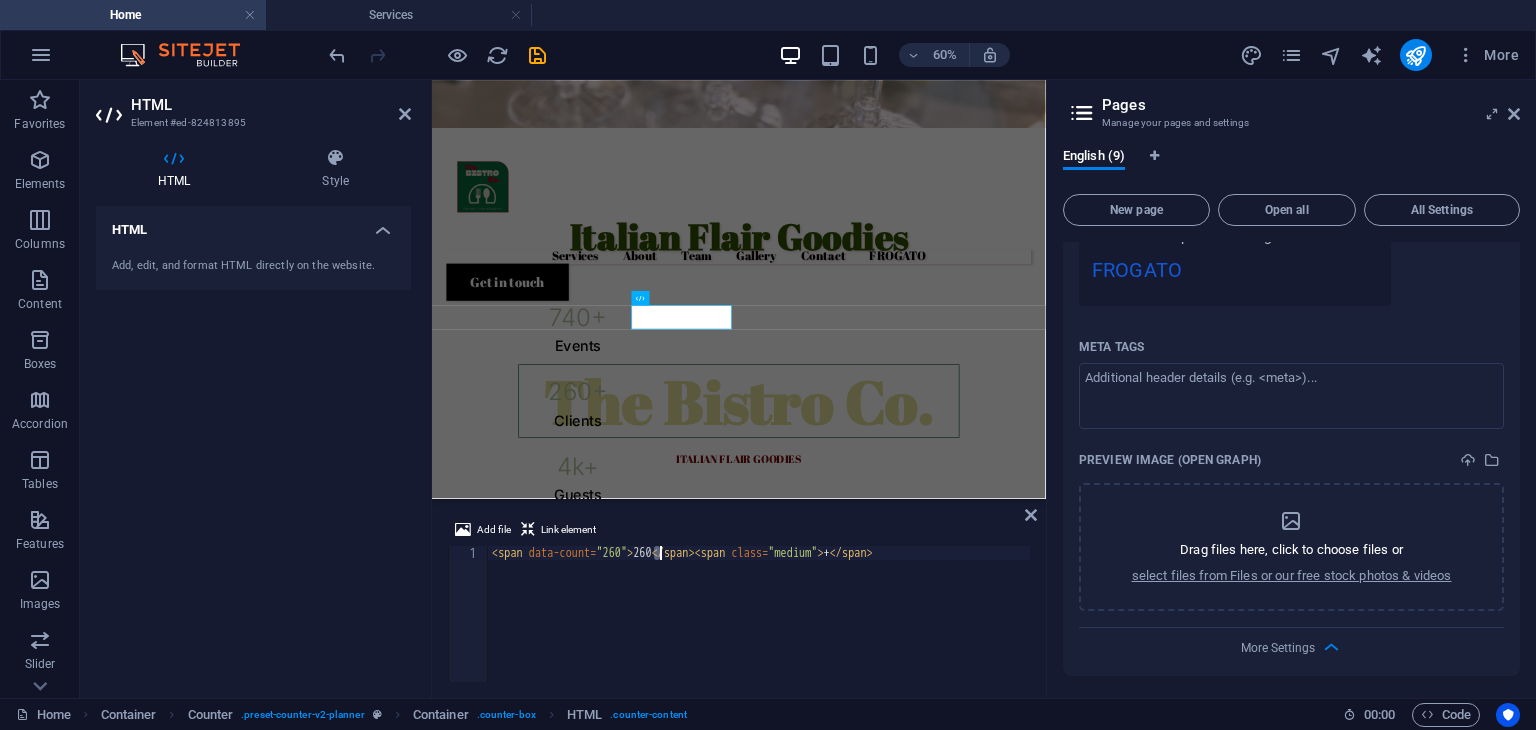 click on "< span   data-count = "260" > 260 </ span > < span   class = "medium" > + </ span >" at bounding box center [759, 628] 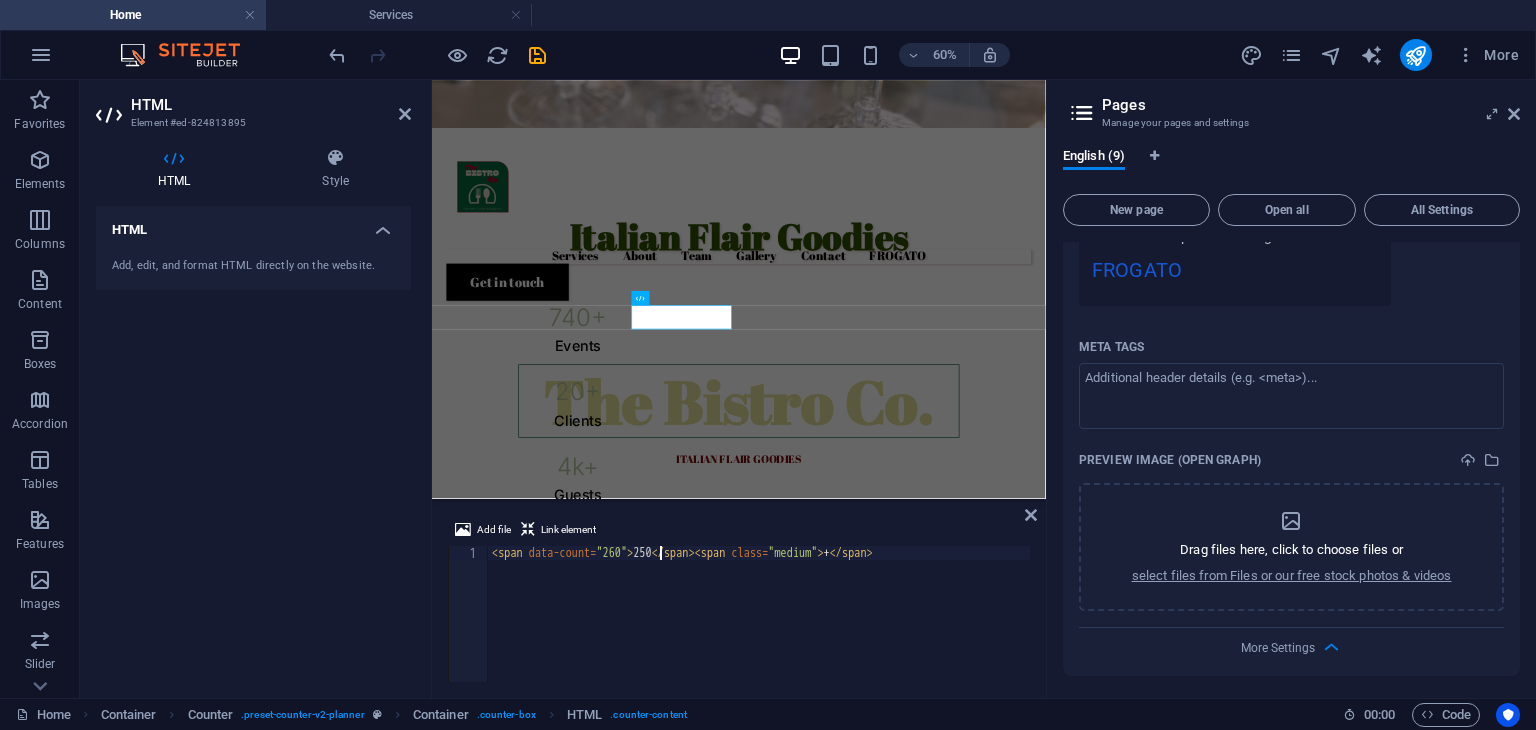 scroll, scrollTop: 0, scrollLeft: 14, axis: horizontal 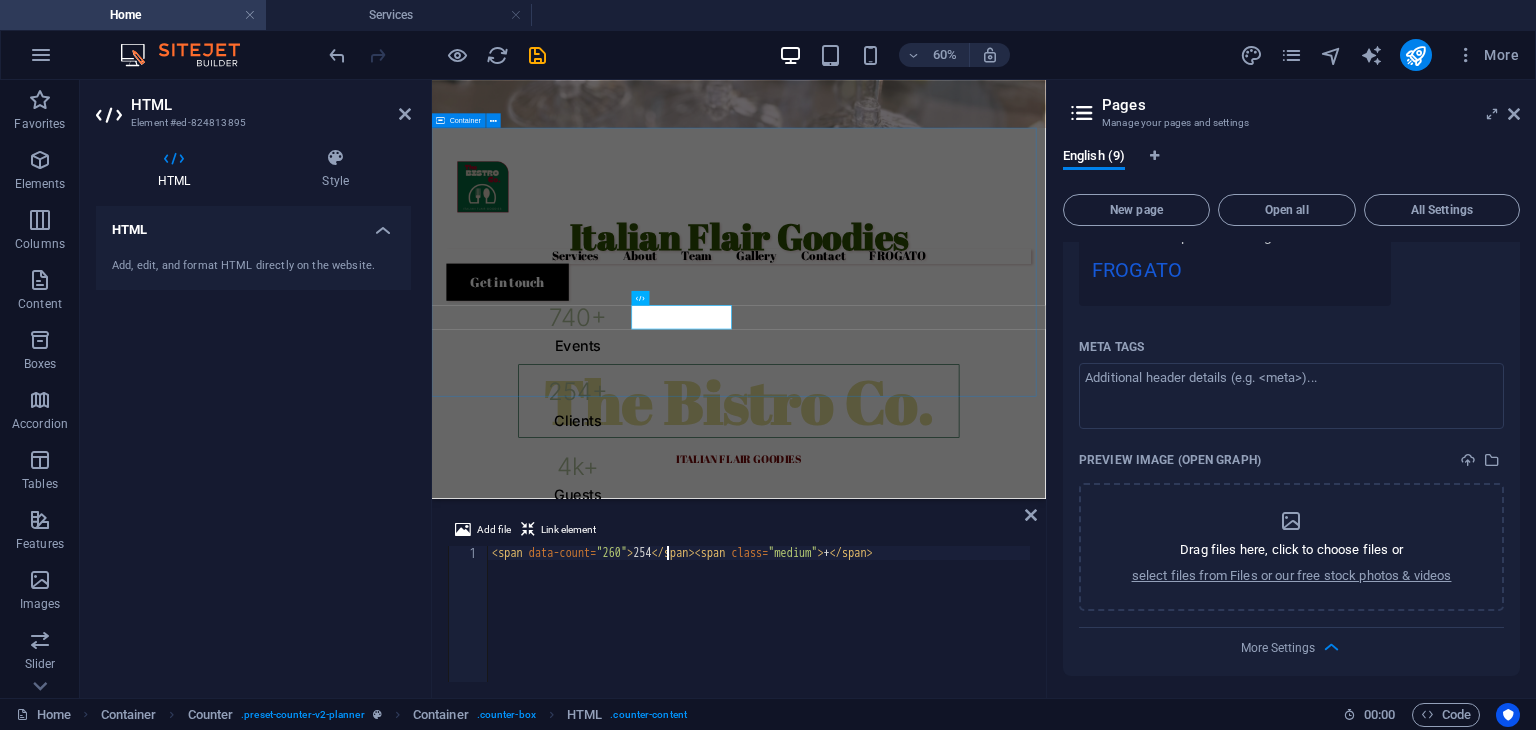 type on "<span data-count="260">254</span><span class="medium">+</span>" 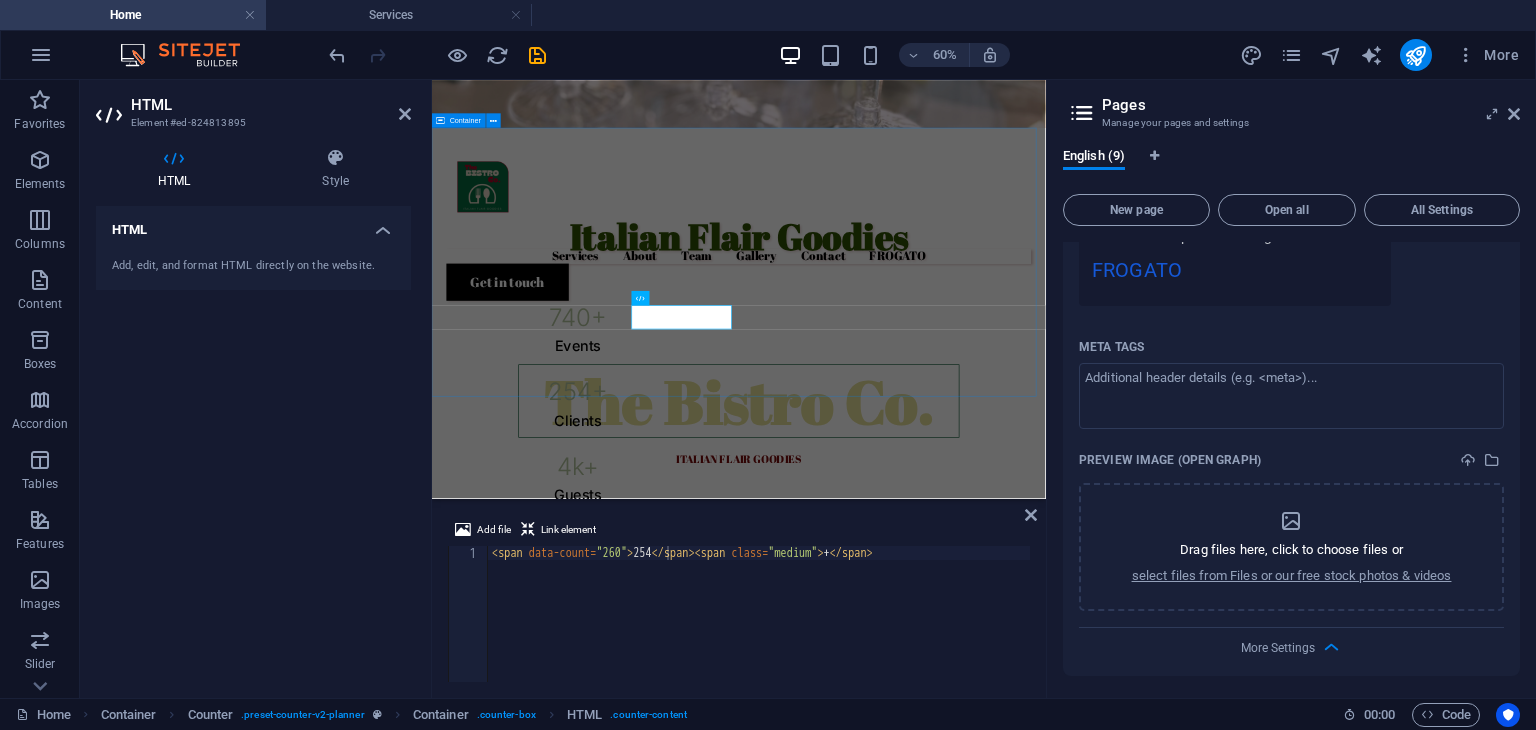 click on "Italian Flair Goodies 740 + Events 254 + Clients 4 k+ Guests" at bounding box center [943, 508] 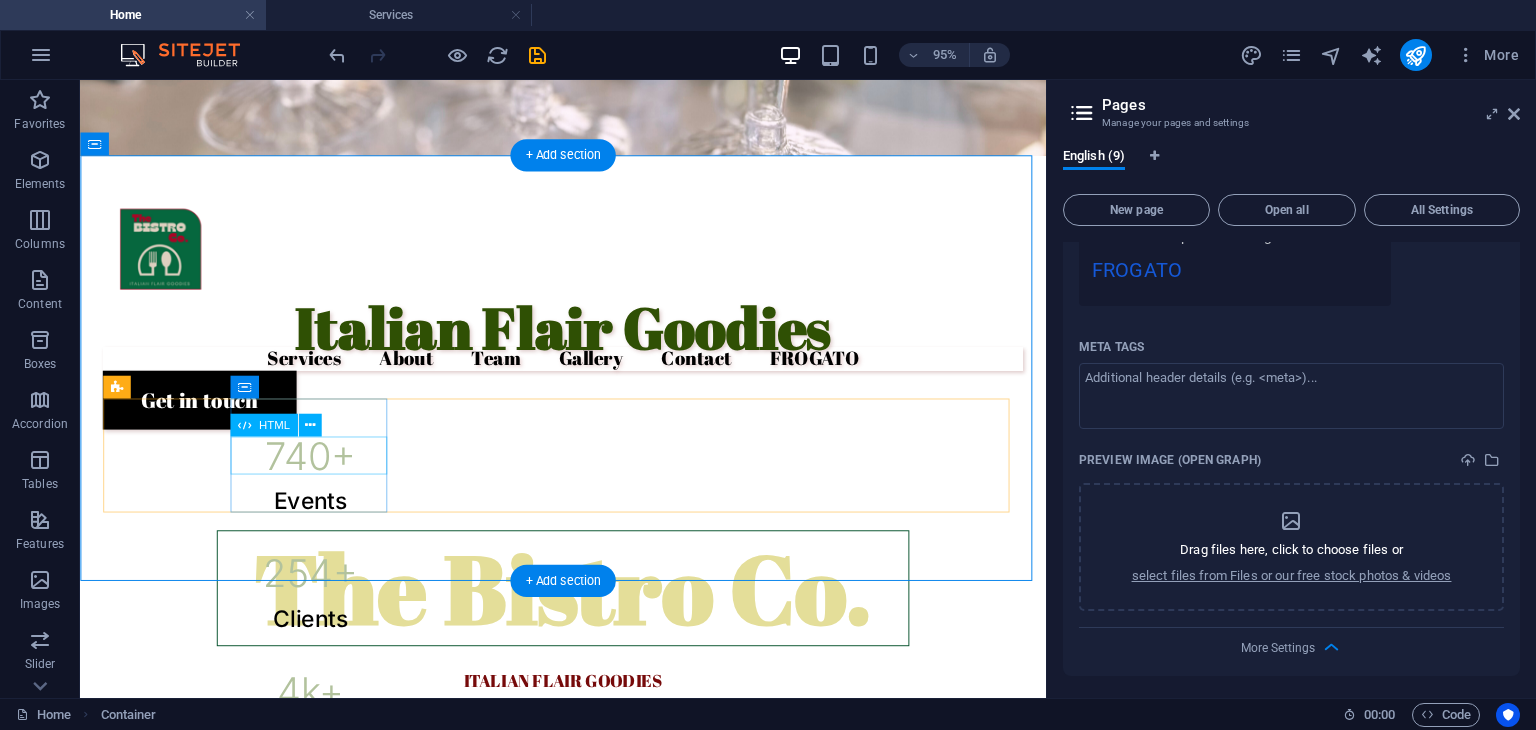 click on "740 +" at bounding box center [322, 476] 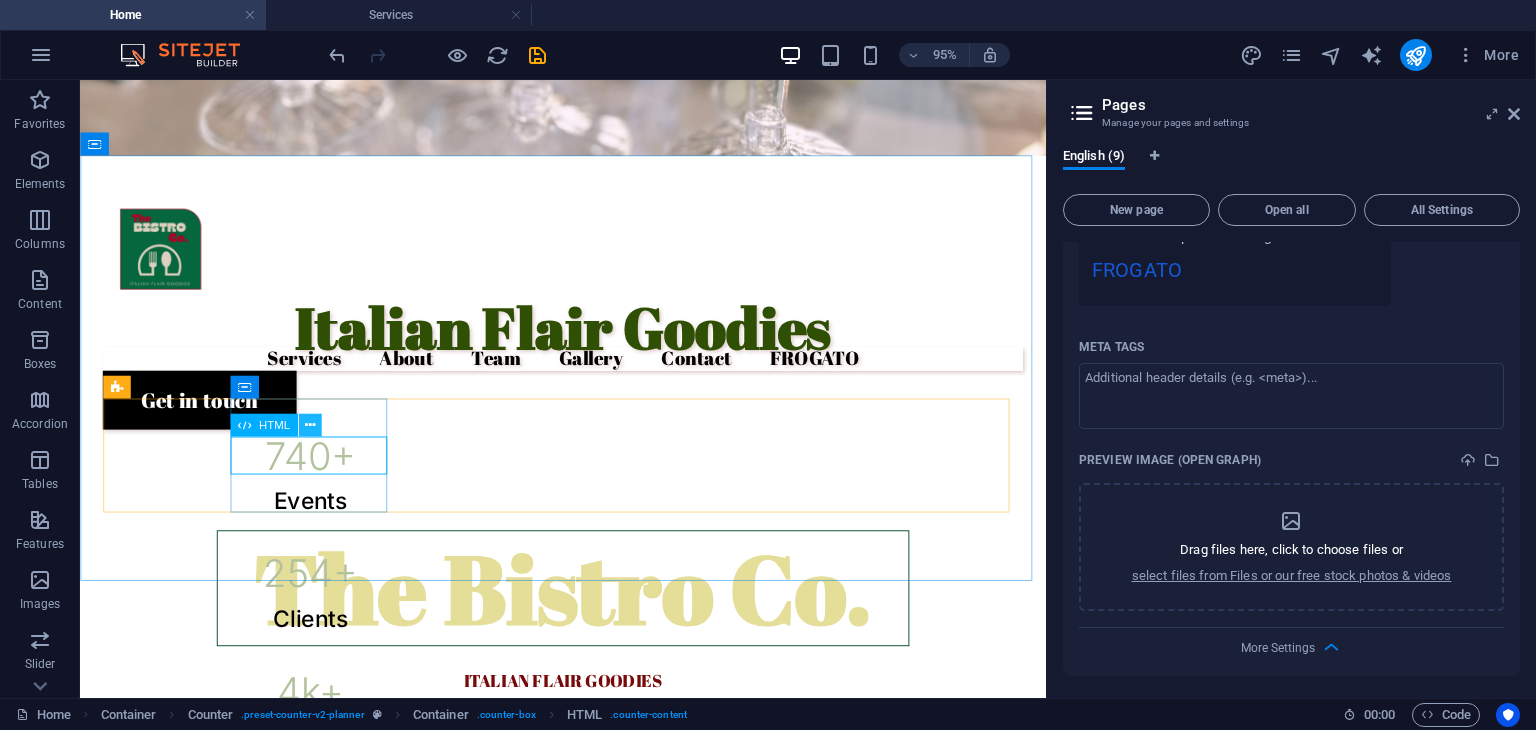 click at bounding box center (309, 425) 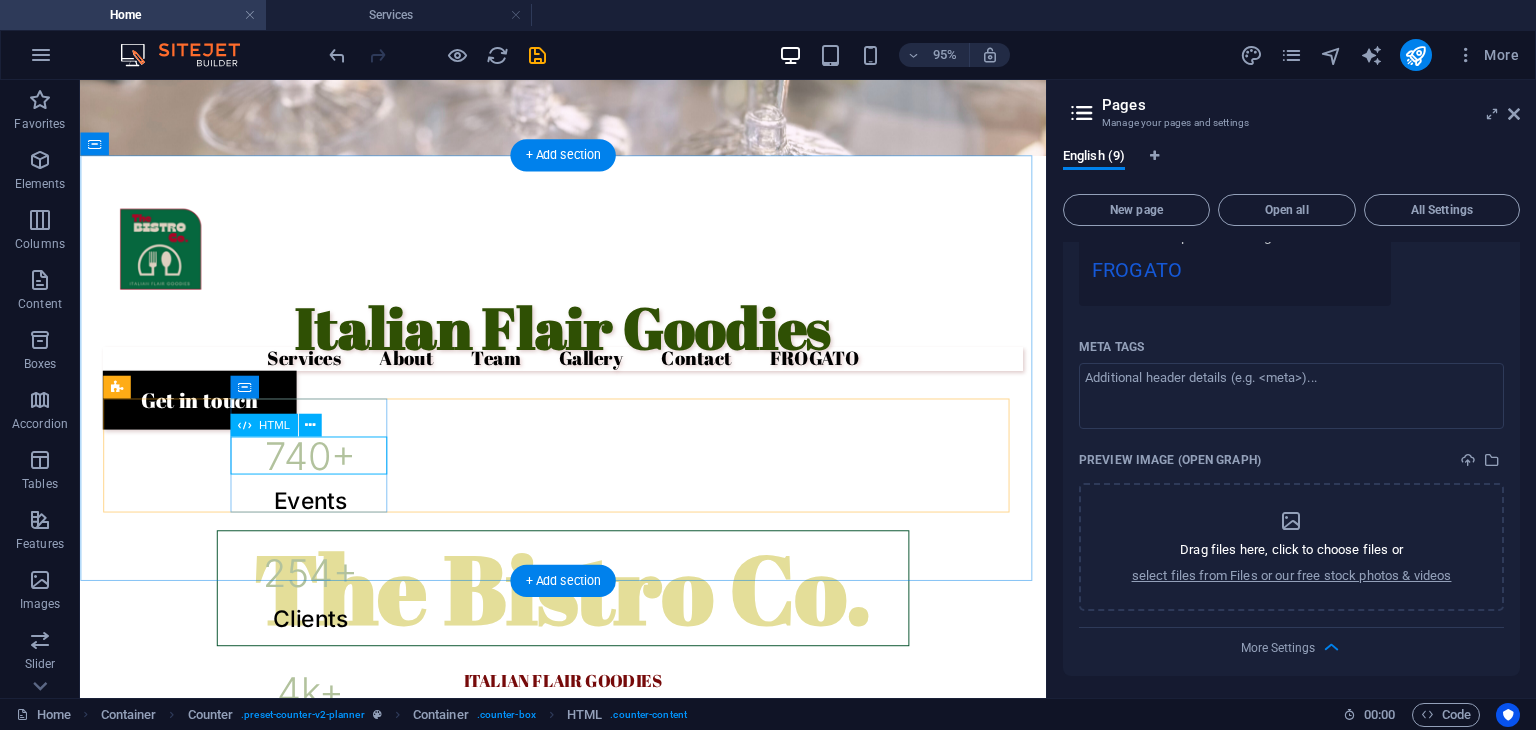 click on "740 +" at bounding box center (322, 476) 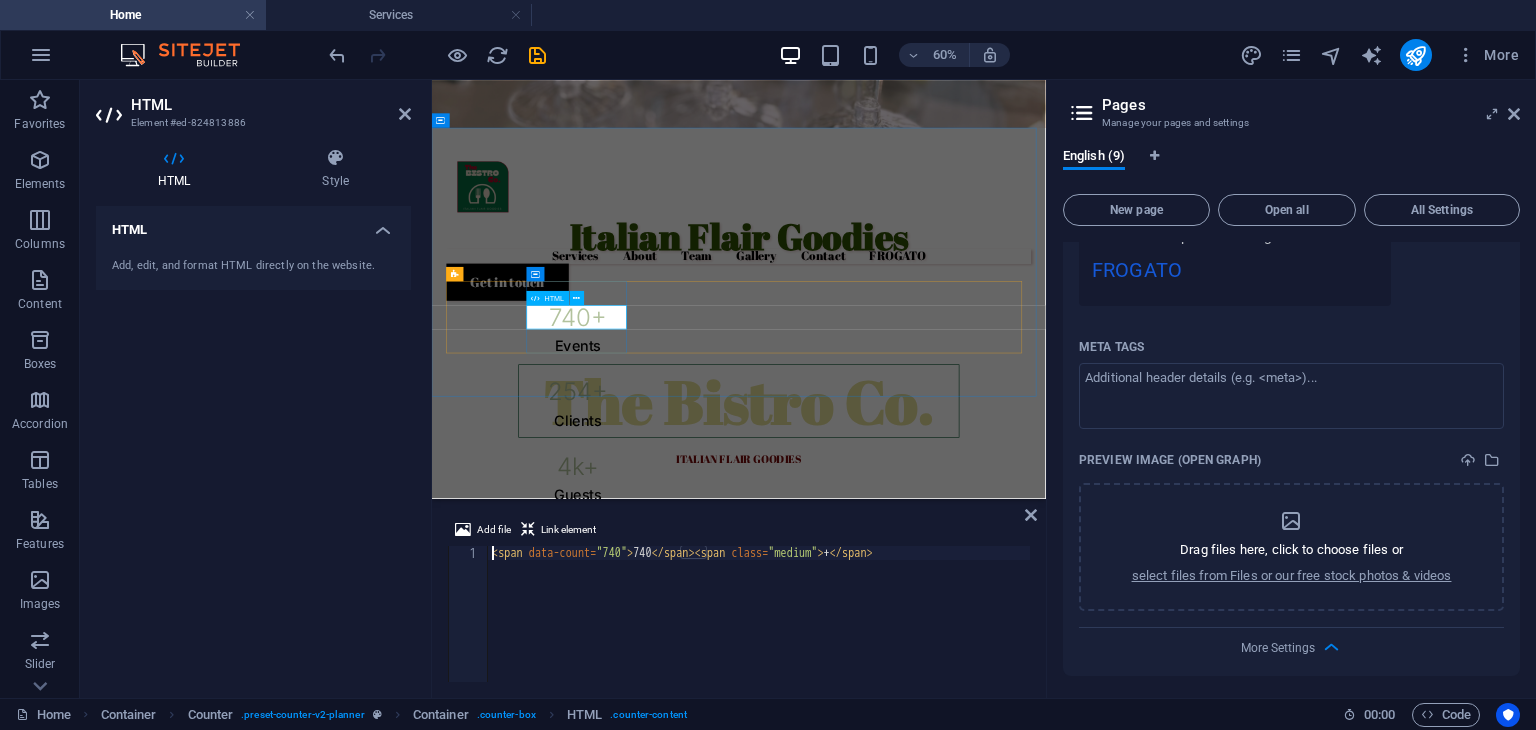 click on "740 +" at bounding box center [675, 476] 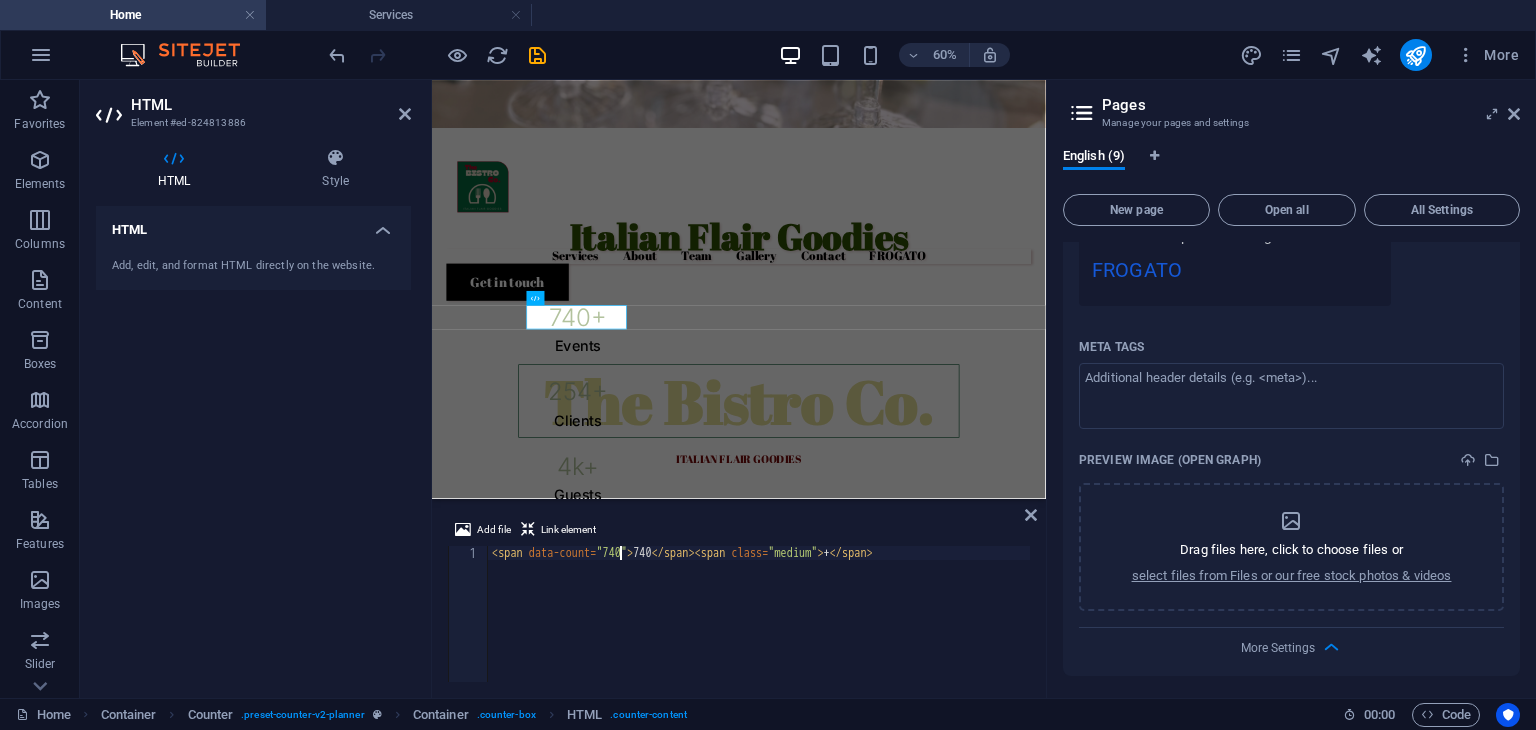 click on "< span   data-count = "740" > 740 </ span > < span   class = "medium" > + </ span >" at bounding box center [759, 628] 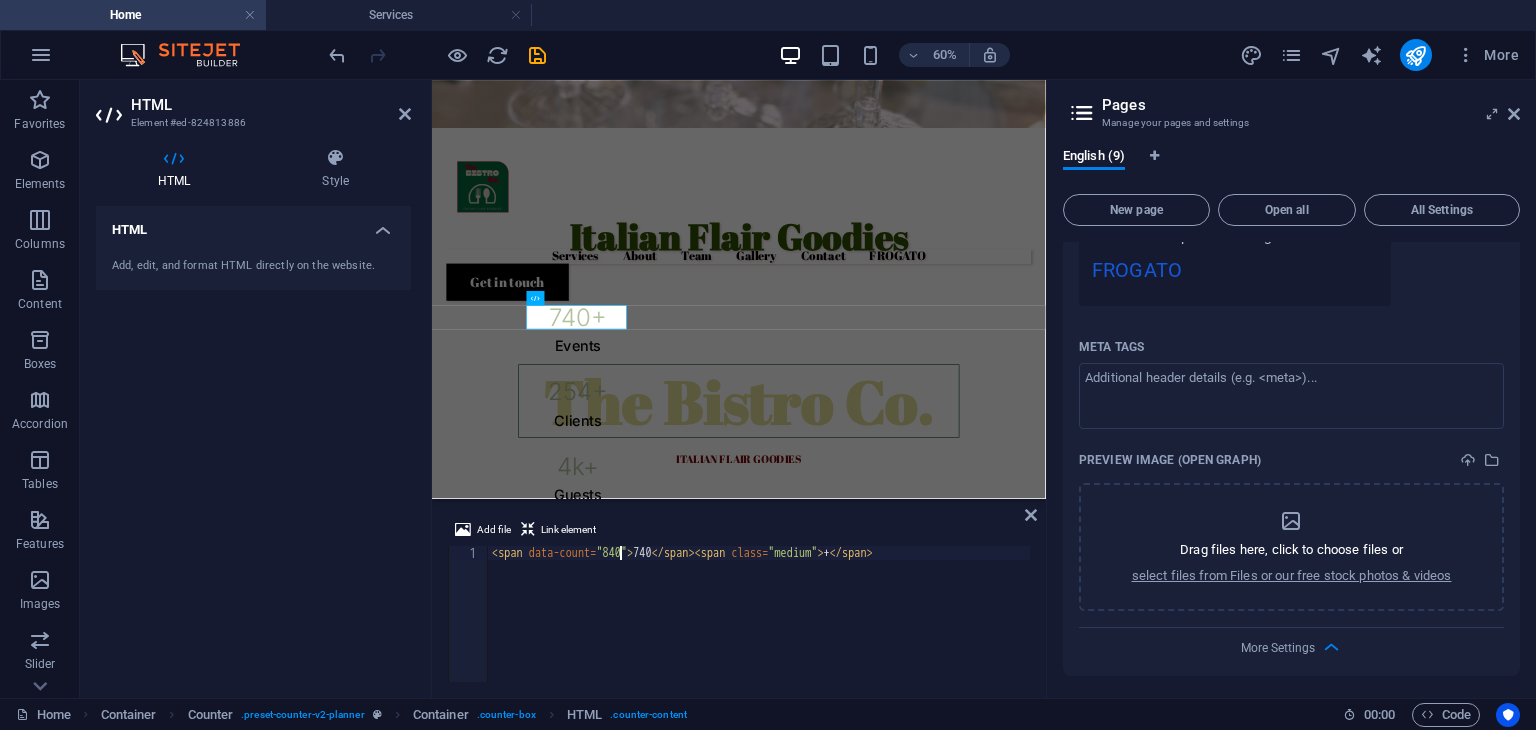 scroll, scrollTop: 0, scrollLeft: 10, axis: horizontal 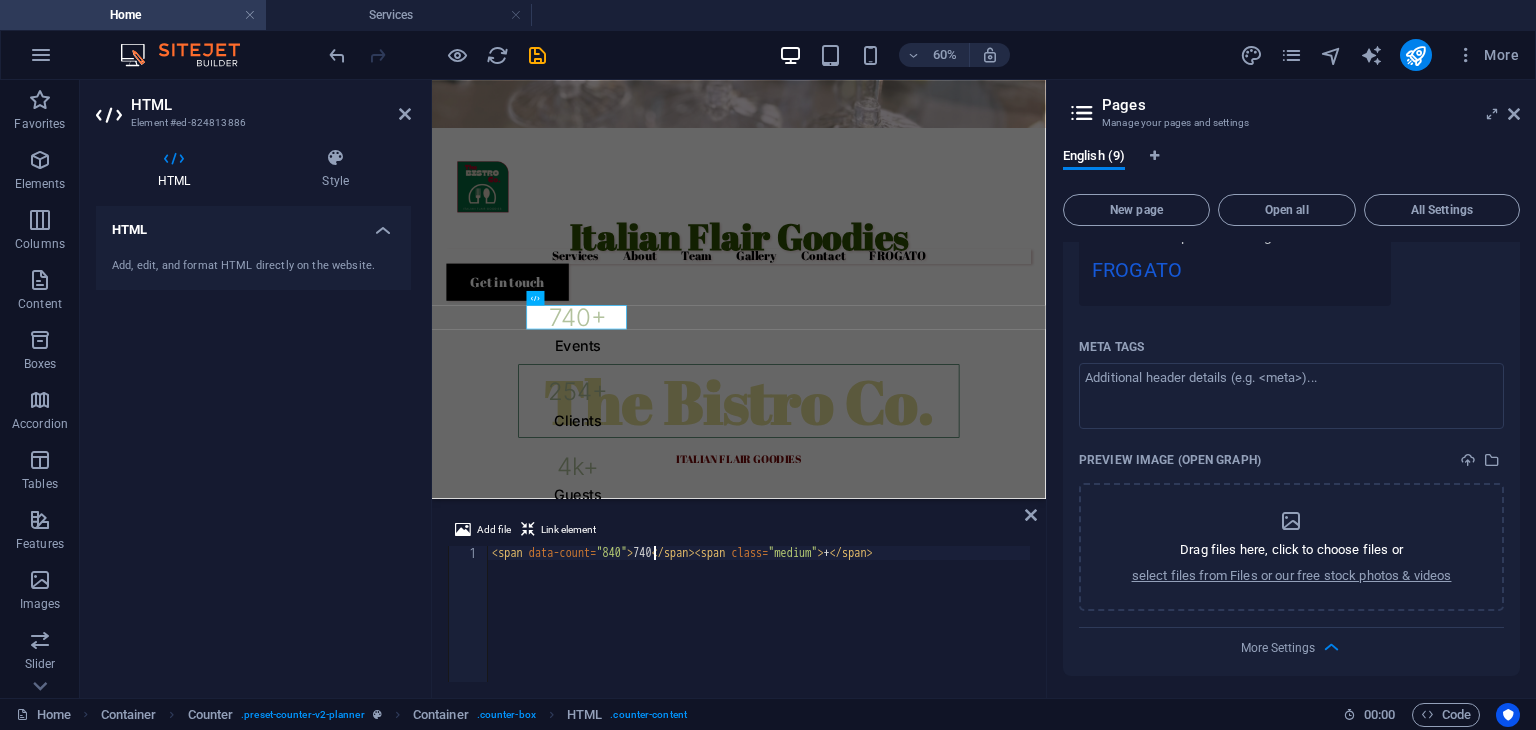 click on "< span   data-count = "840" > 740 </ span > < span   class = "medium" > + </ span >" at bounding box center (759, 628) 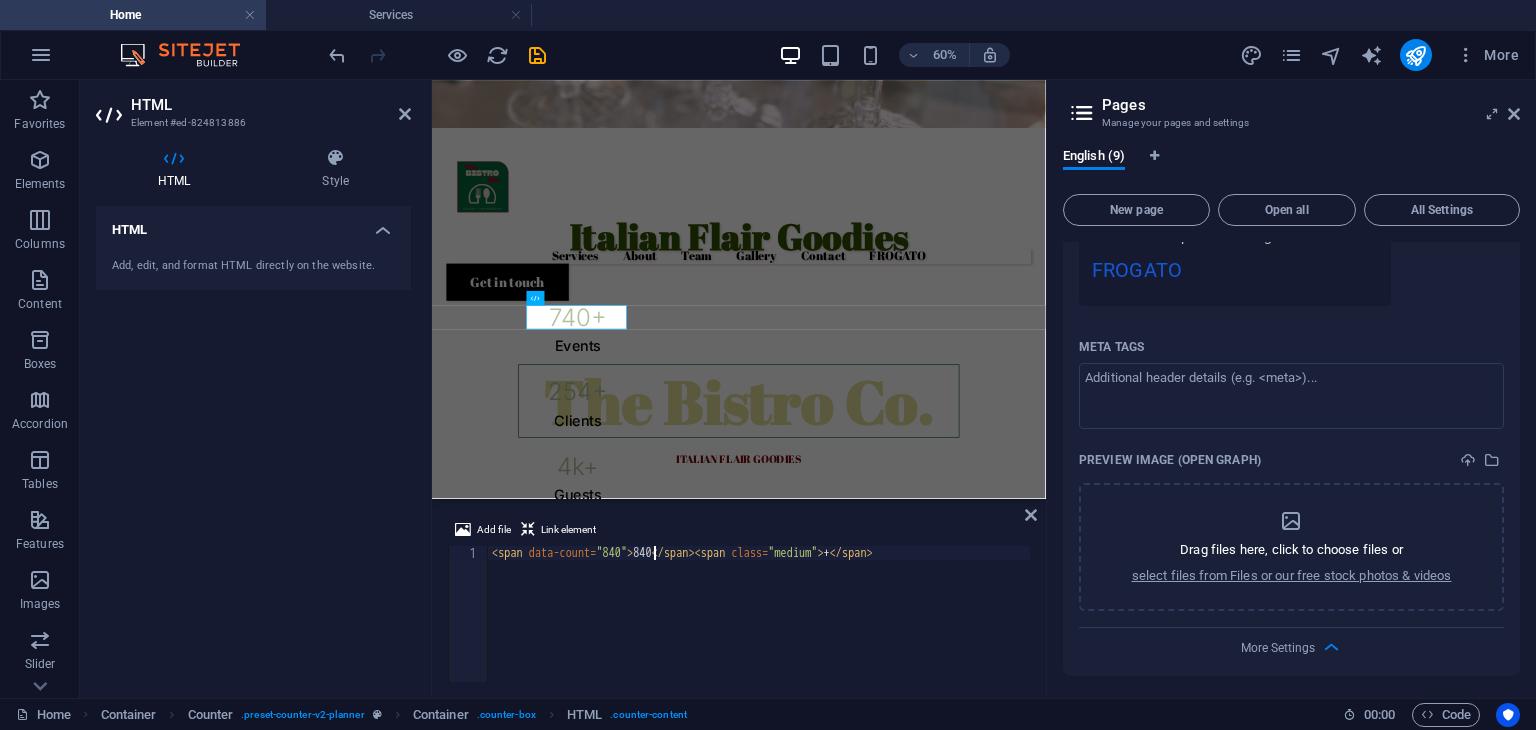 scroll, scrollTop: 0, scrollLeft: 12, axis: horizontal 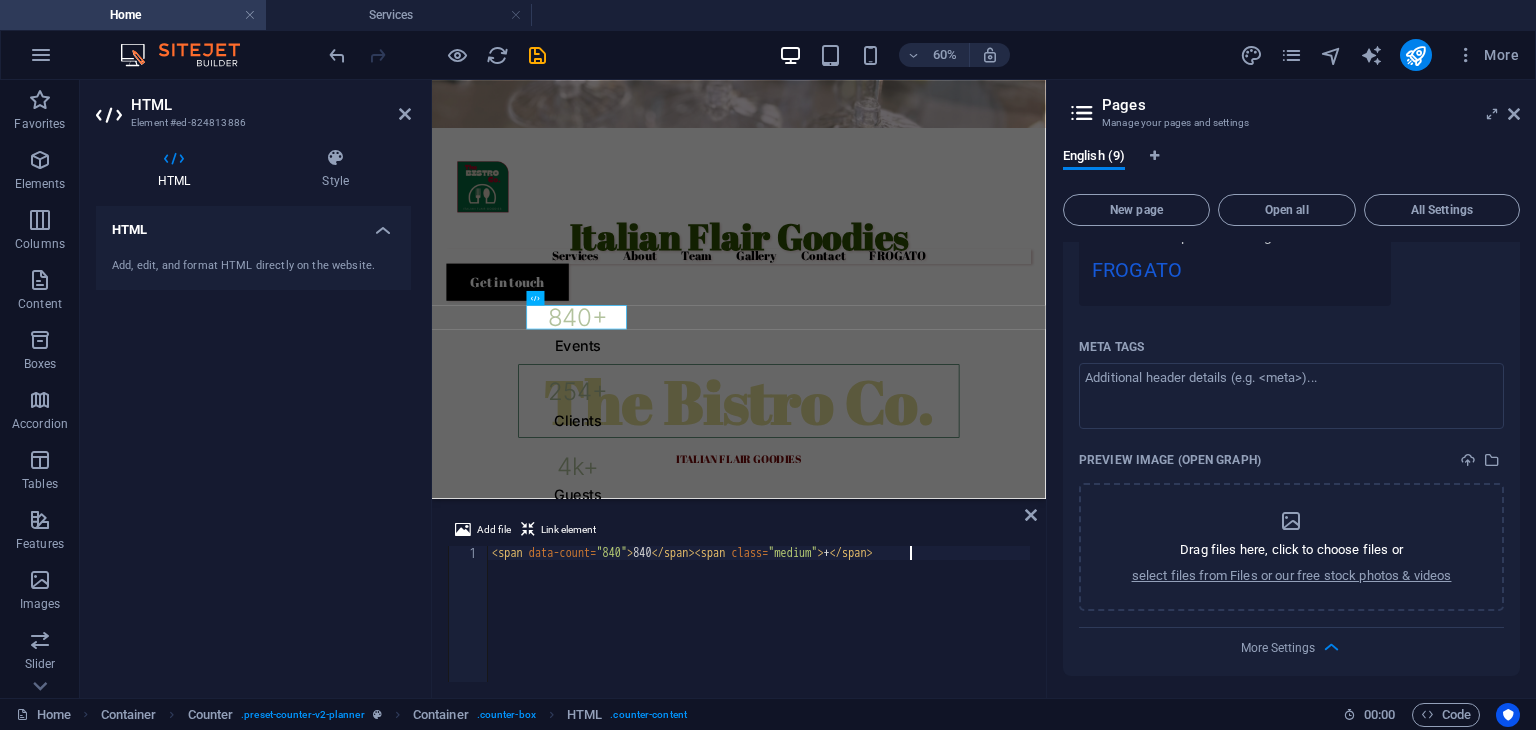 click on "< span   data-count = "840" > 840 </ span > < span   class = "medium" > + </ span >" at bounding box center [759, 628] 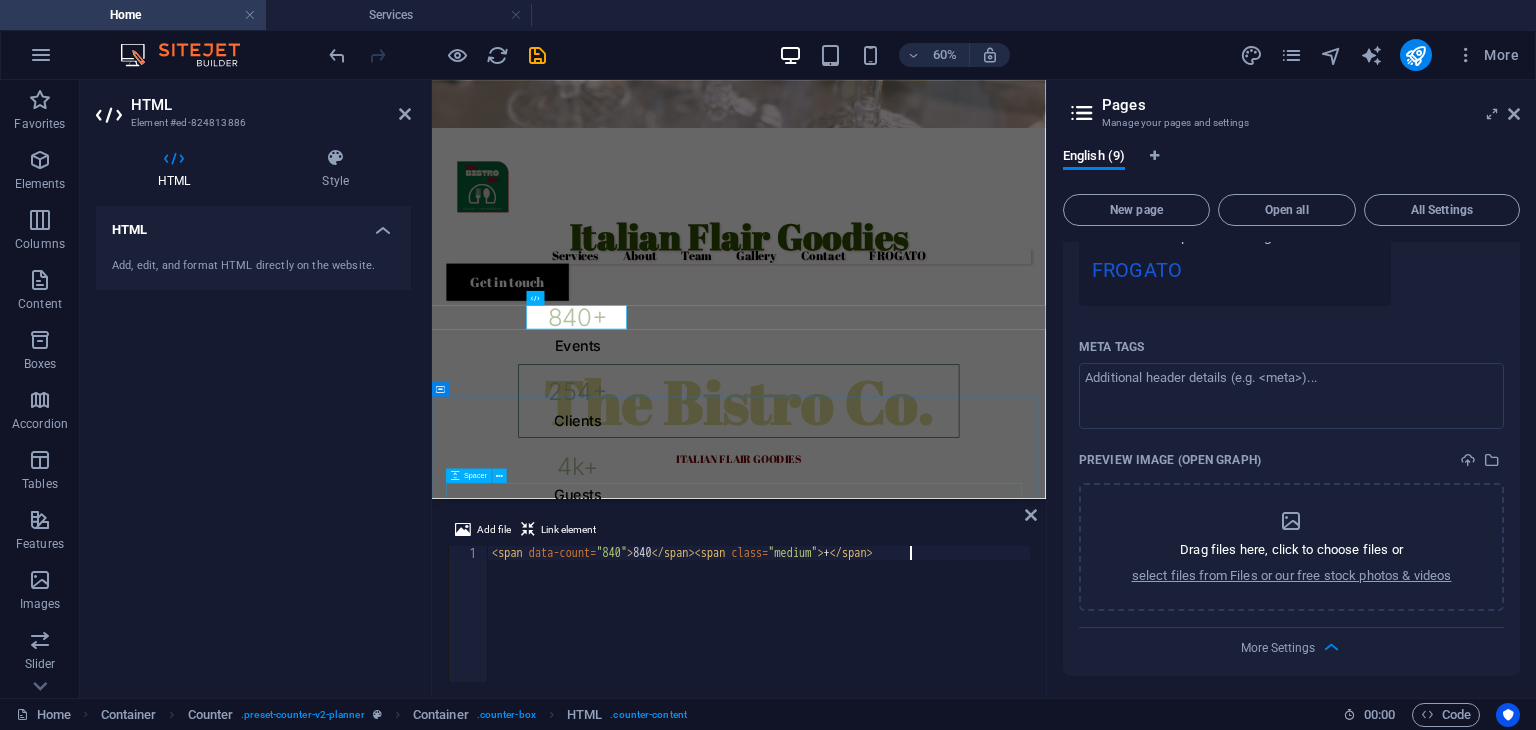 type on "<span data-count="840">840</span><span class="medium">+</span>" 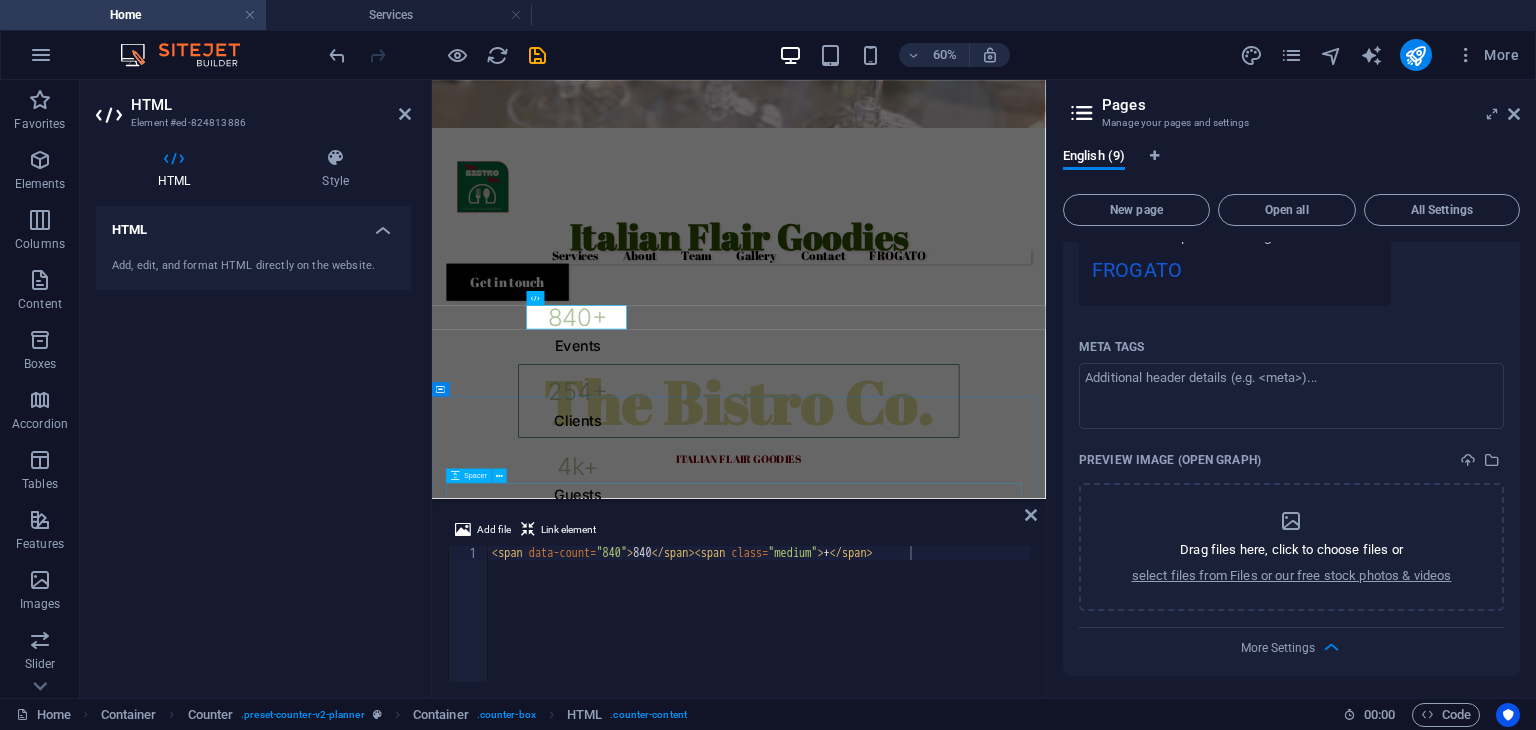 click at bounding box center [943, 1030] 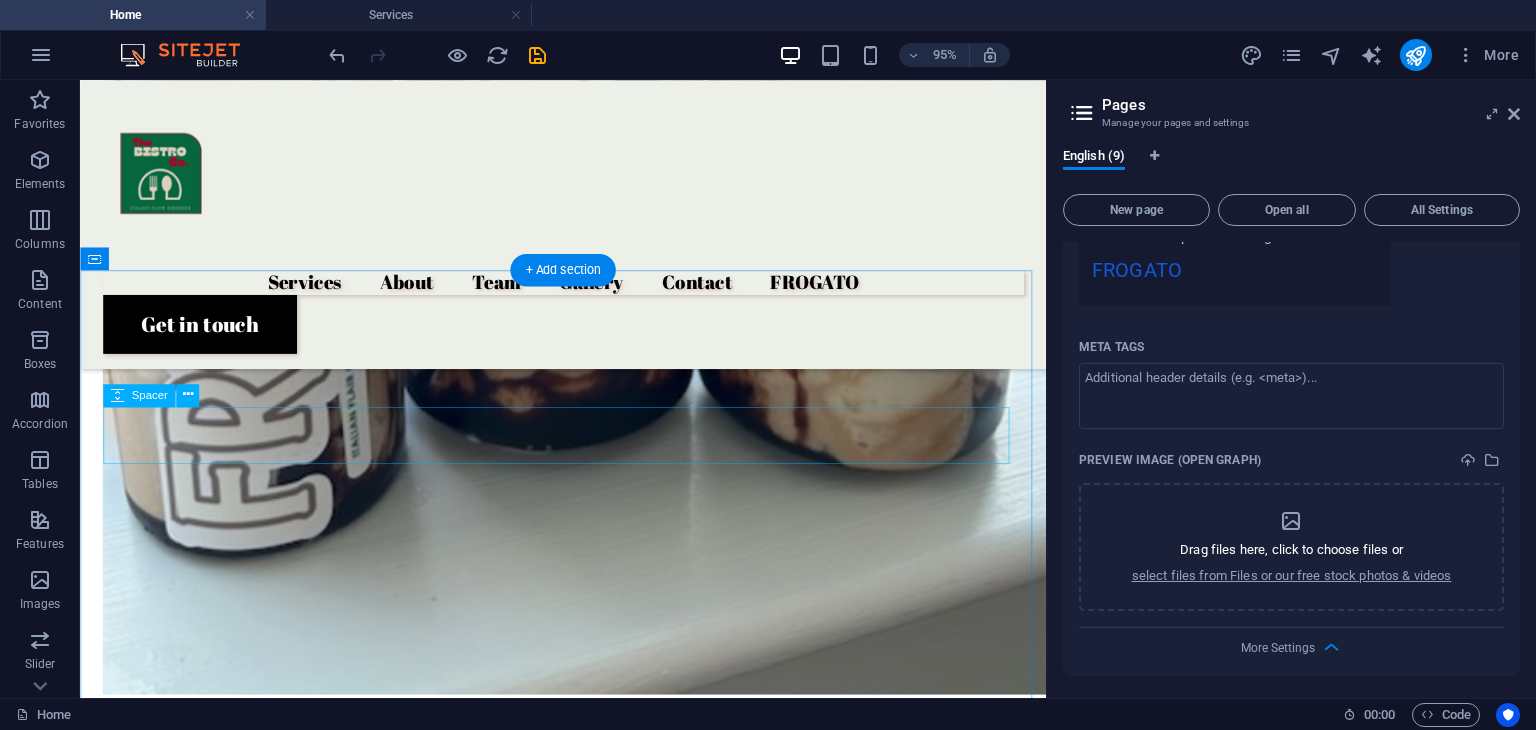 scroll, scrollTop: 4760, scrollLeft: 0, axis: vertical 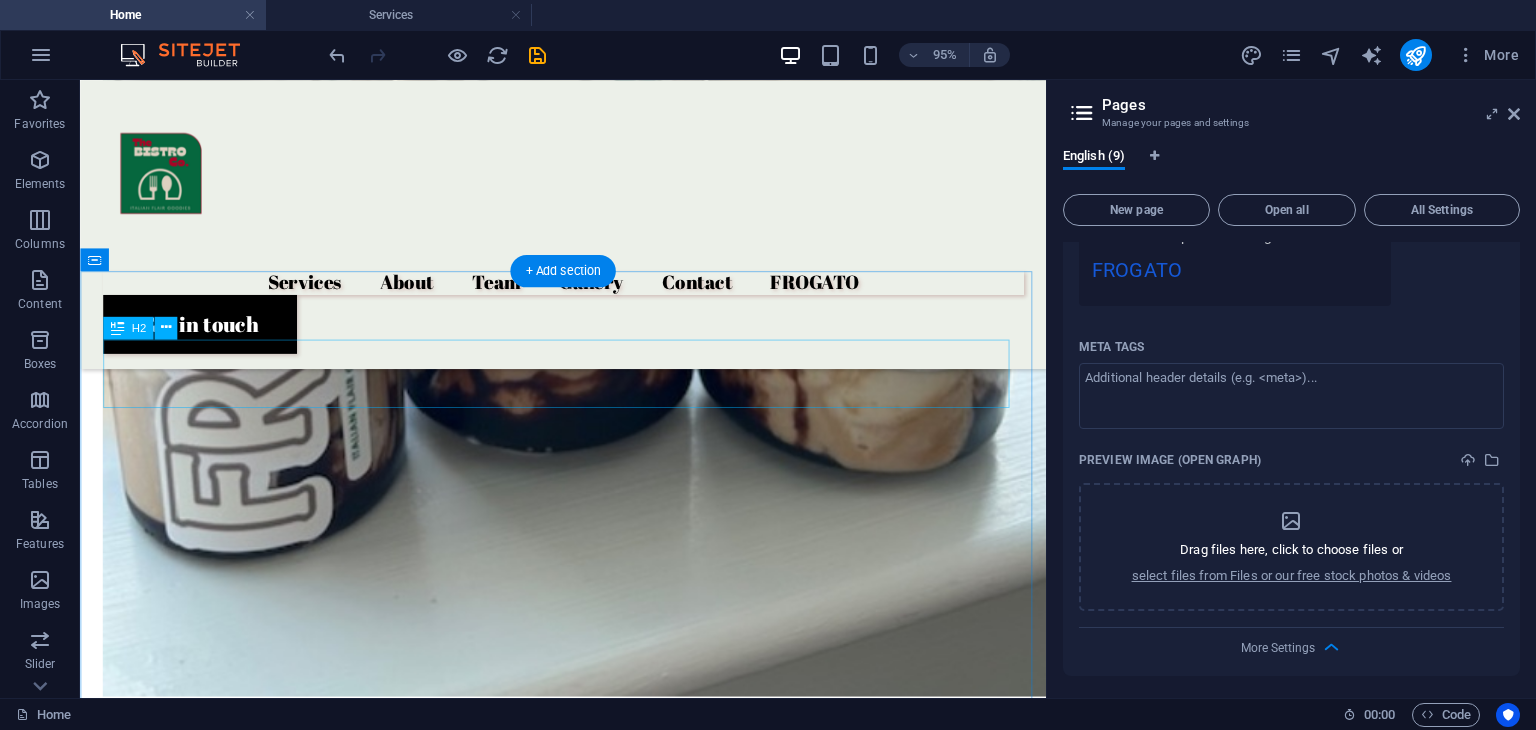 click on "Press about us" at bounding box center (588, 4714) 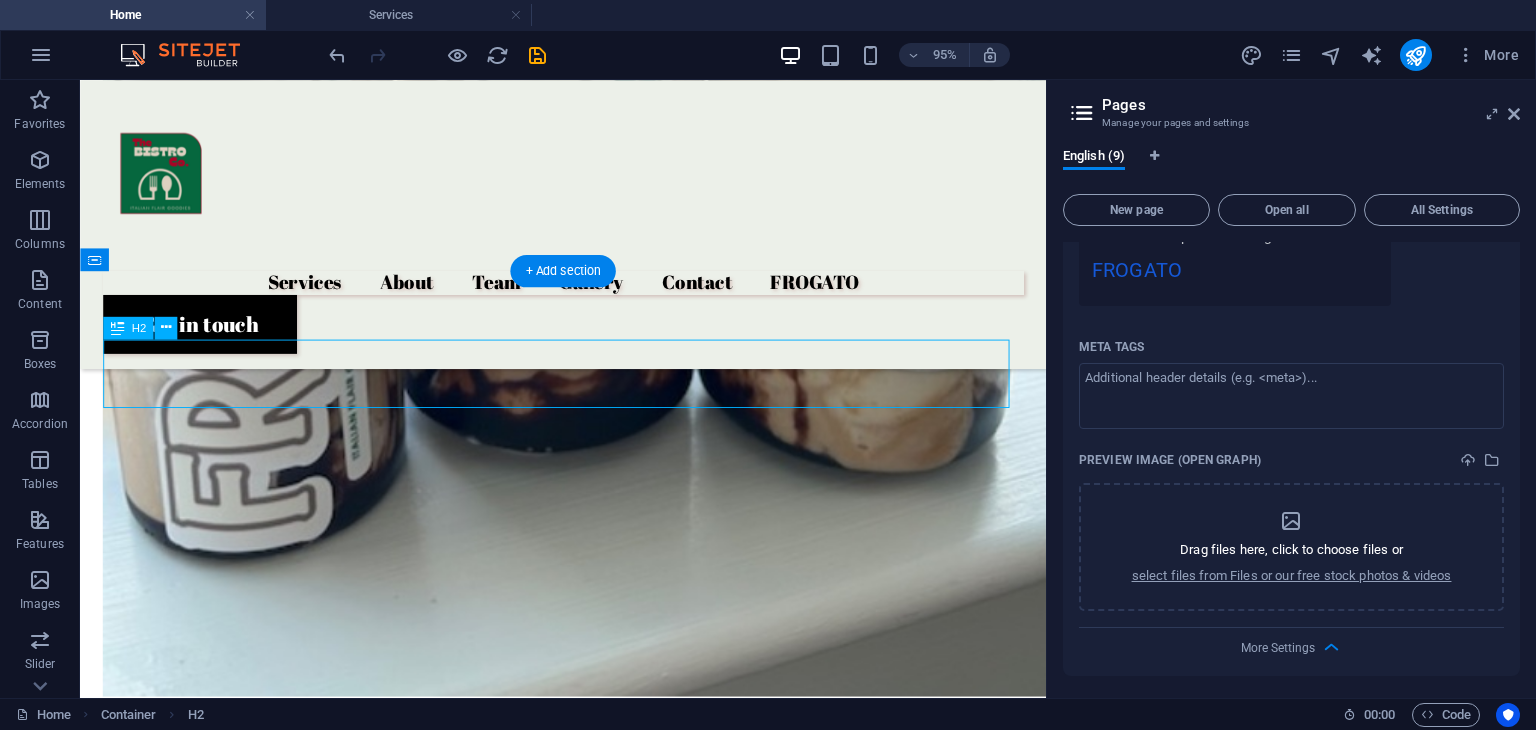 click on "Press about us" at bounding box center (588, 4714) 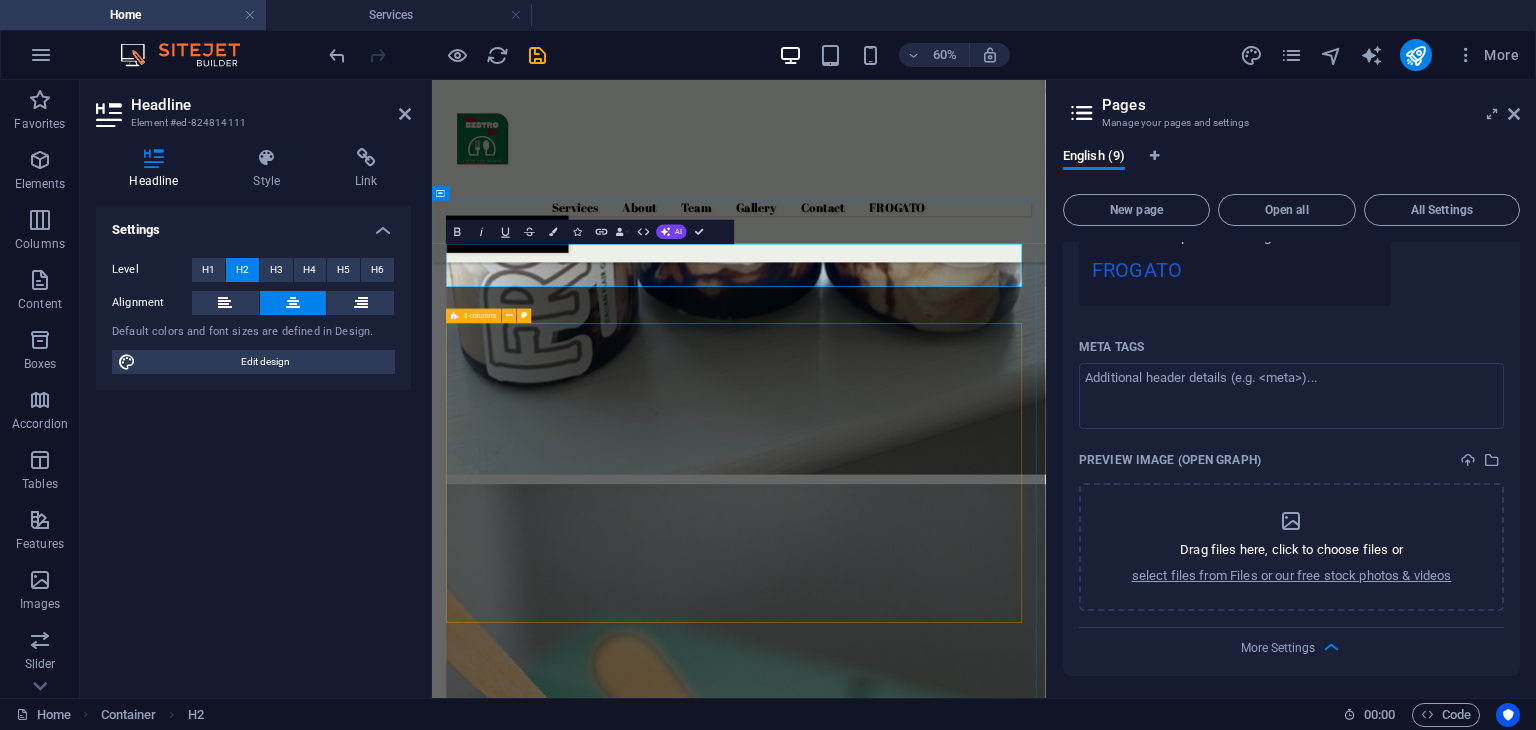 type 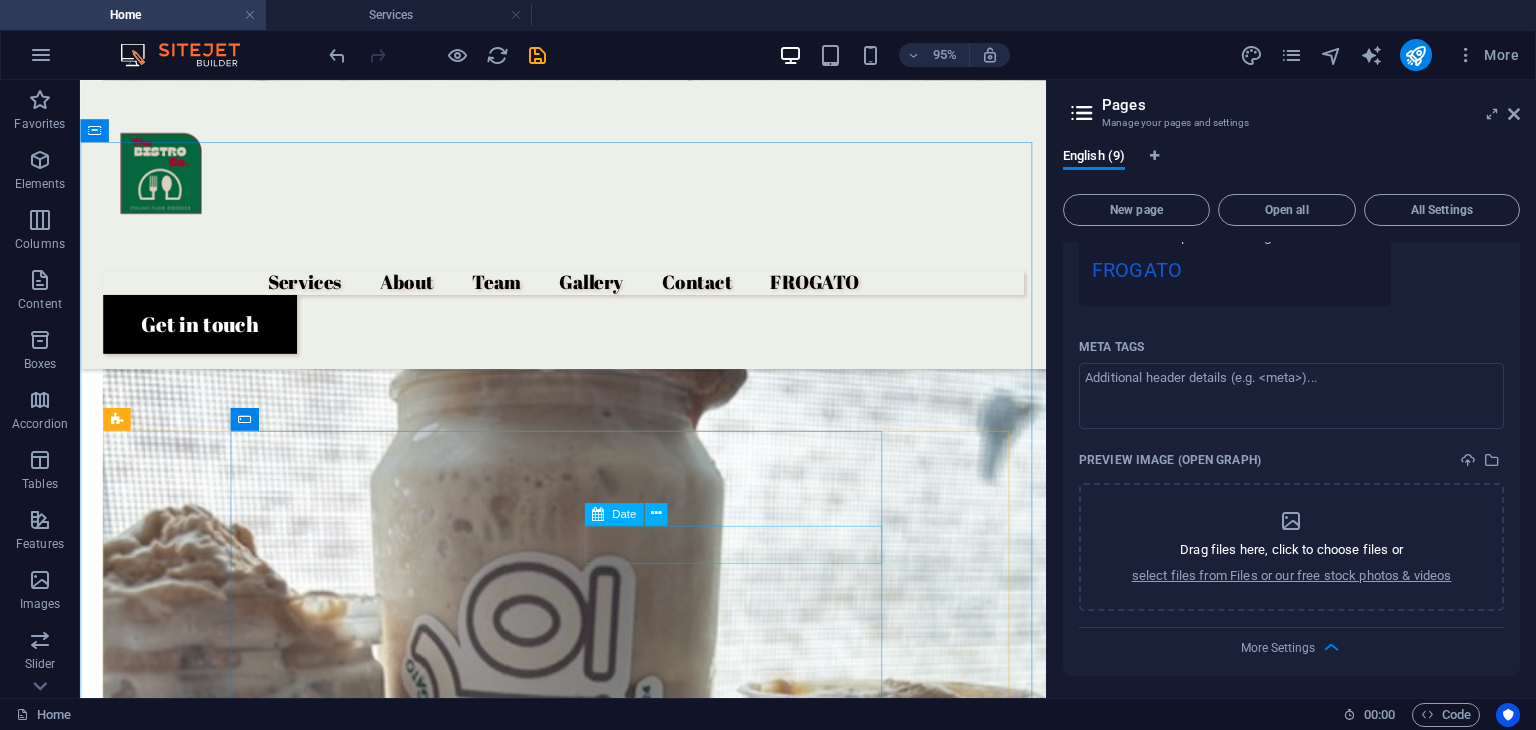 scroll, scrollTop: 3892, scrollLeft: 0, axis: vertical 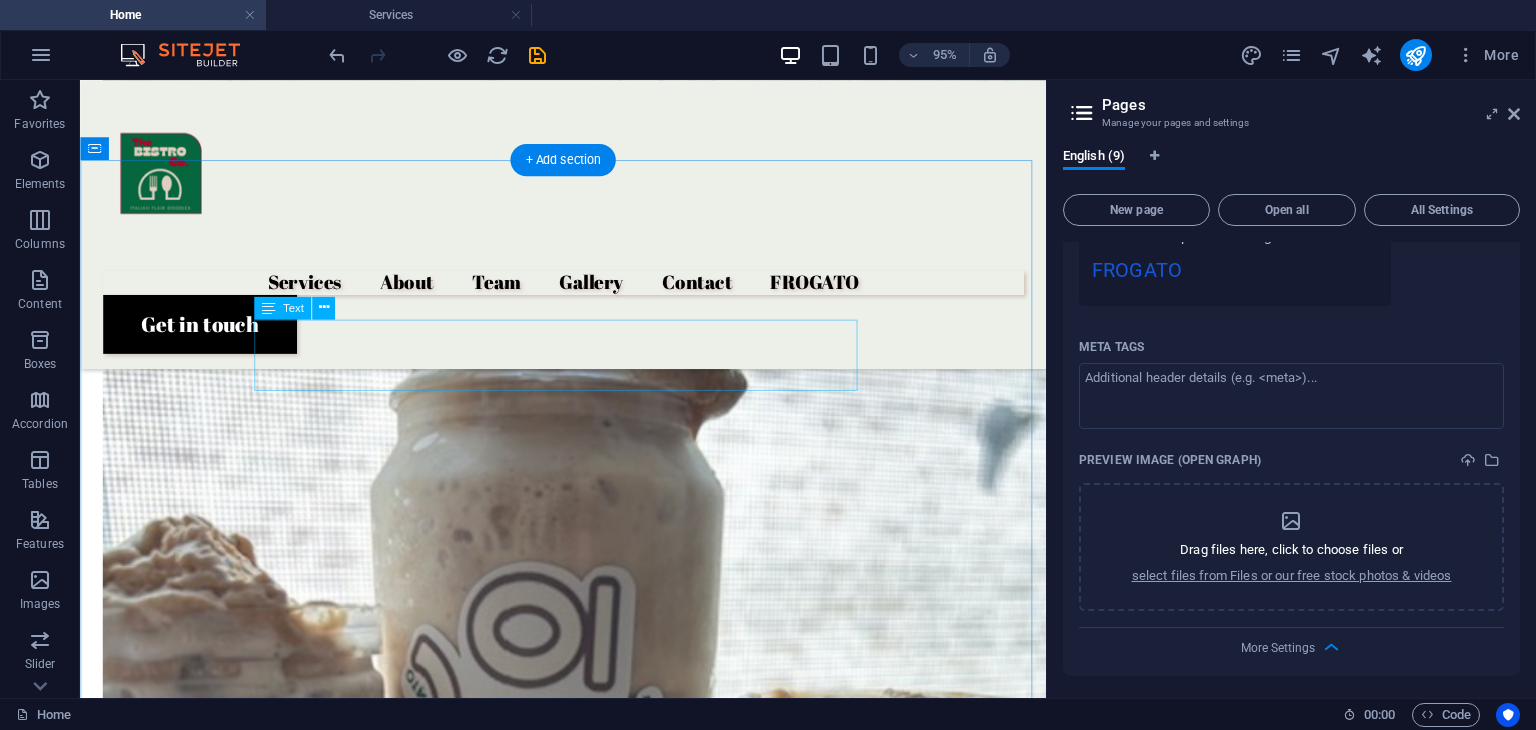 click on "Lorem ipsum dolor sit amet, consectetur adipiscing elit, sed do eiusmod tempor incididunt ut labore et dolore magna aliqua. Ut enim ad minim veniam, quis nostrud exercitation ullamco" at bounding box center (588, 4742) 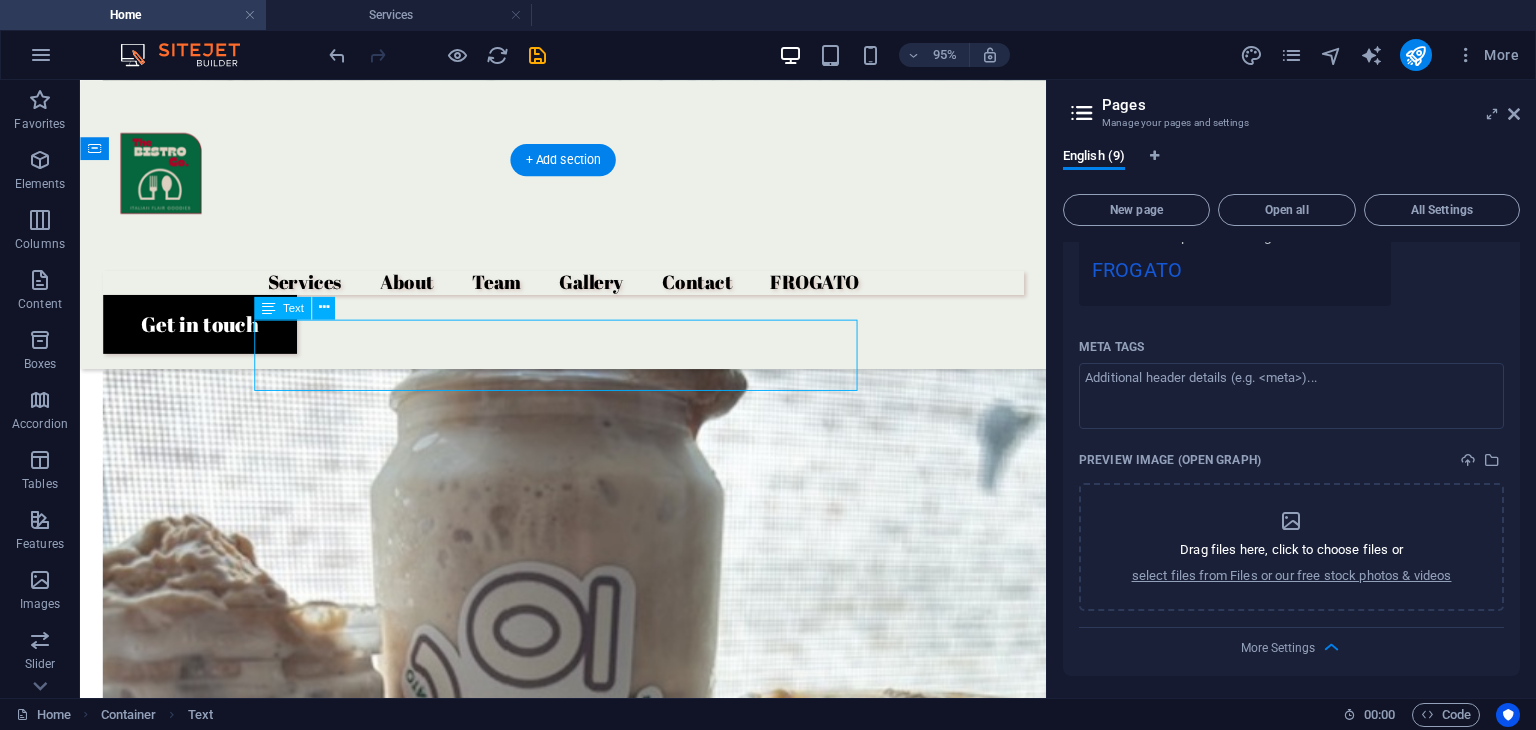 click on "Lorem ipsum dolor sit amet, consectetur adipiscing elit, sed do eiusmod tempor incididunt ut labore et dolore magna aliqua. Ut enim ad minim veniam, quis nostrud exercitation ullamco" at bounding box center [588, 4742] 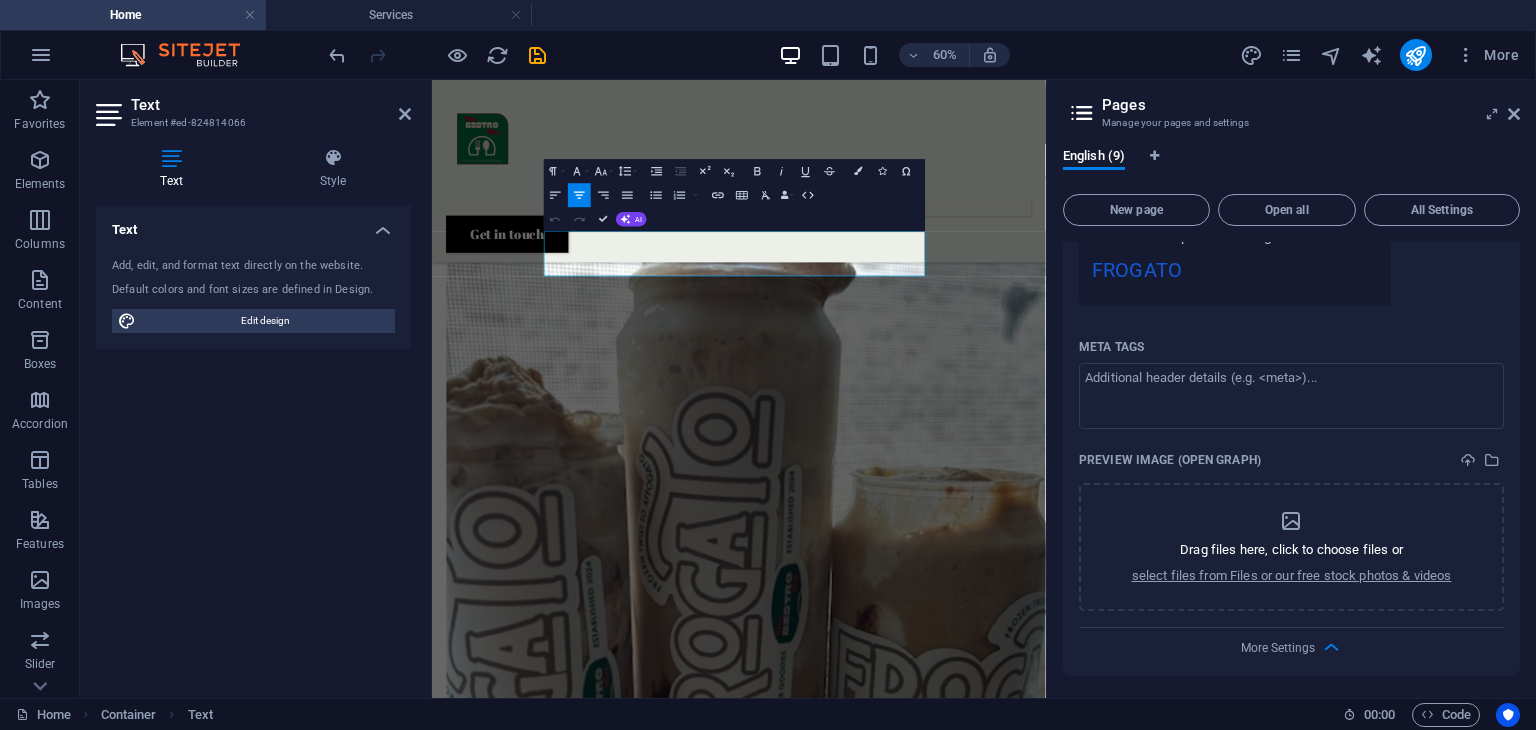 type 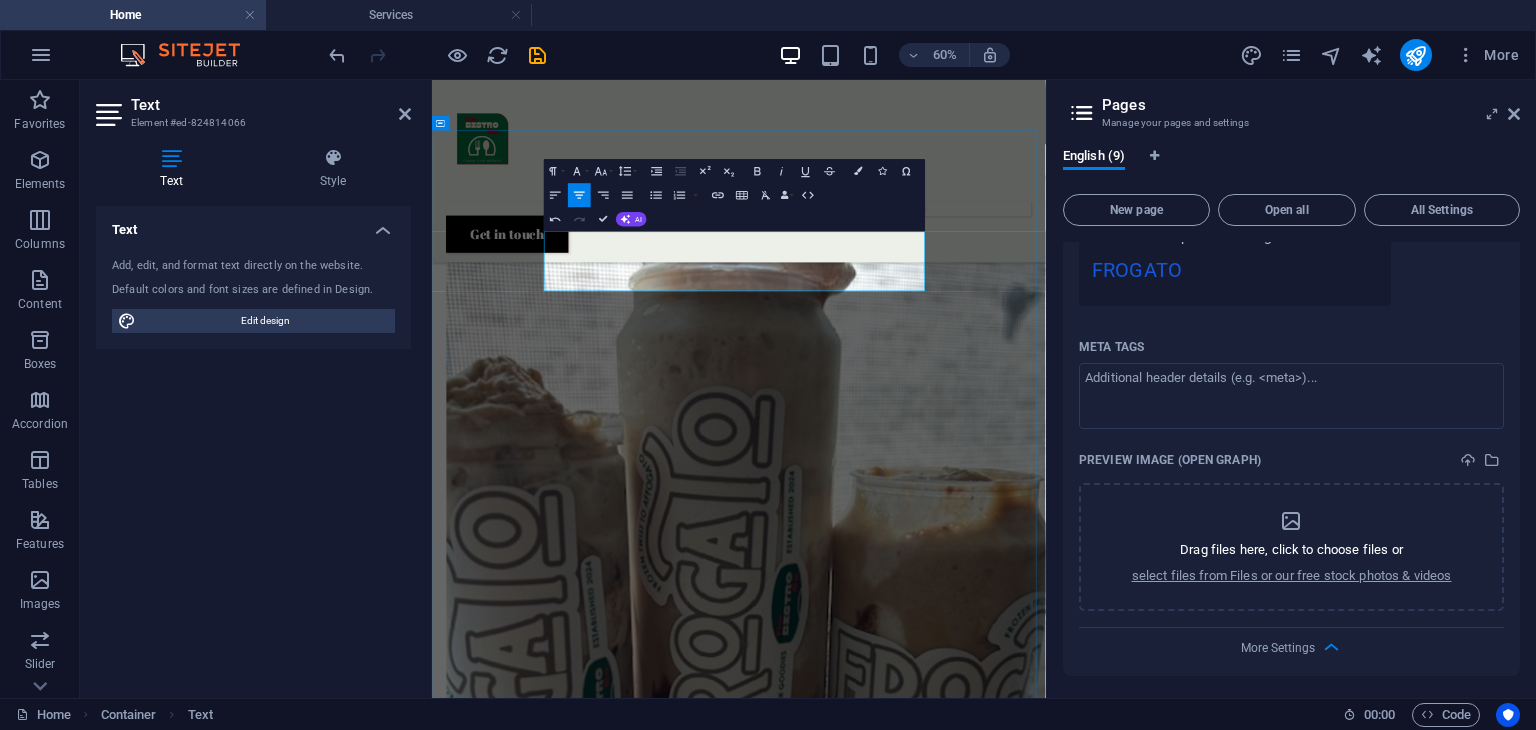 drag, startPoint x: 638, startPoint y: 345, endPoint x: 686, endPoint y: 345, distance: 48 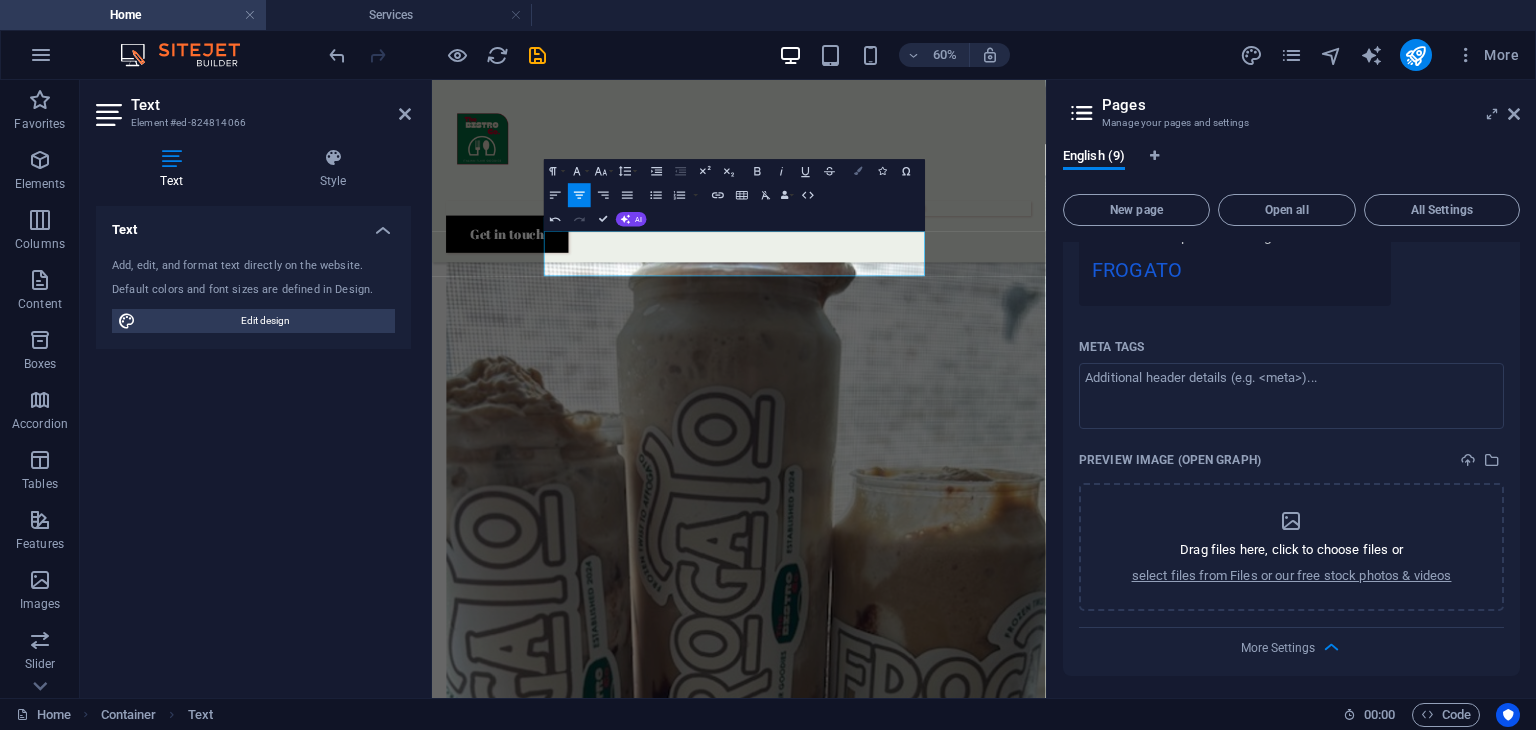 click at bounding box center [858, 171] 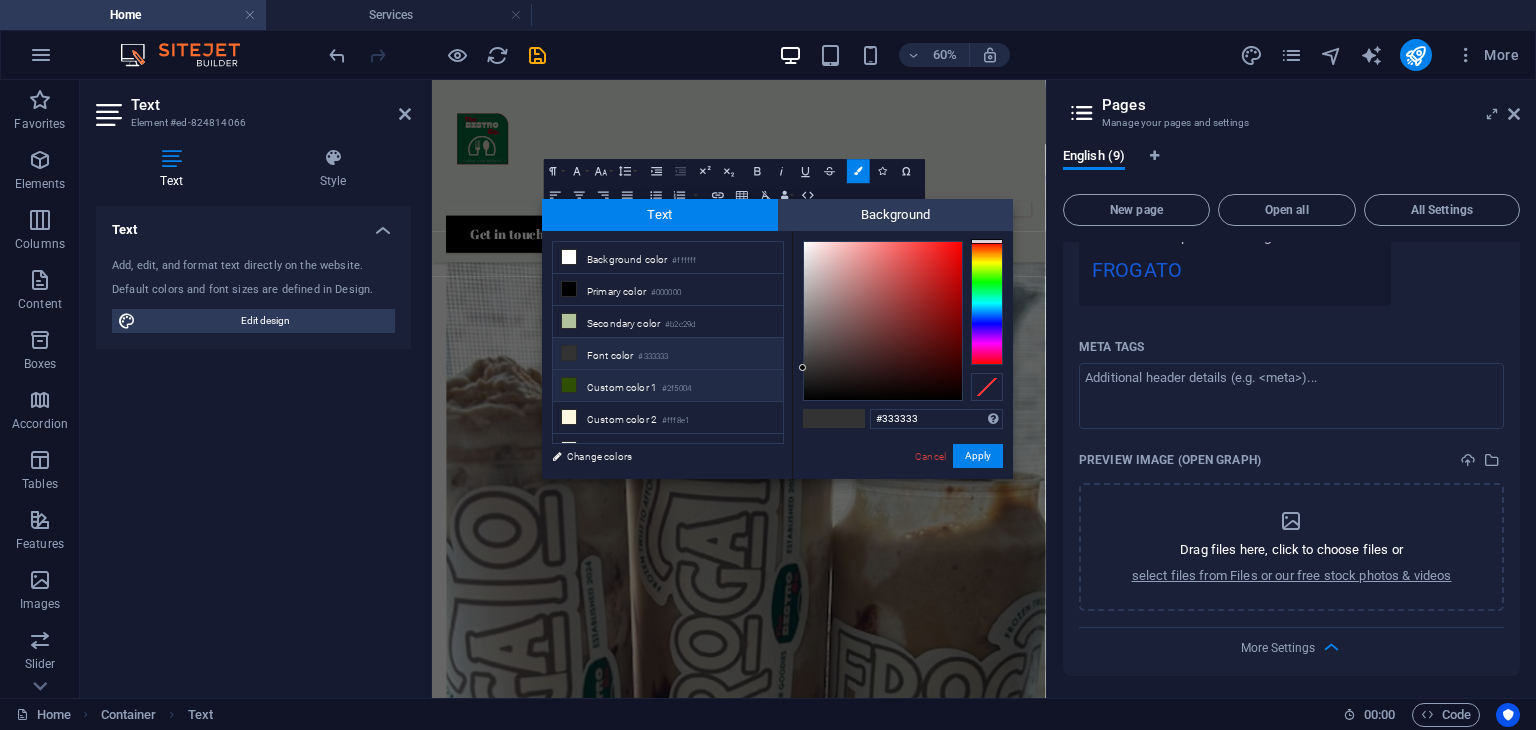 click at bounding box center [569, 385] 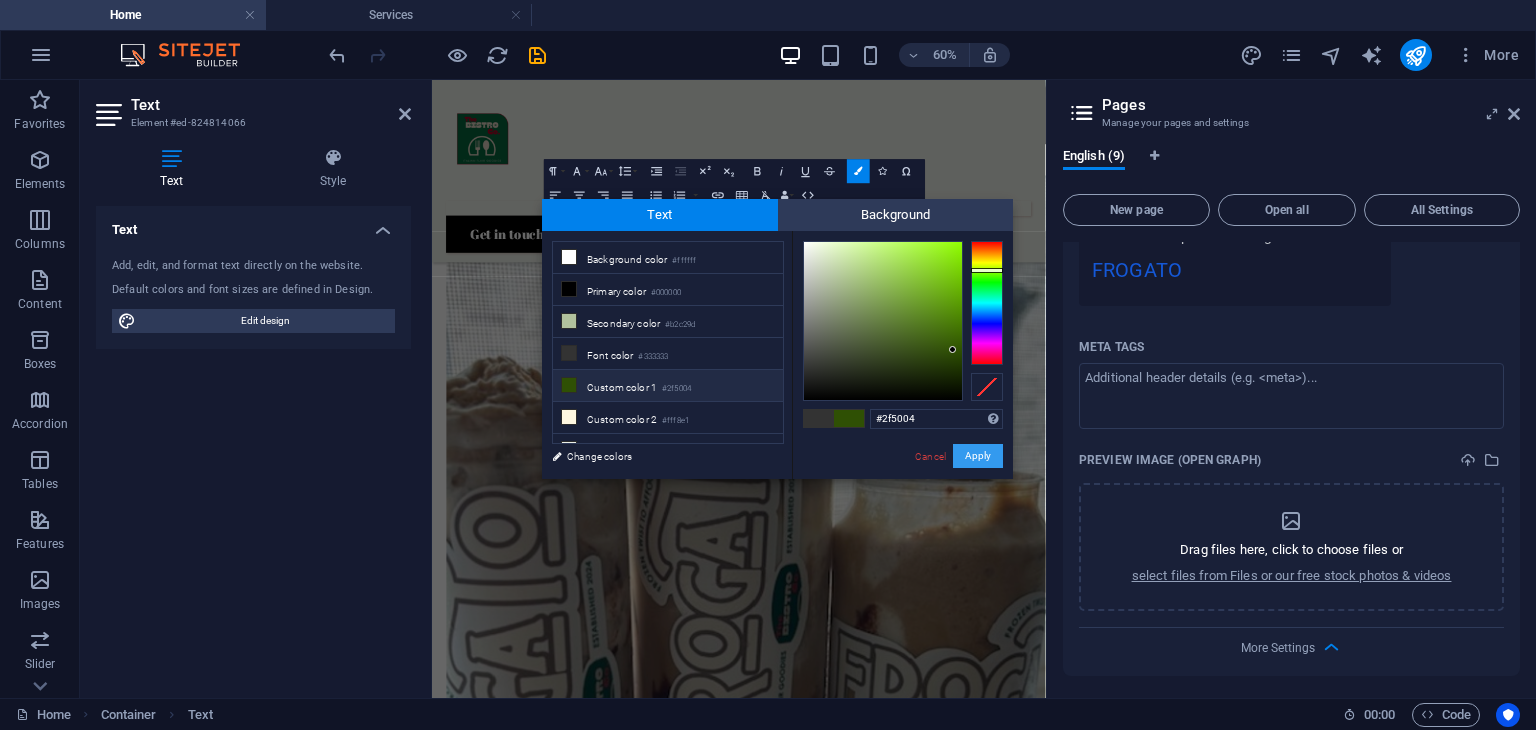 click on "Apply" at bounding box center [978, 456] 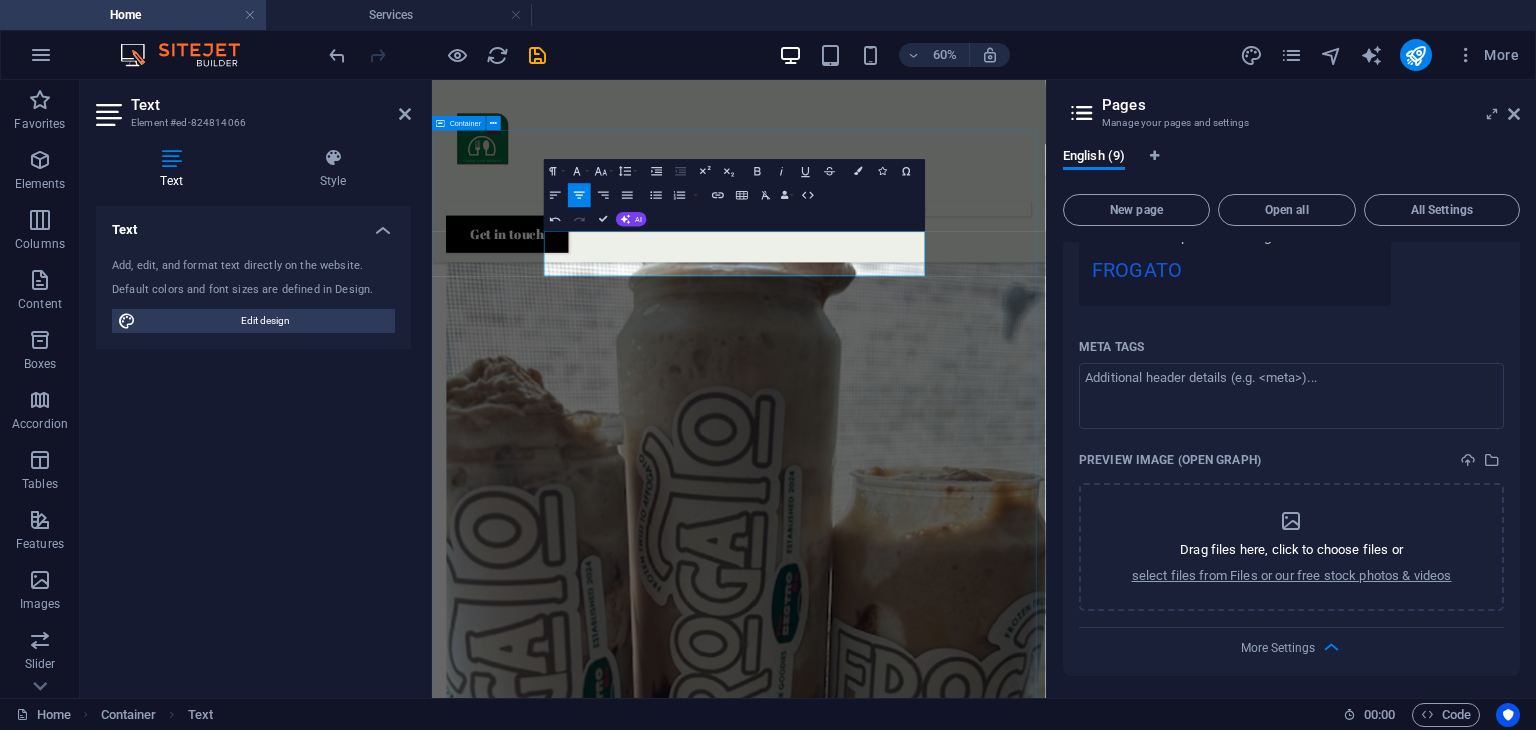 drag, startPoint x: 1038, startPoint y: 398, endPoint x: 615, endPoint y: 344, distance: 426.4329 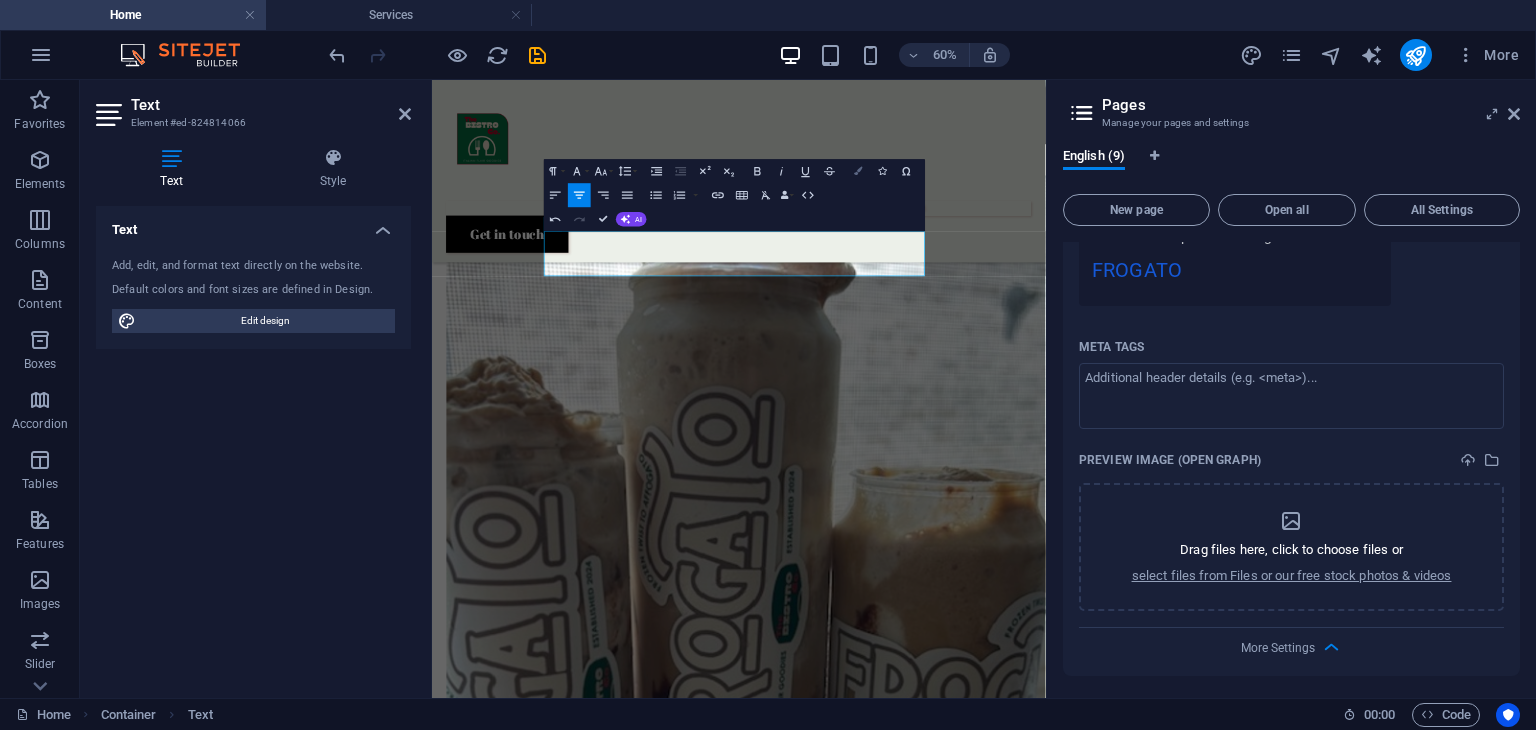 click at bounding box center [858, 171] 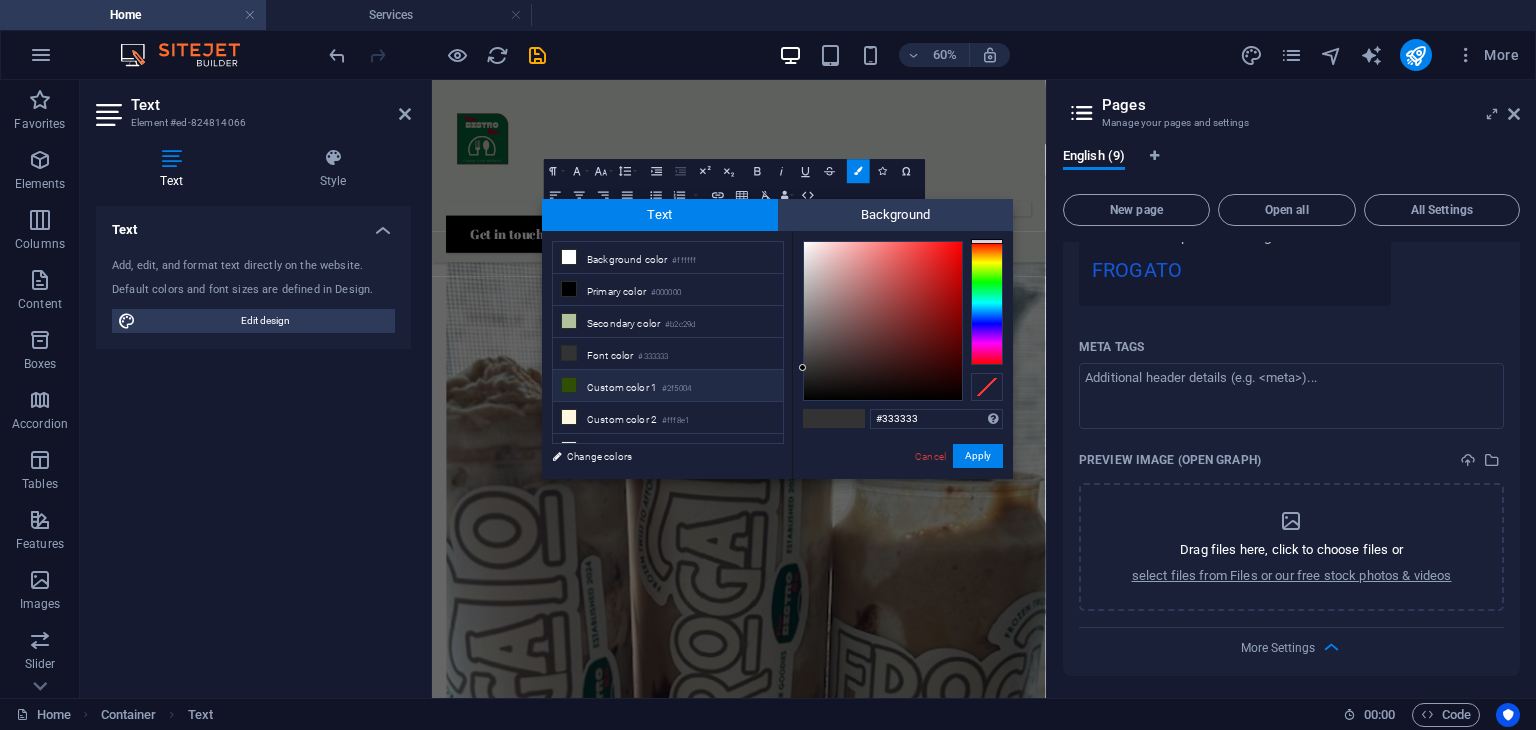 click on "Custom color 1
#2f5004" at bounding box center [668, 386] 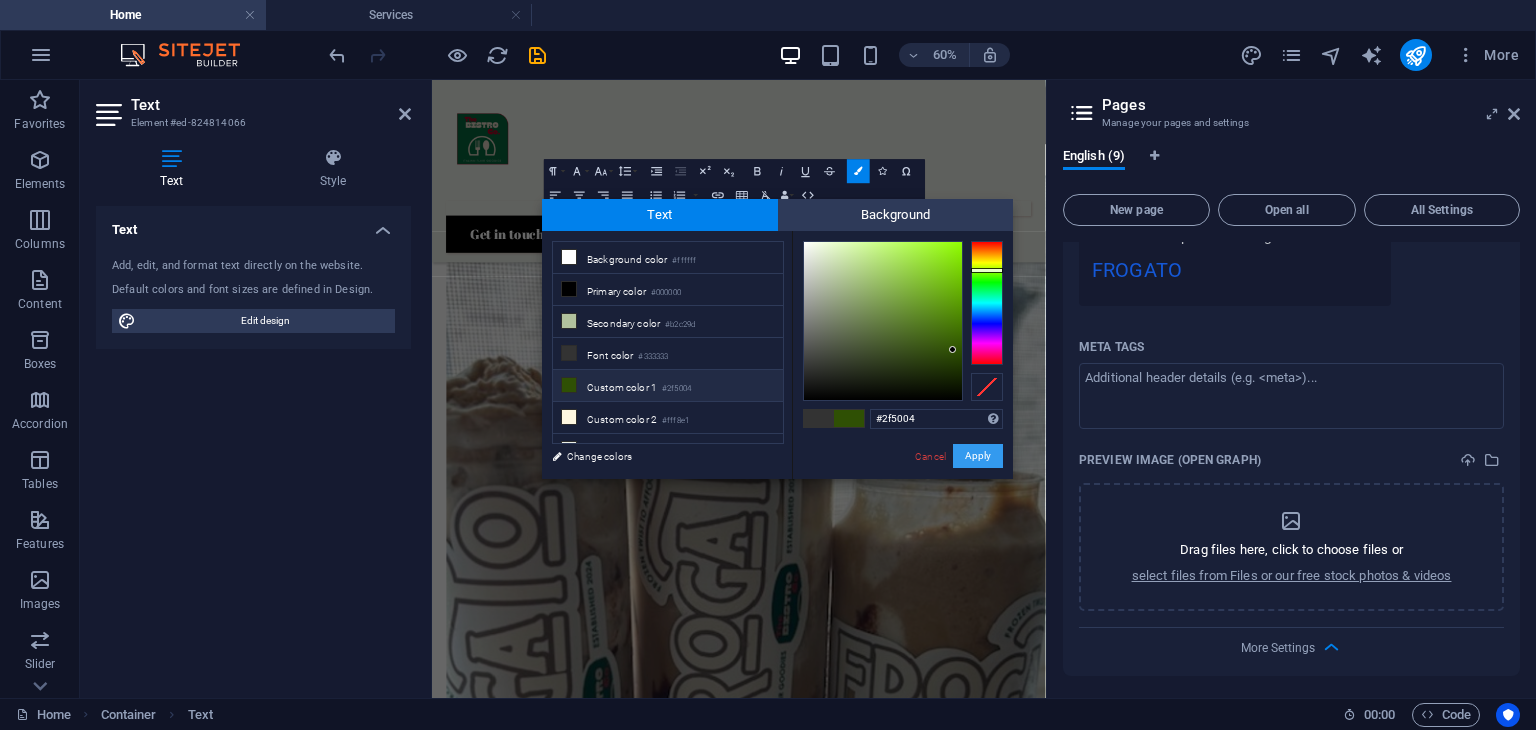 click on "Apply" at bounding box center [978, 456] 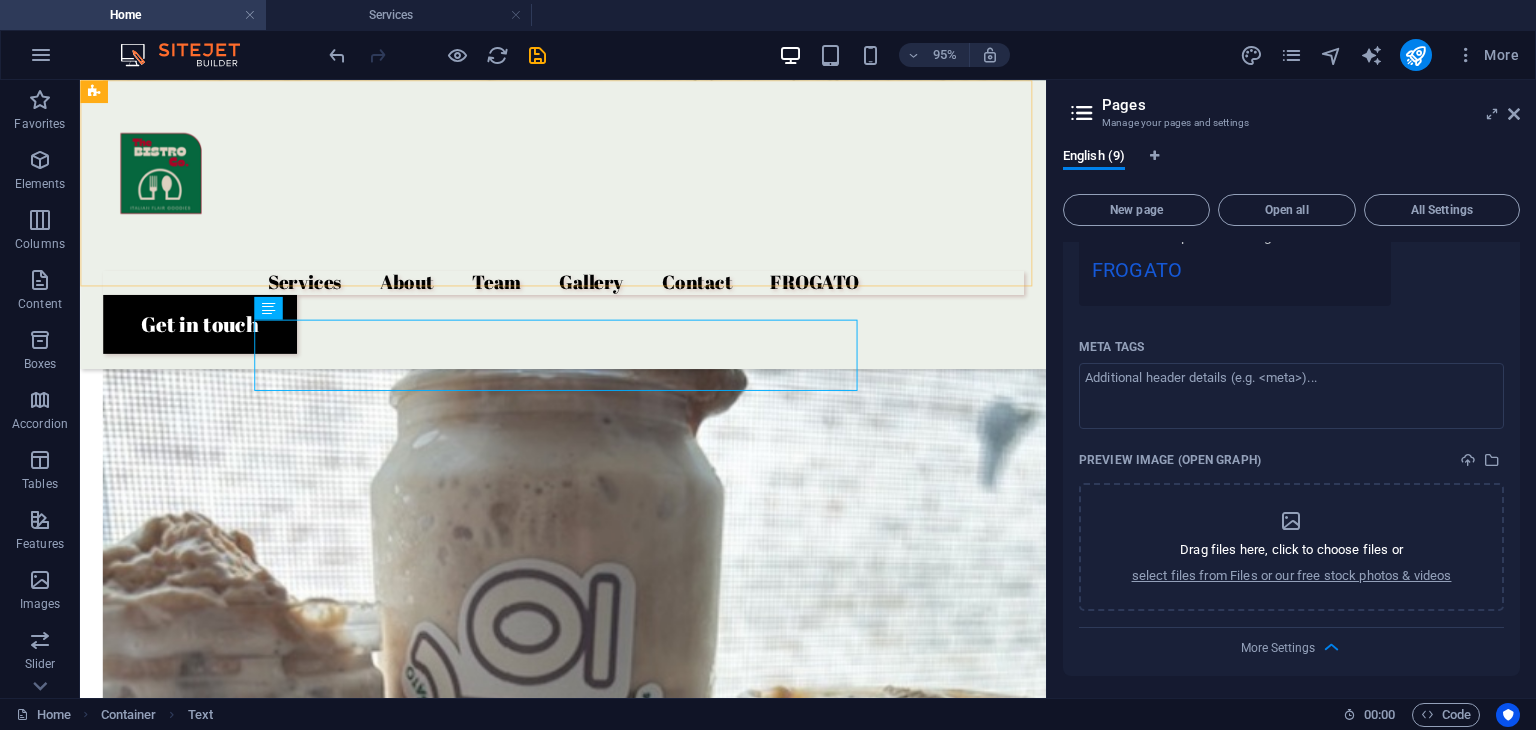 scroll, scrollTop: 3892, scrollLeft: 0, axis: vertical 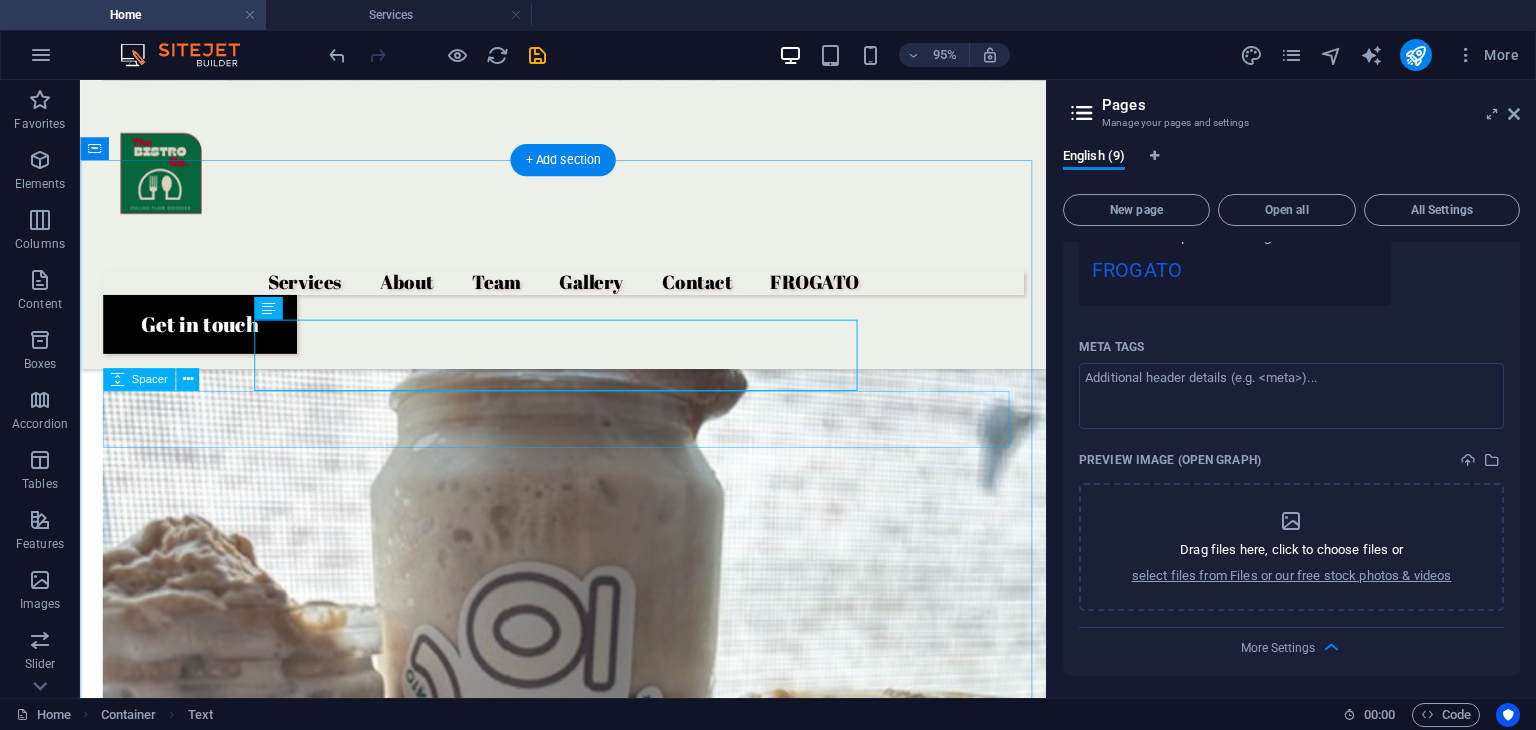 click at bounding box center (588, 4798) 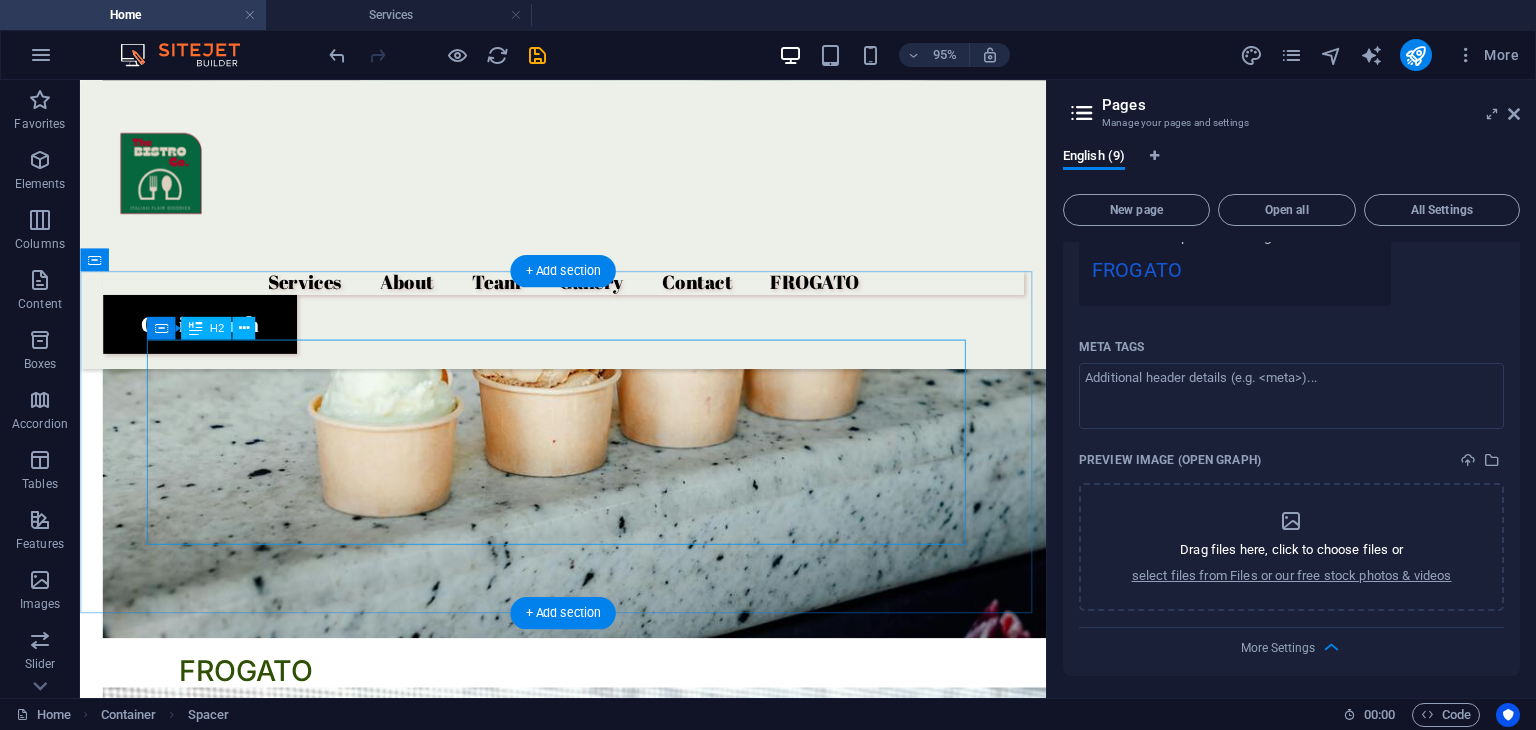 scroll, scrollTop: 3410, scrollLeft: 0, axis: vertical 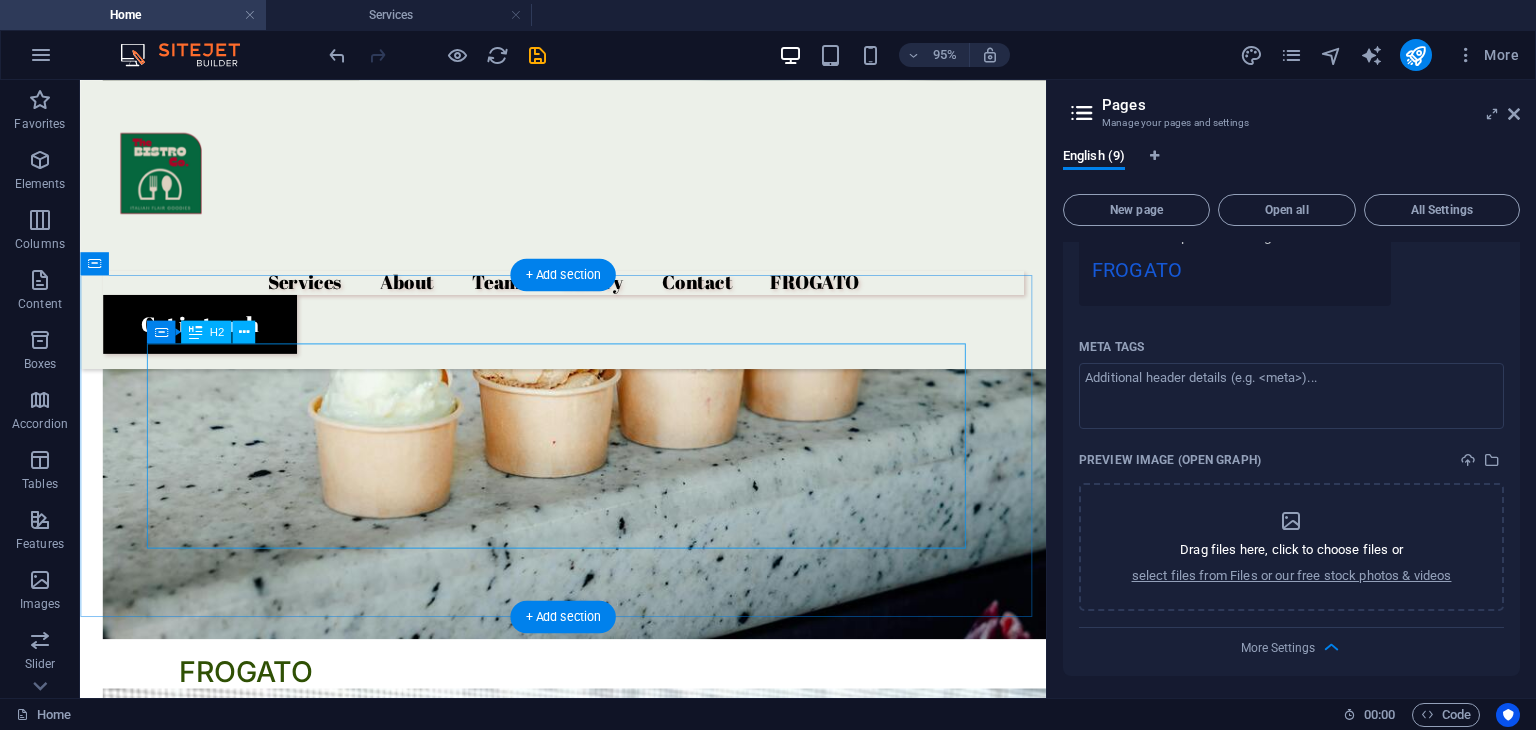 click on "Beyond plans, we create memories!" at bounding box center (588, 4851) 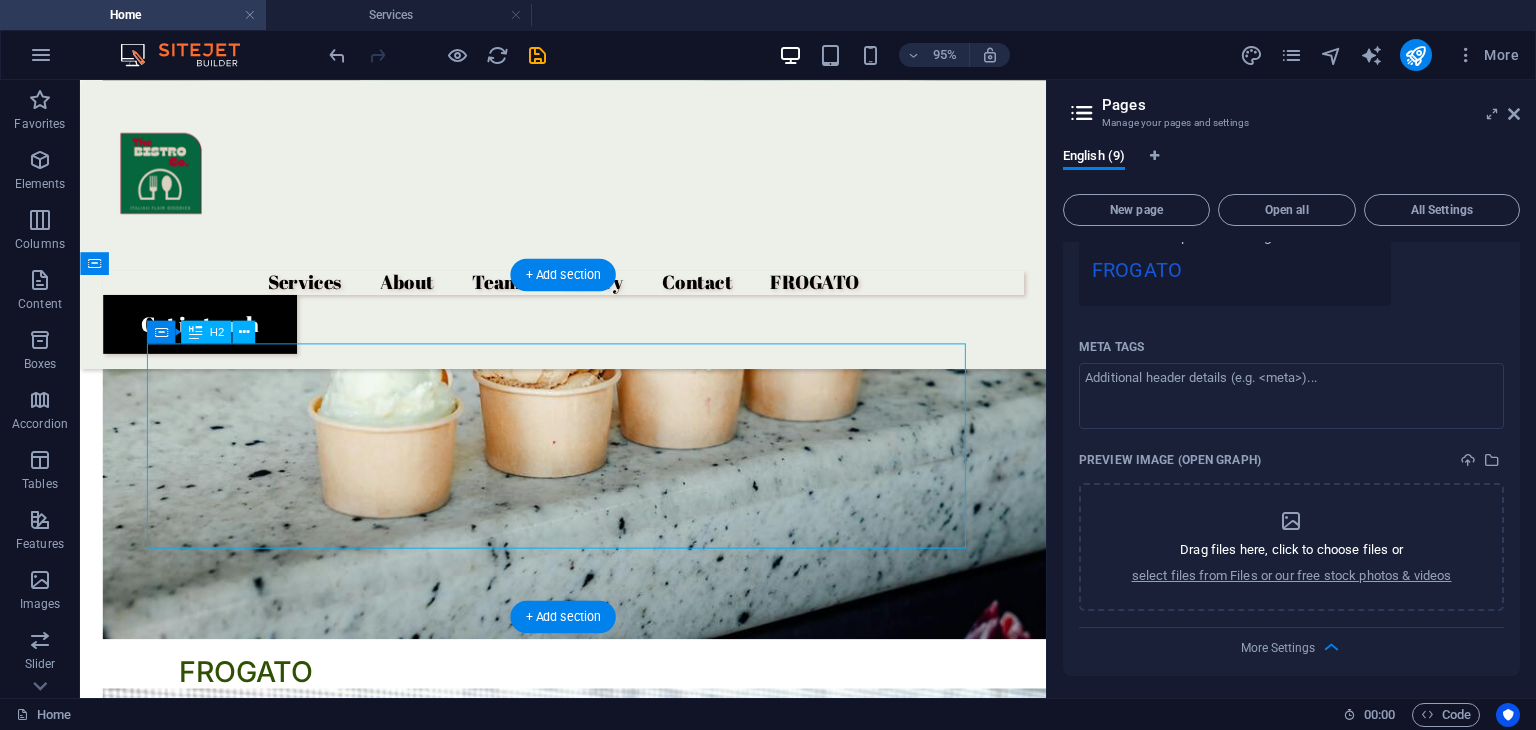 click on "Beyond plans, we create memories!" at bounding box center (588, 4851) 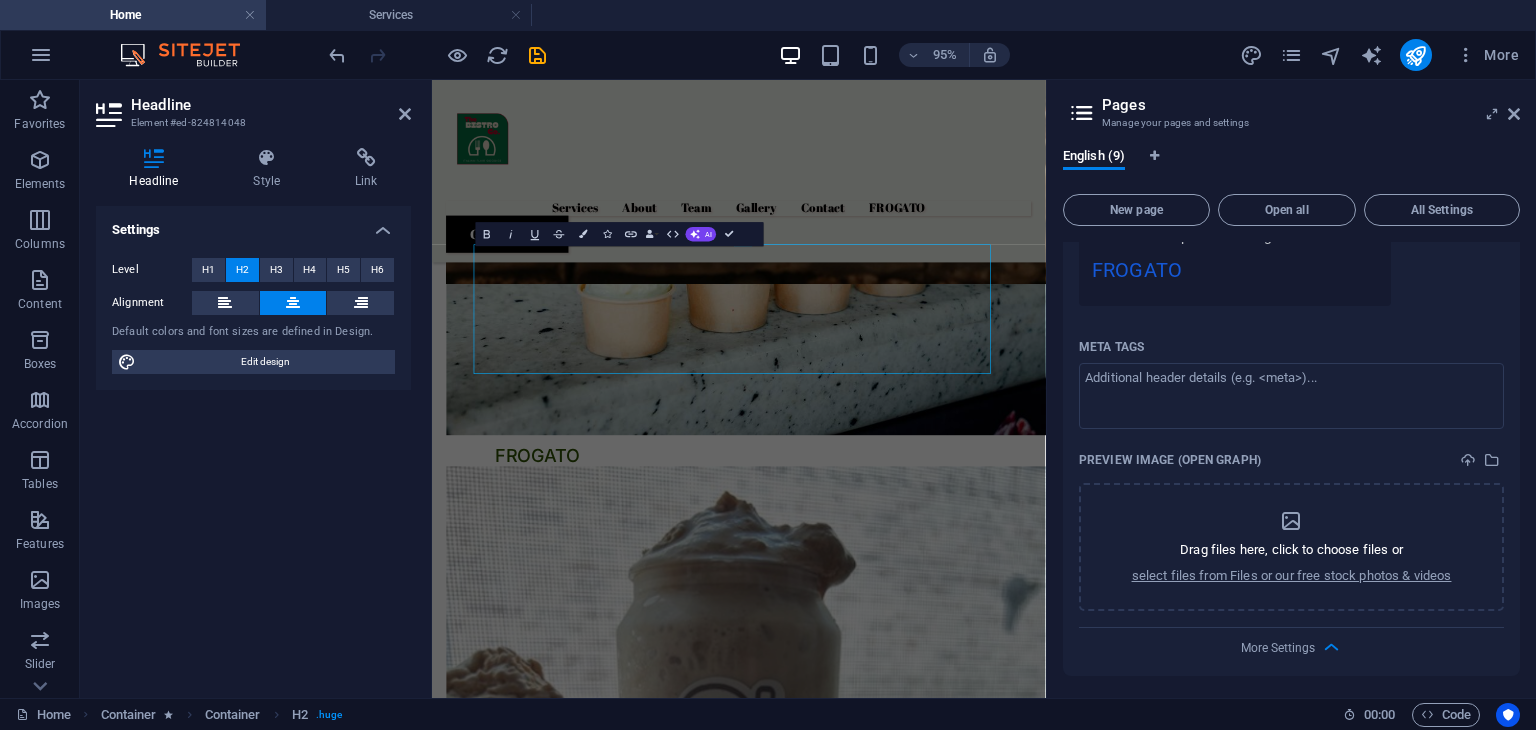scroll, scrollTop: 3413, scrollLeft: 0, axis: vertical 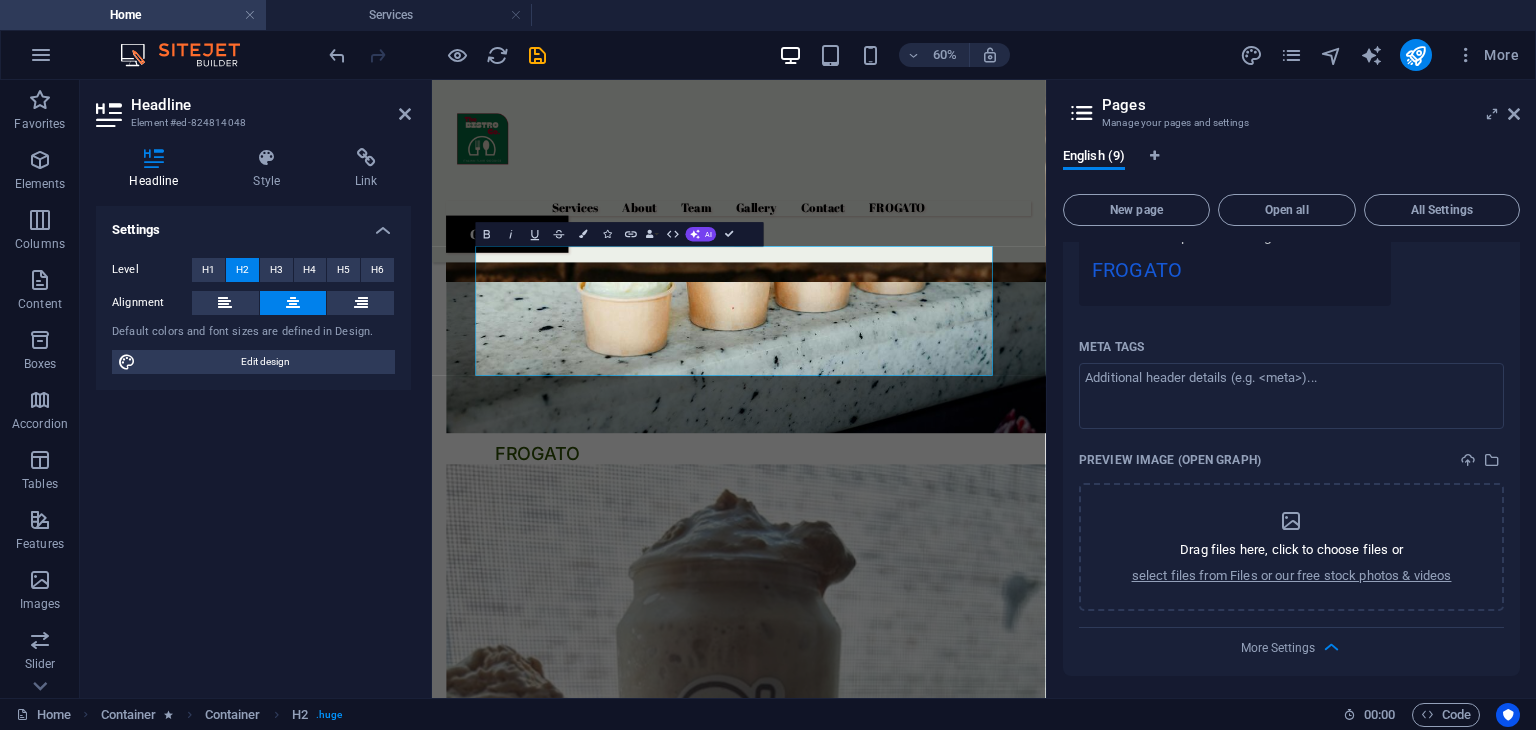 type 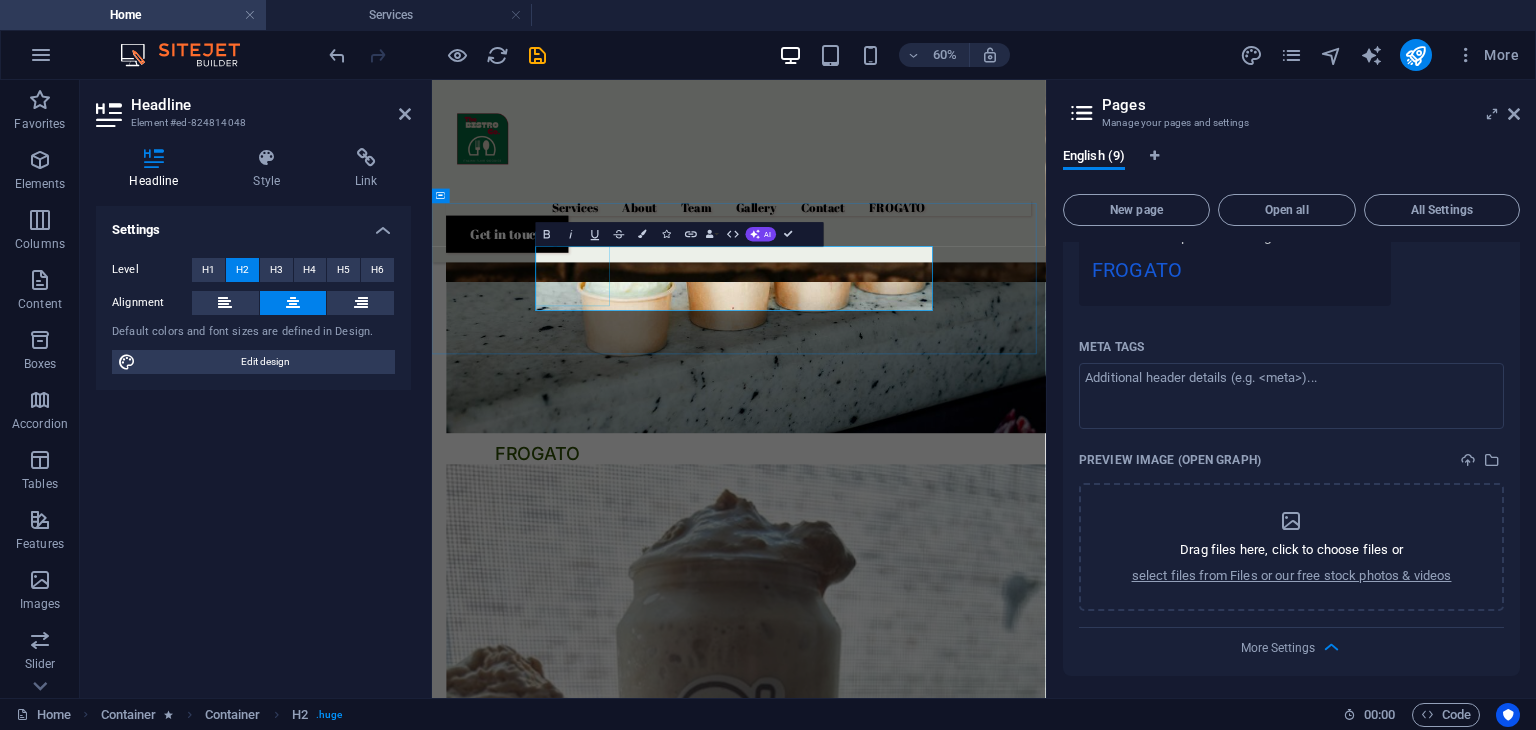 scroll, scrollTop: 3410, scrollLeft: 0, axis: vertical 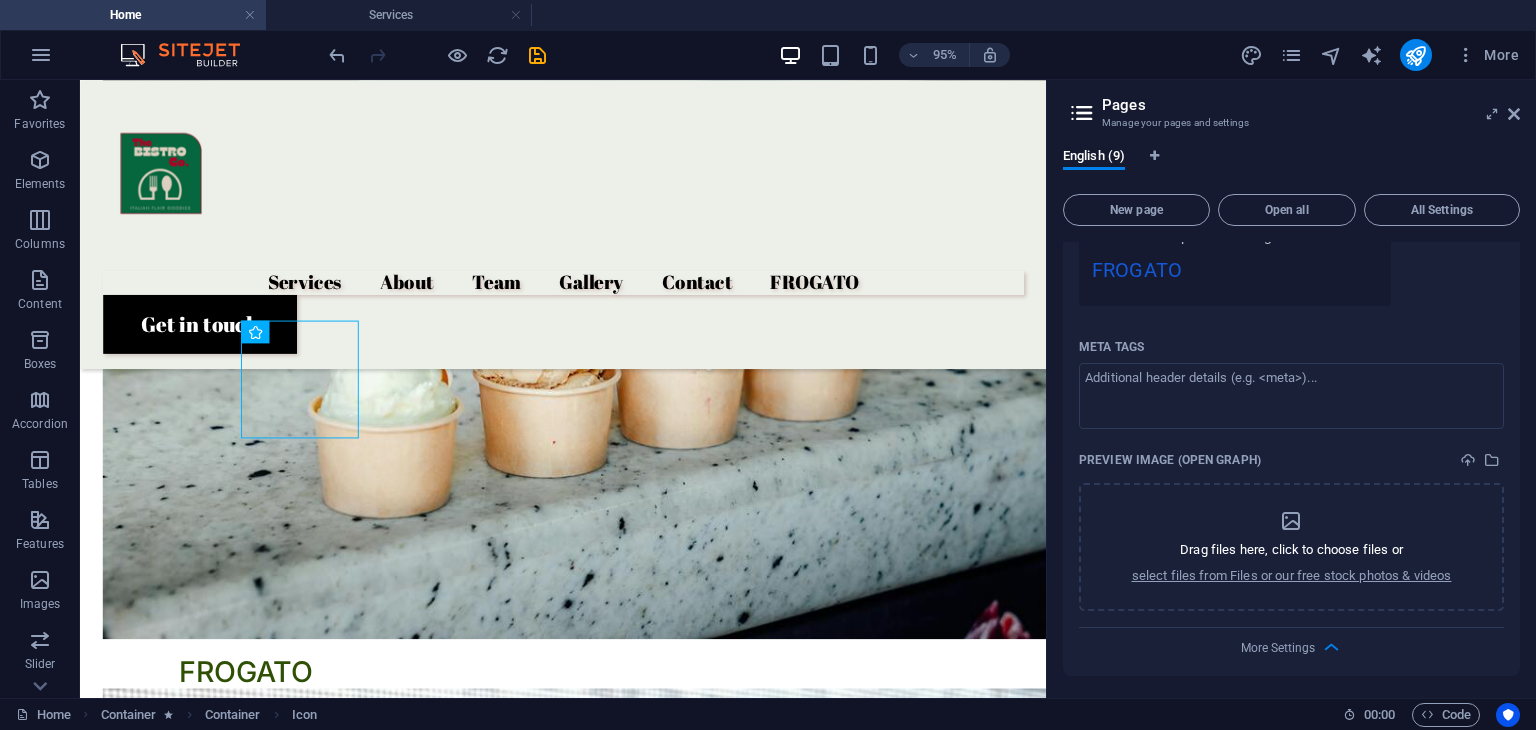 drag, startPoint x: 258, startPoint y: 393, endPoint x: 810, endPoint y: 294, distance: 560.80743 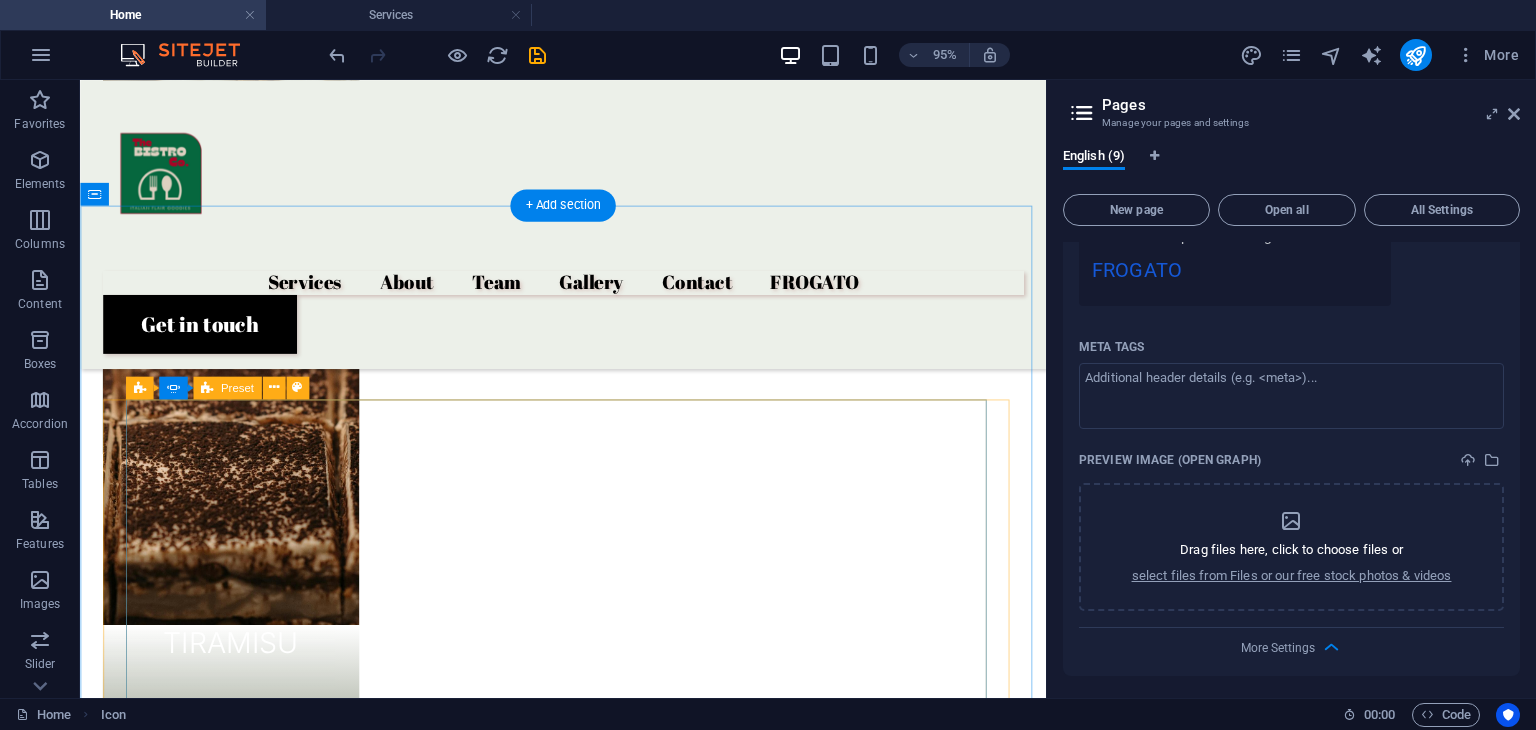scroll, scrollTop: 2568, scrollLeft: 0, axis: vertical 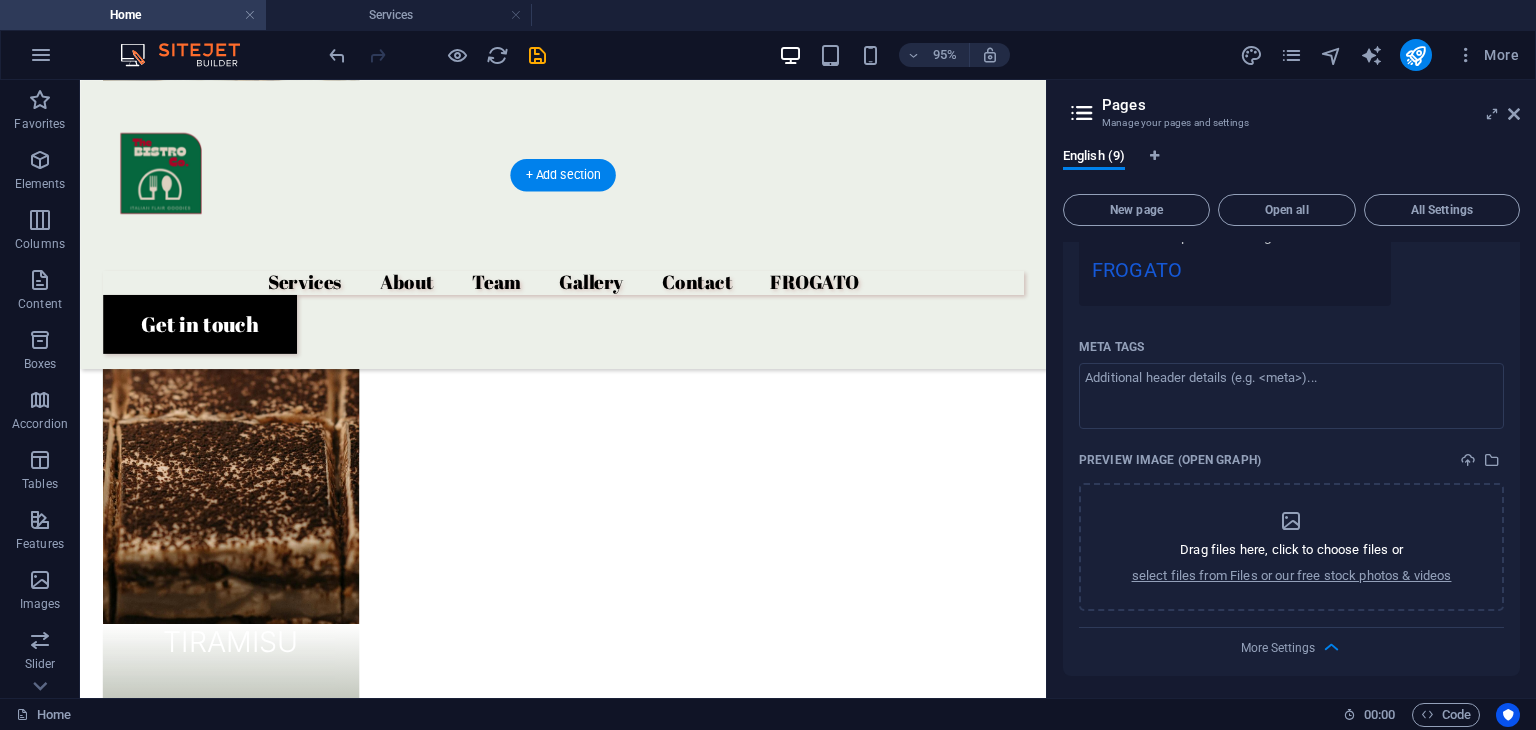 click at bounding box center (-325, 7446) 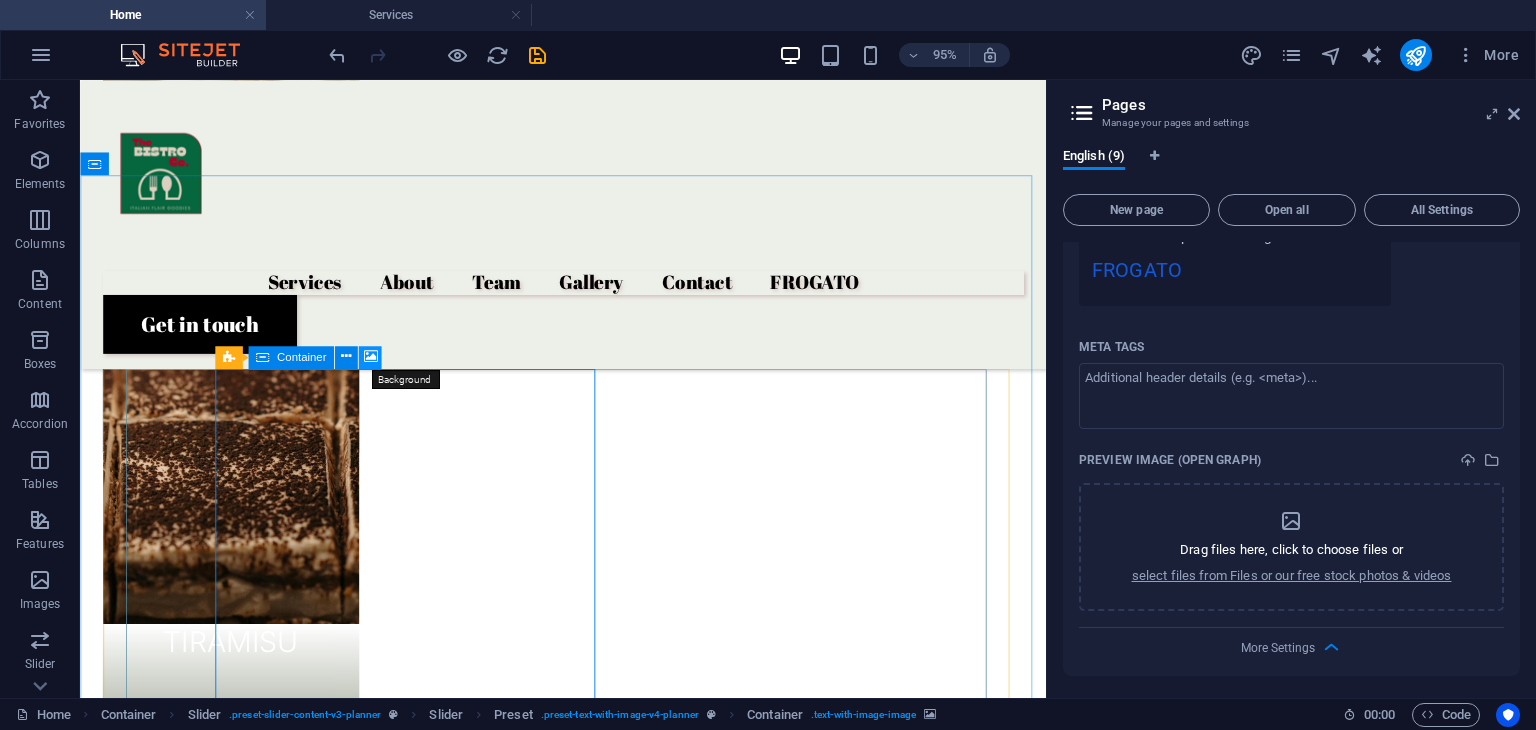 click at bounding box center (370, 357) 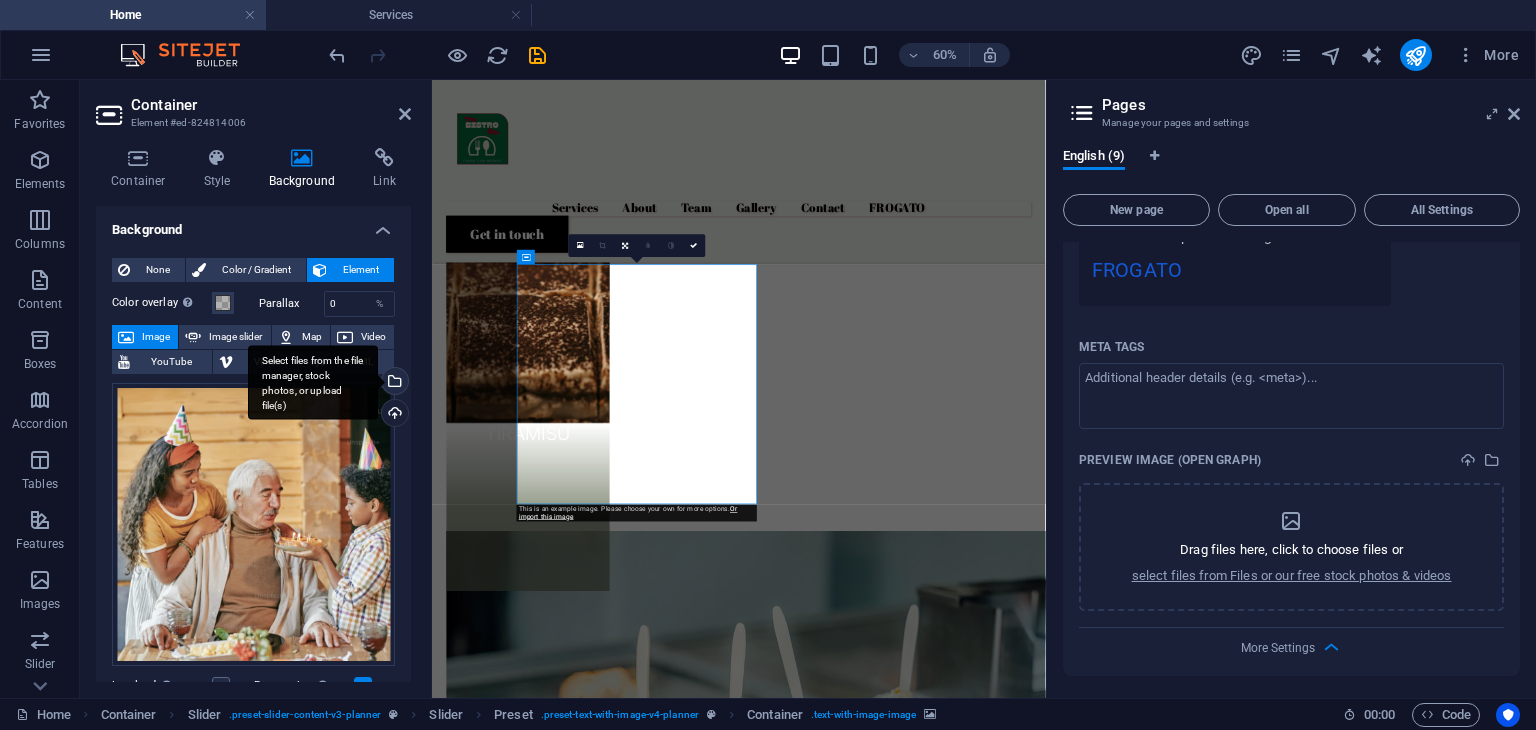 click on "Select files from the file manager, stock photos, or upload file(s)" at bounding box center (313, 382) 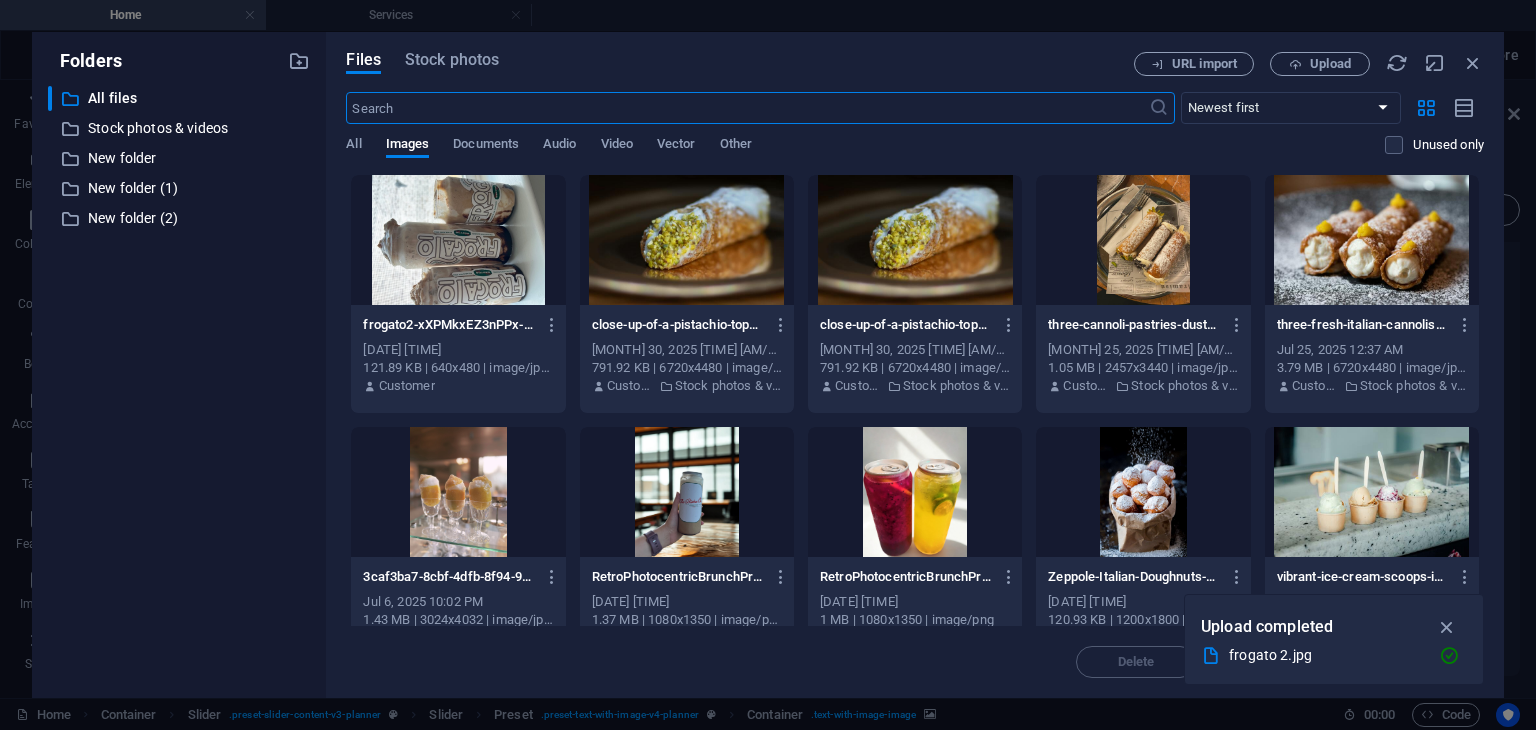 scroll, scrollTop: 1284, scrollLeft: 0, axis: vertical 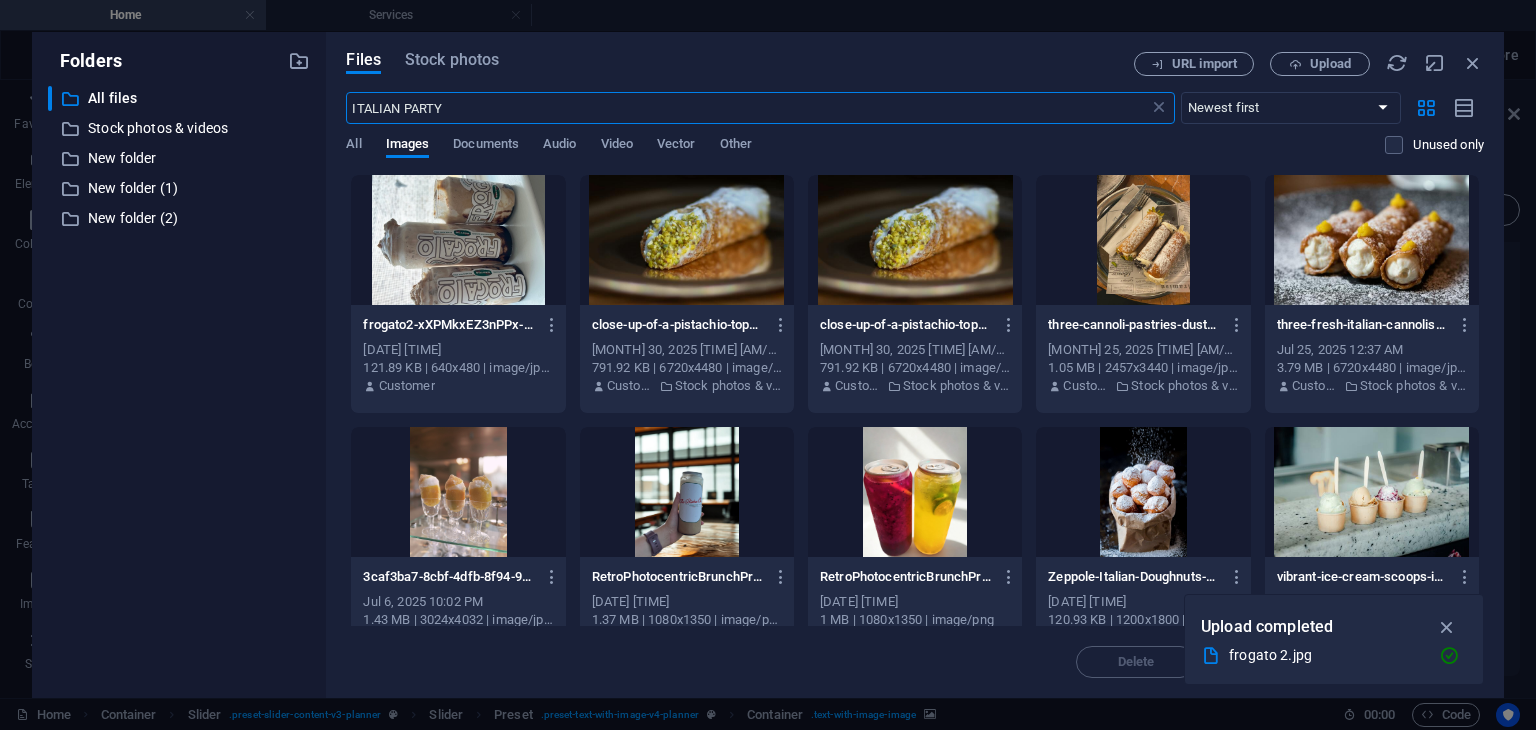type on "ITALIAN PARTY" 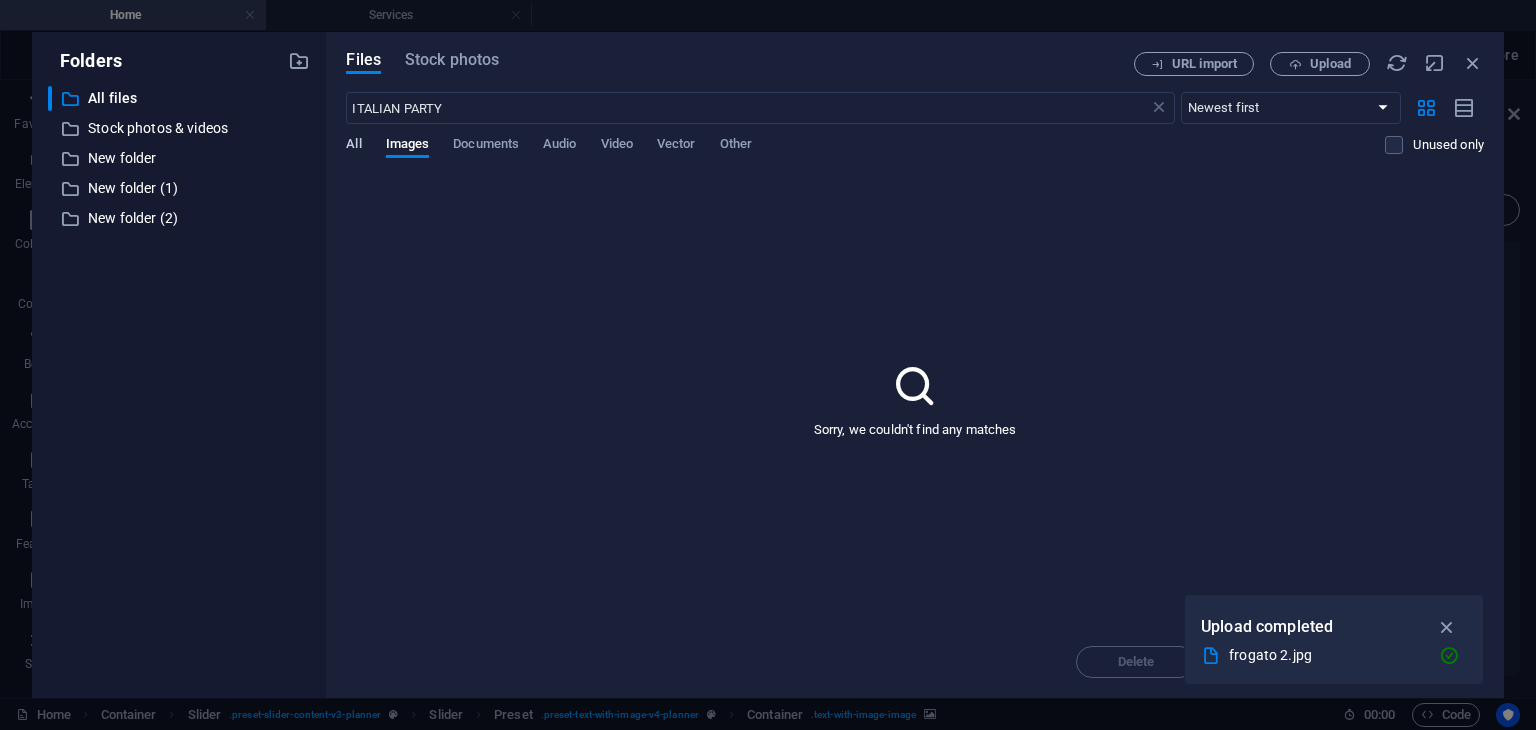 click on "All" at bounding box center (353, 146) 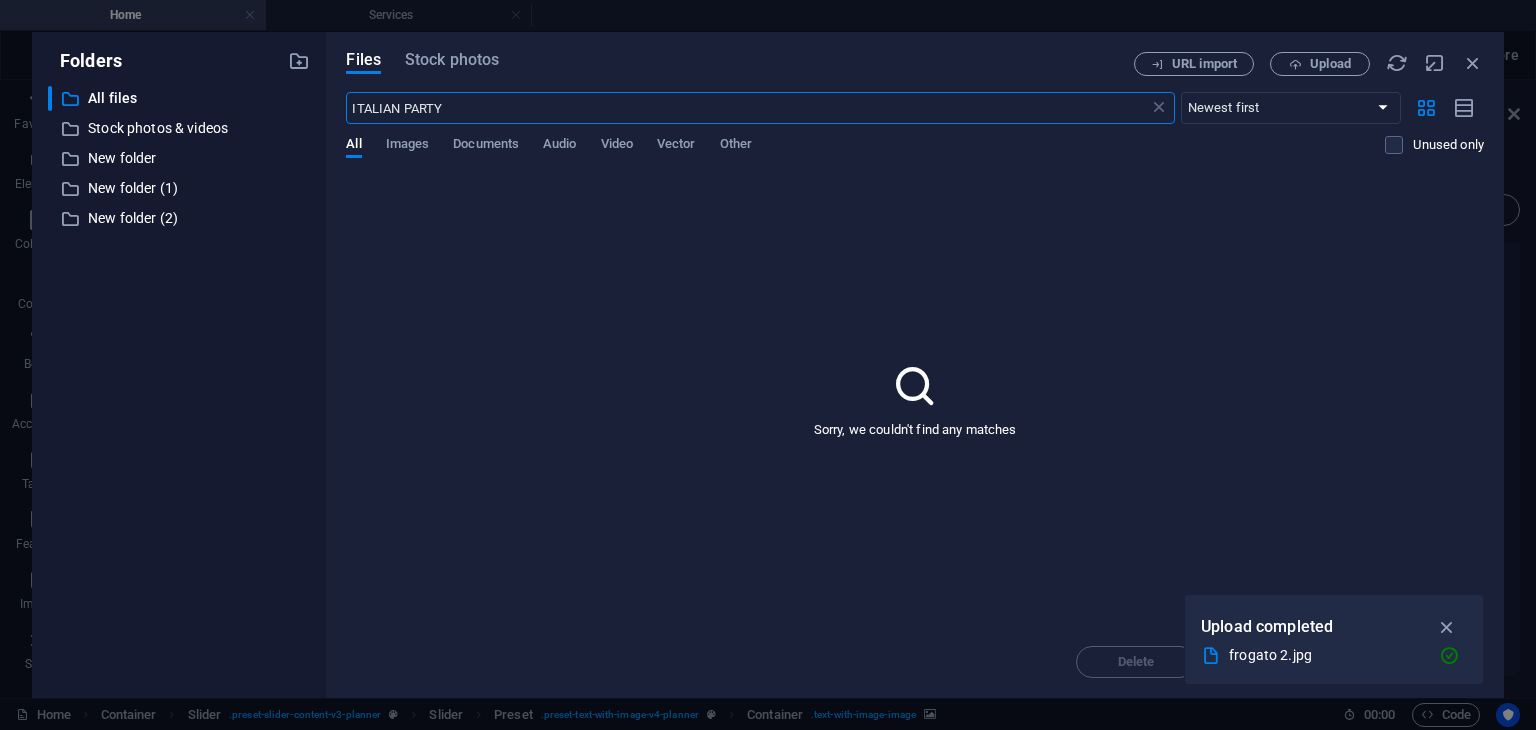 click on "ITALIAN PARTY" at bounding box center (747, 108) 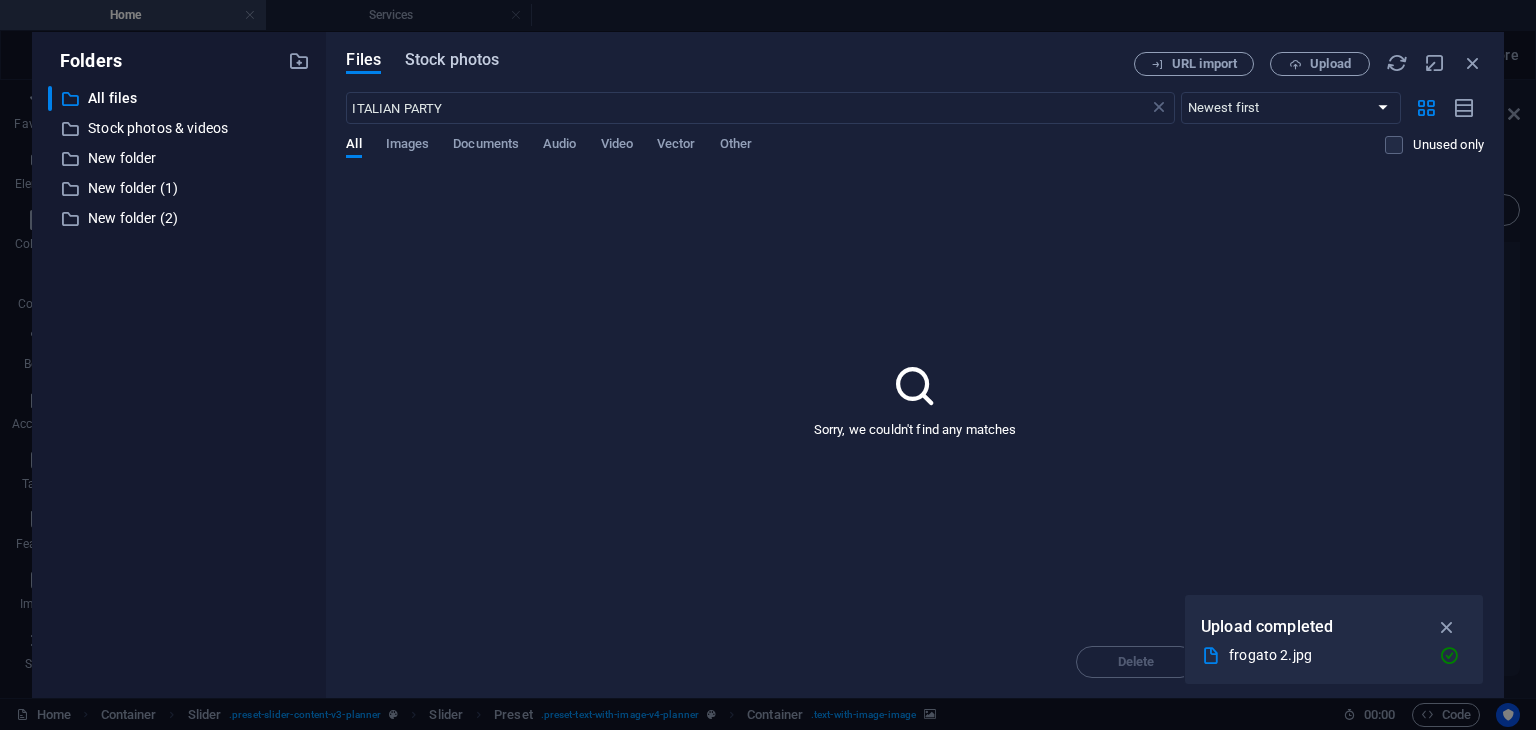 click on "Stock photos" at bounding box center (452, 60) 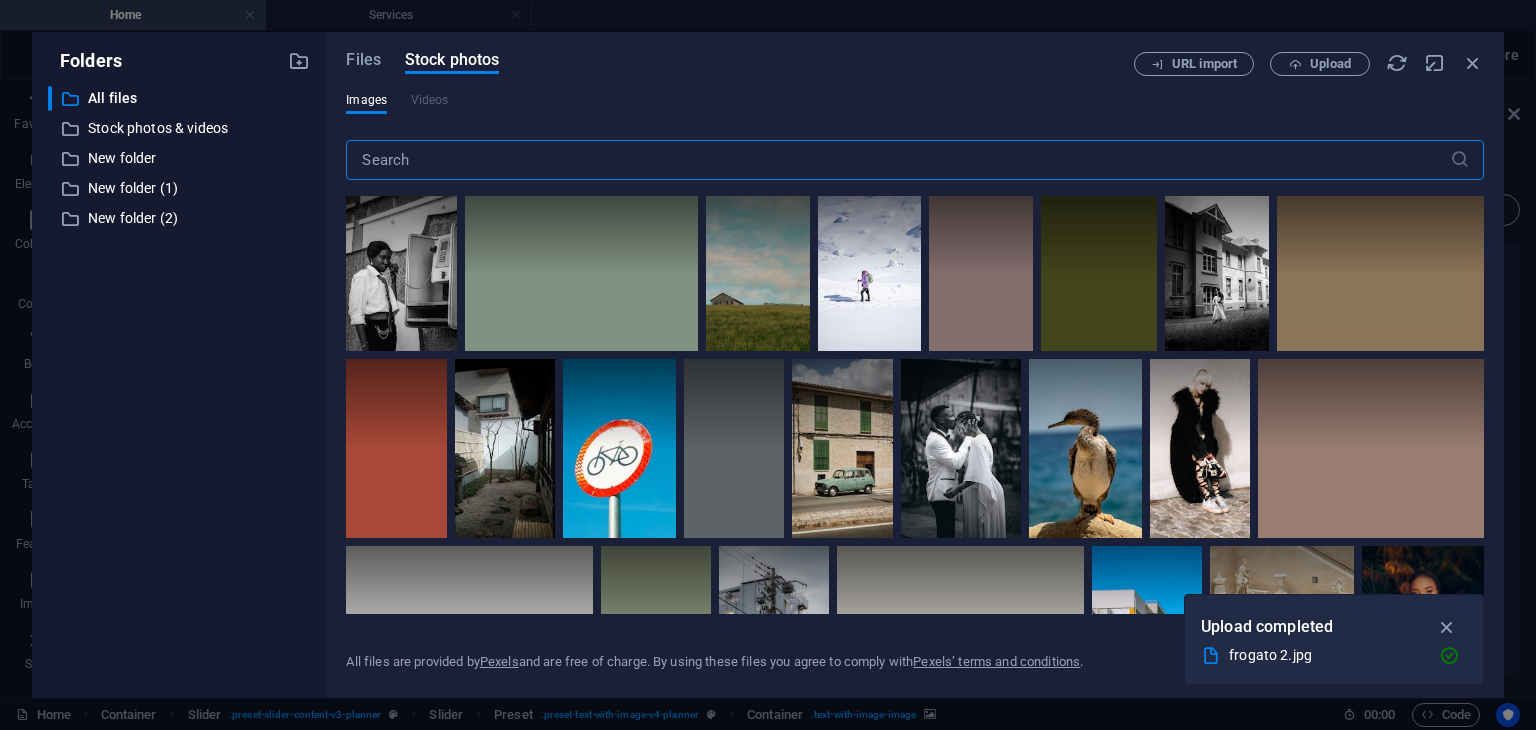 click at bounding box center (897, 160) 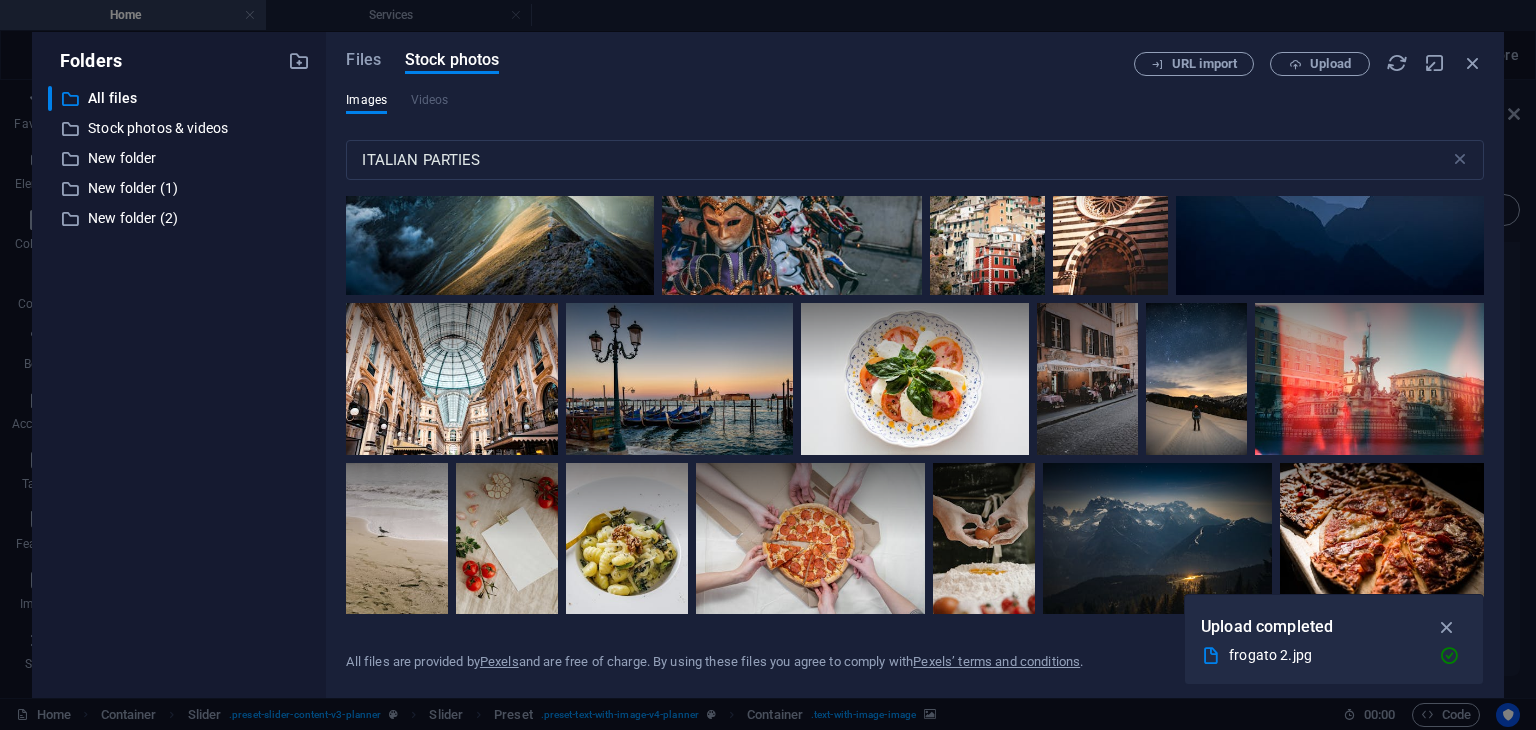 scroll, scrollTop: 4996, scrollLeft: 0, axis: vertical 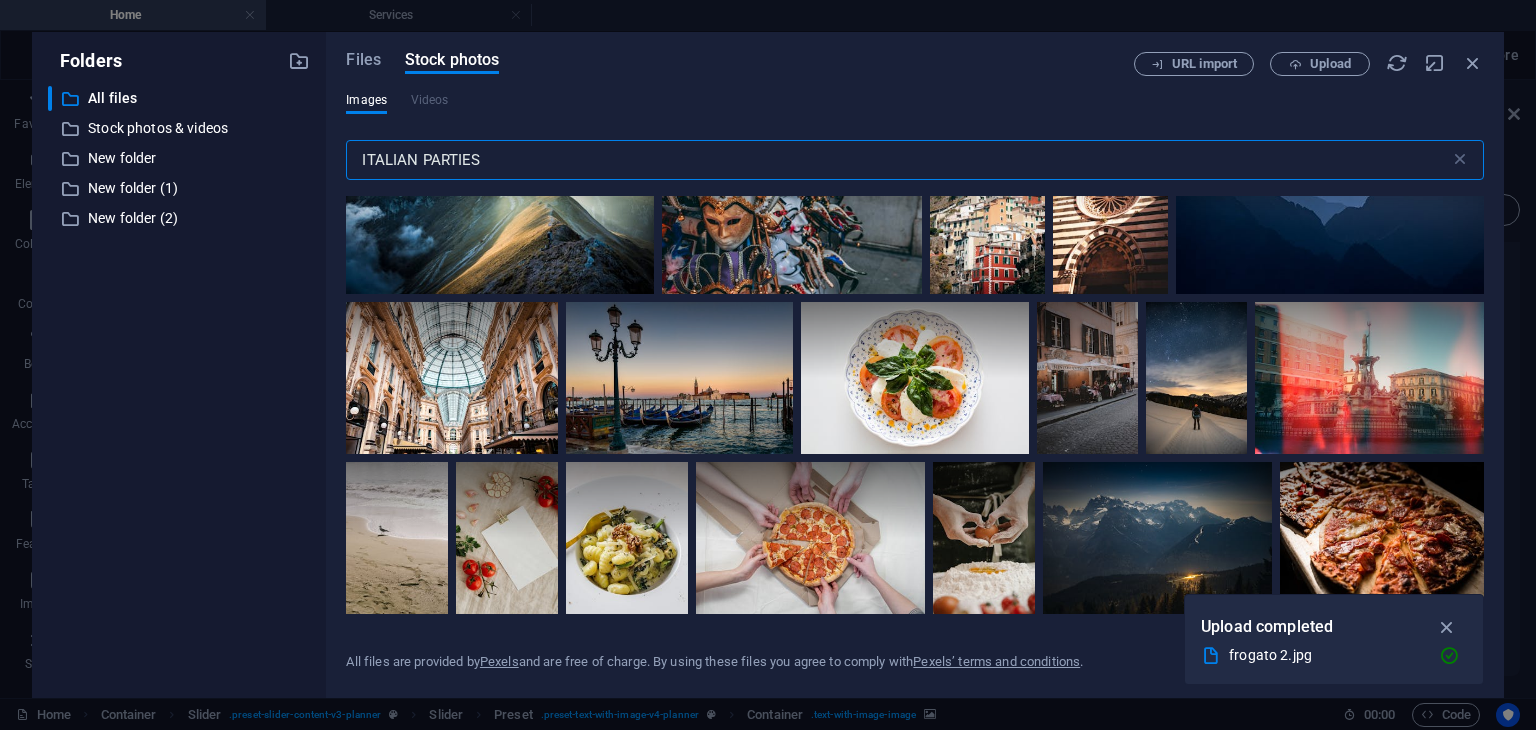 click on "ITALIAN PARTIES" at bounding box center (897, 160) 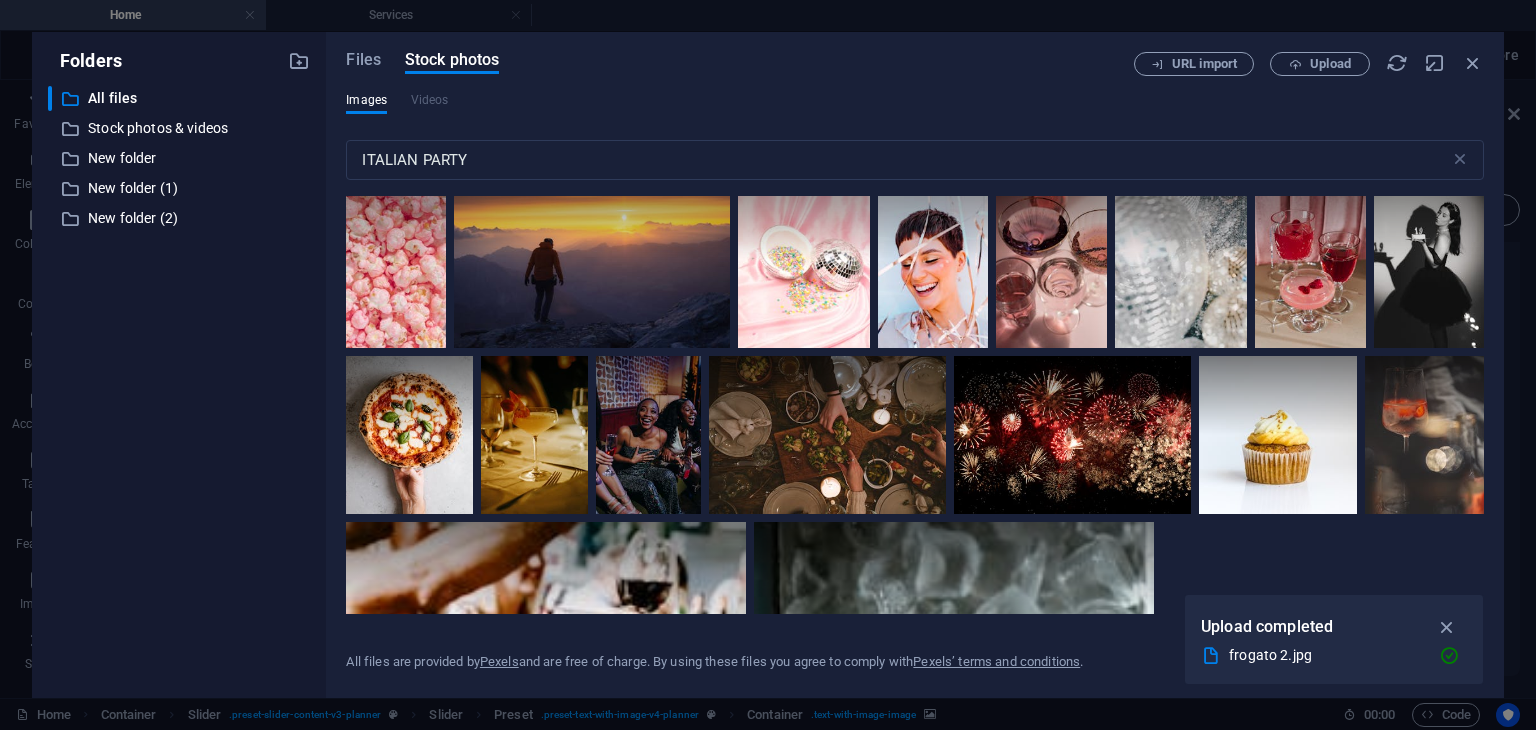 scroll, scrollTop: 11979, scrollLeft: 0, axis: vertical 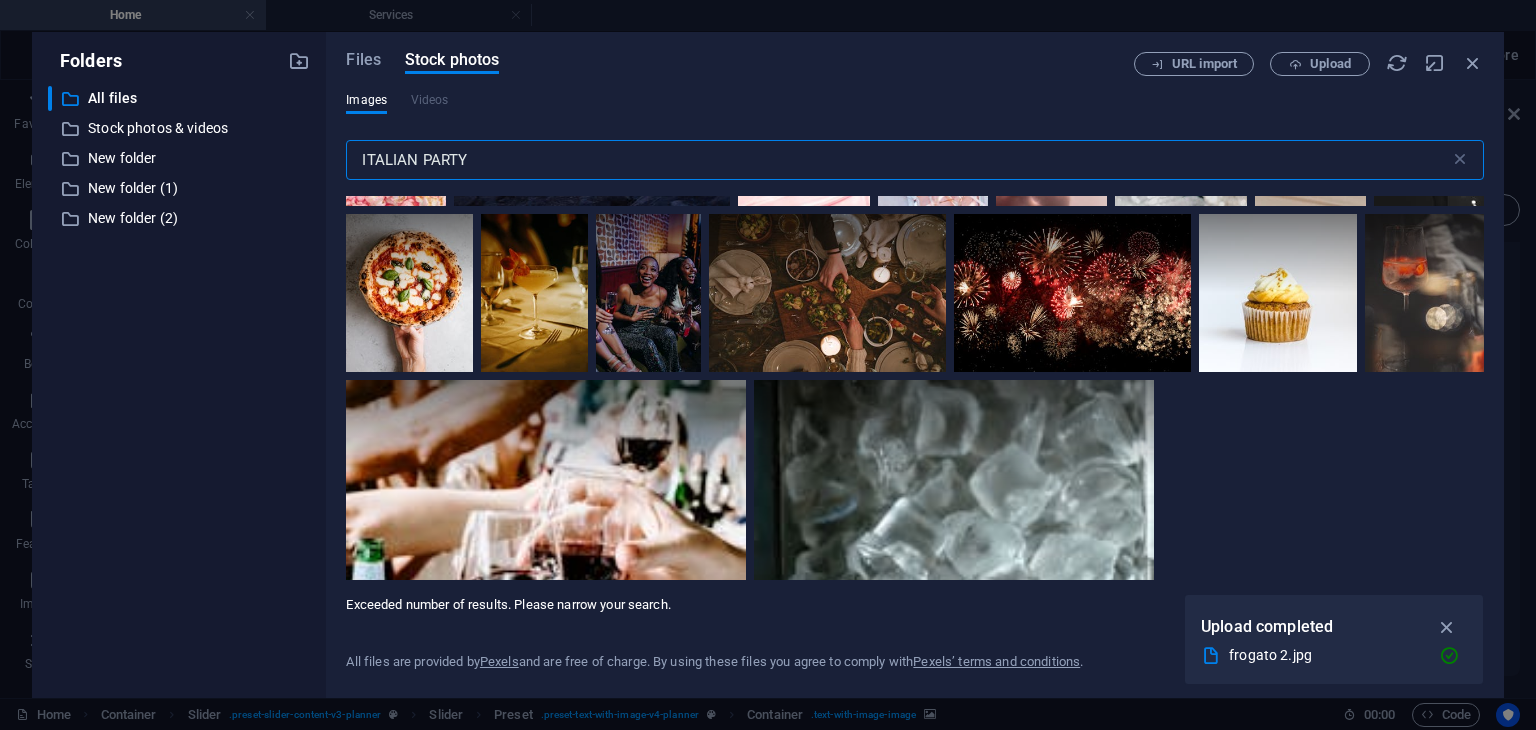 drag, startPoint x: 480, startPoint y: 161, endPoint x: 424, endPoint y: 154, distance: 56.435802 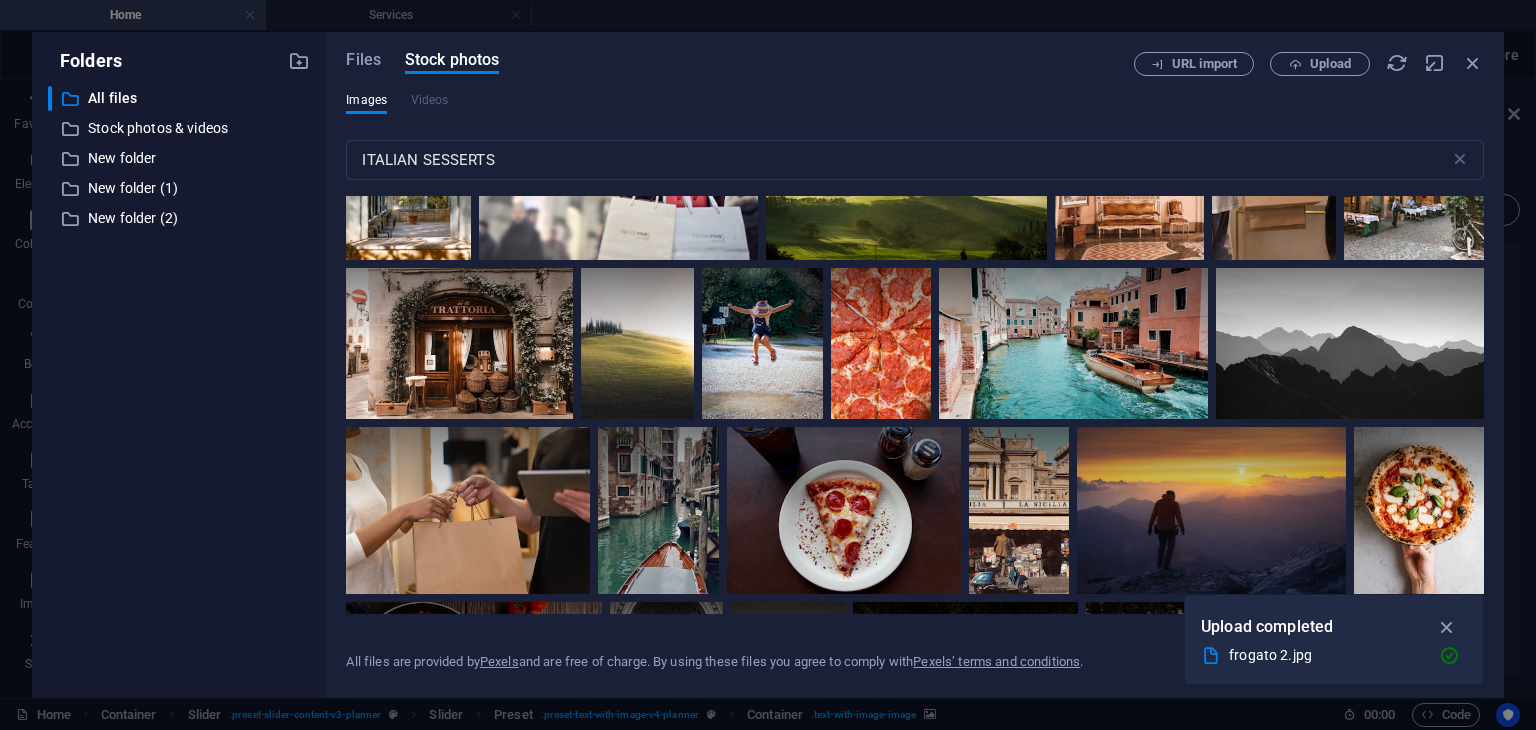 scroll, scrollTop: 659, scrollLeft: 0, axis: vertical 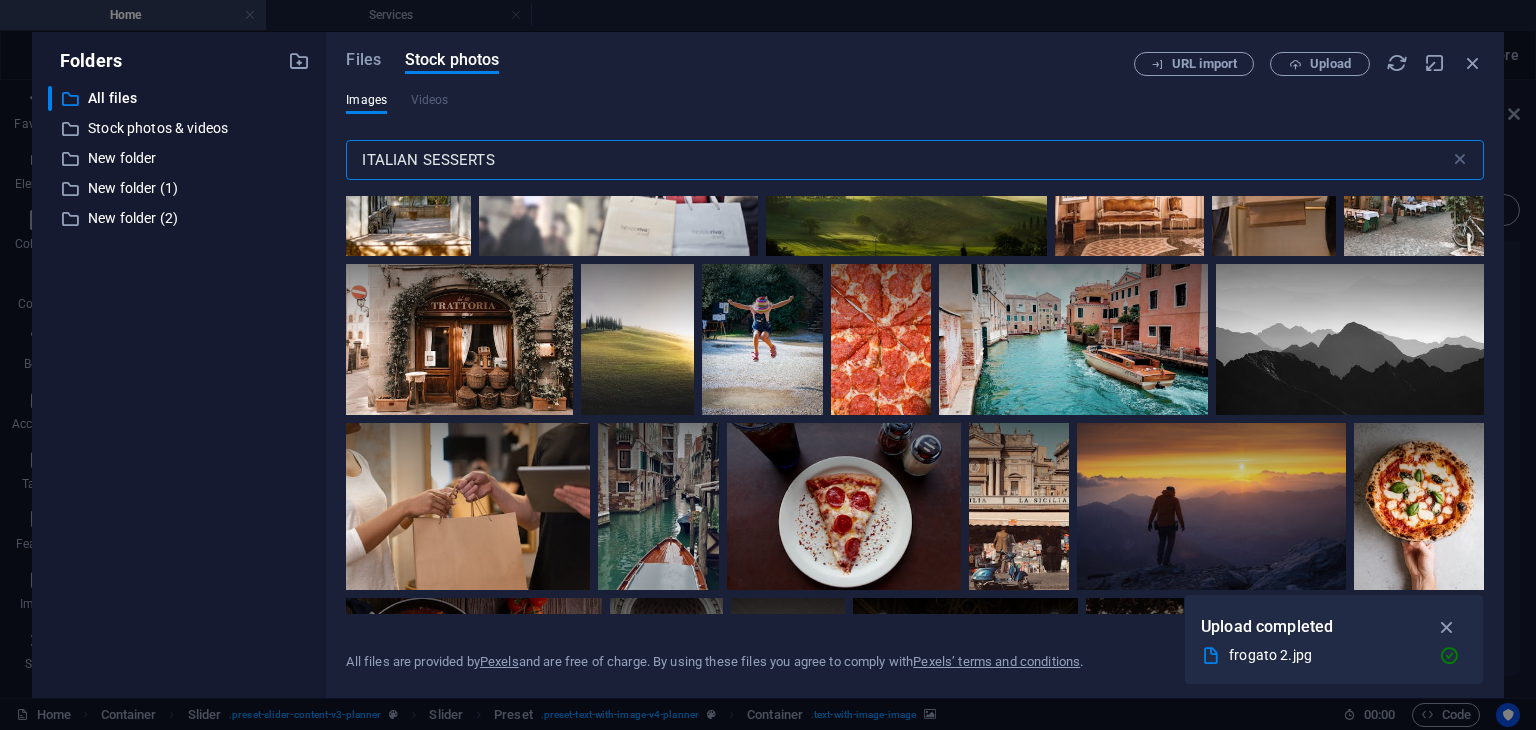 click on "ITALIAN SESSERTS" at bounding box center (897, 160) 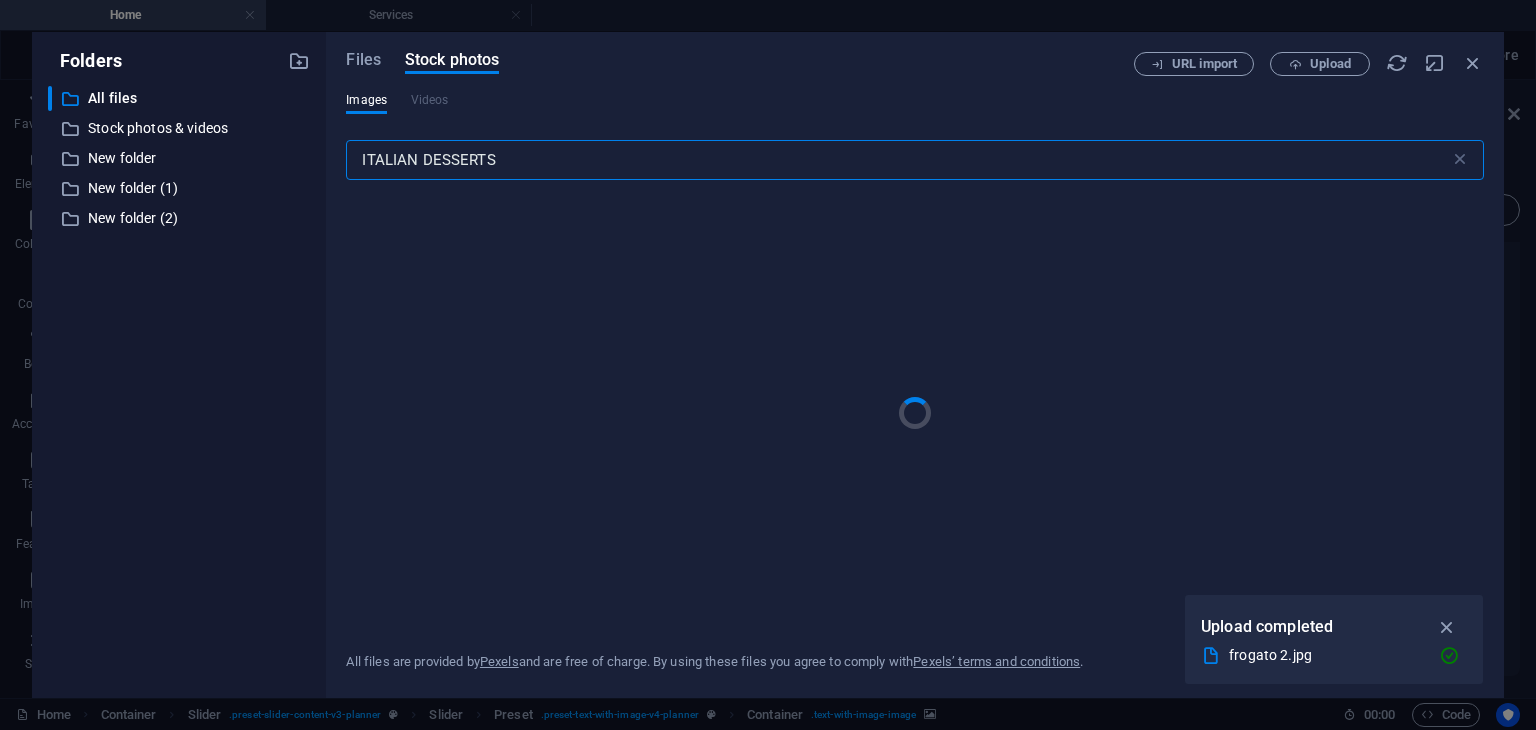 type on "ITALIAN DESSERTS" 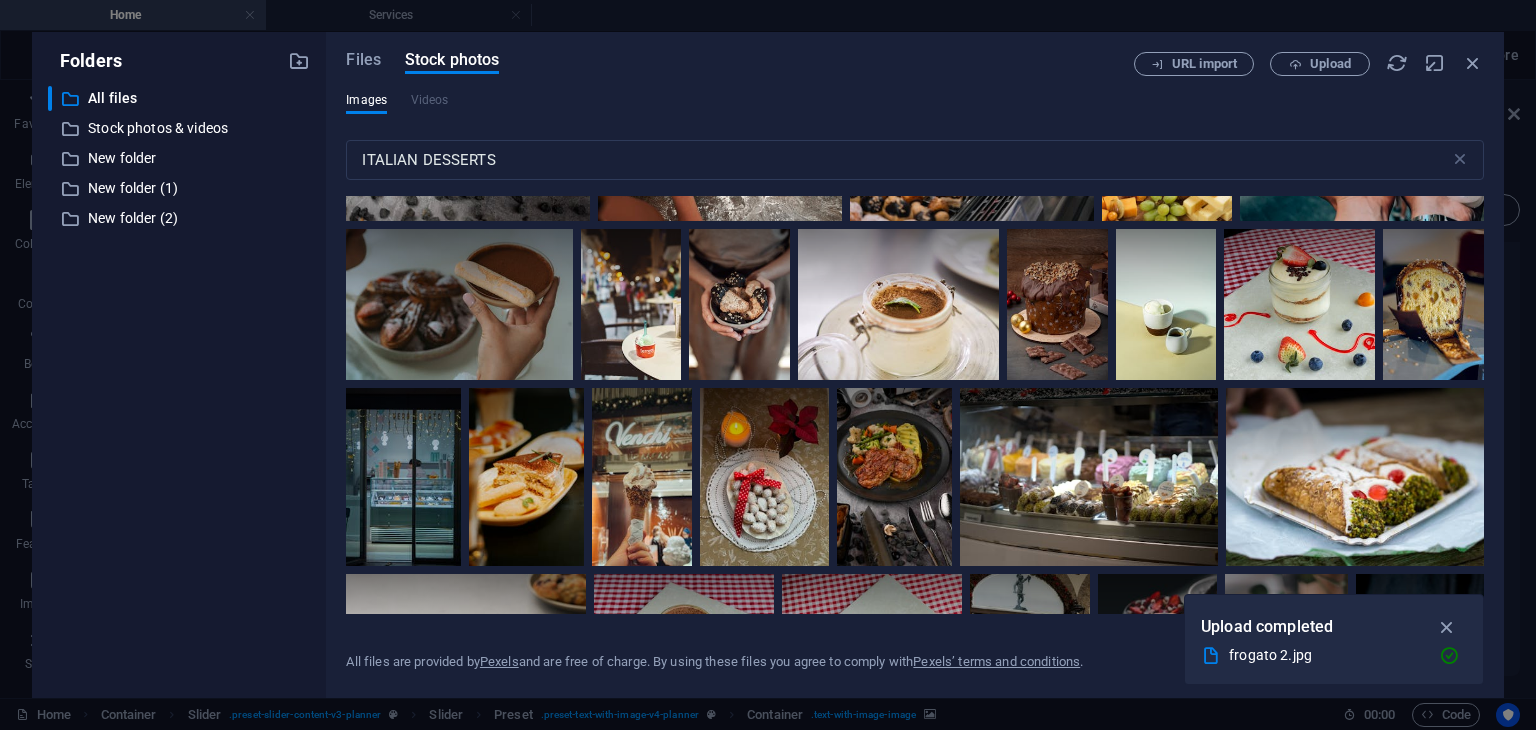 scroll, scrollTop: 1354, scrollLeft: 0, axis: vertical 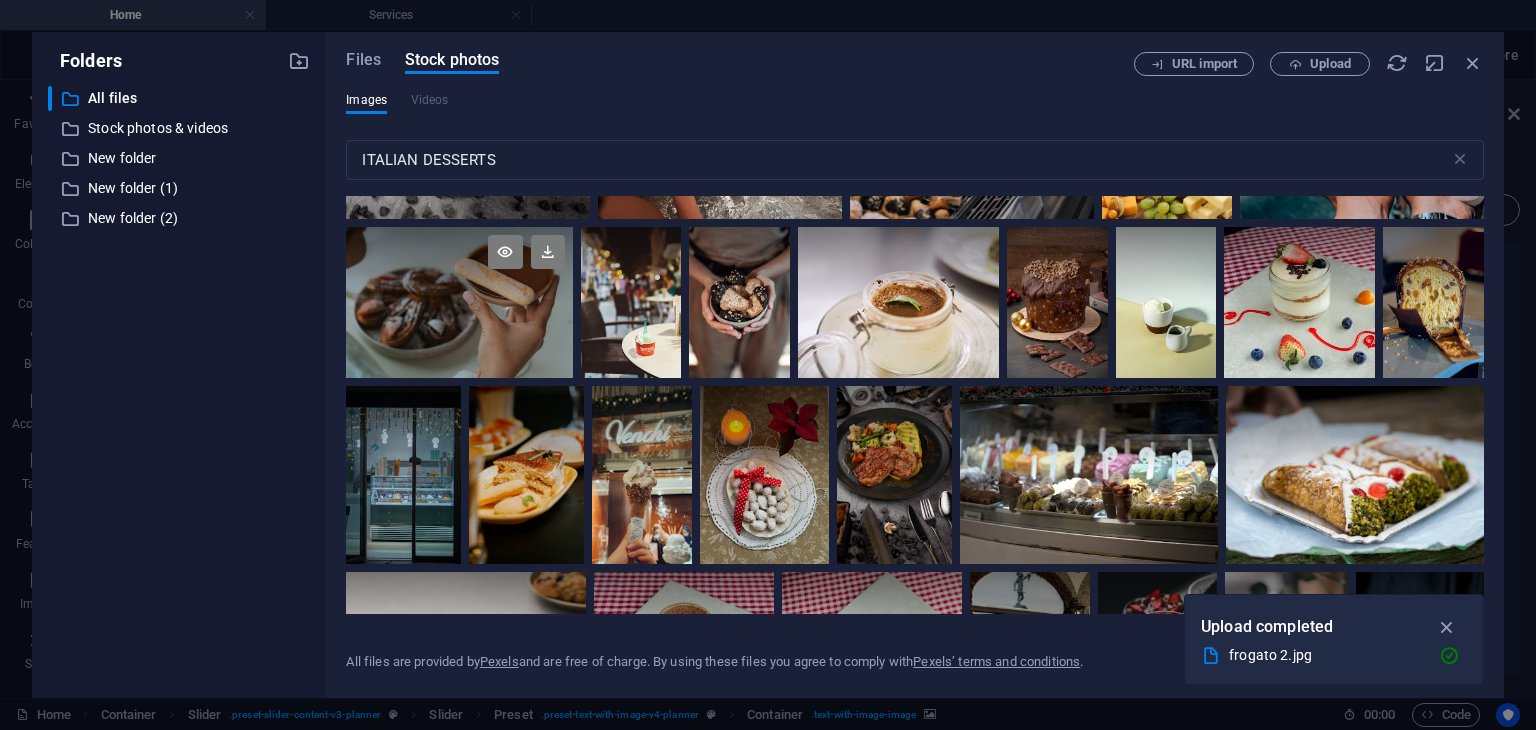 click at bounding box center (459, 302) 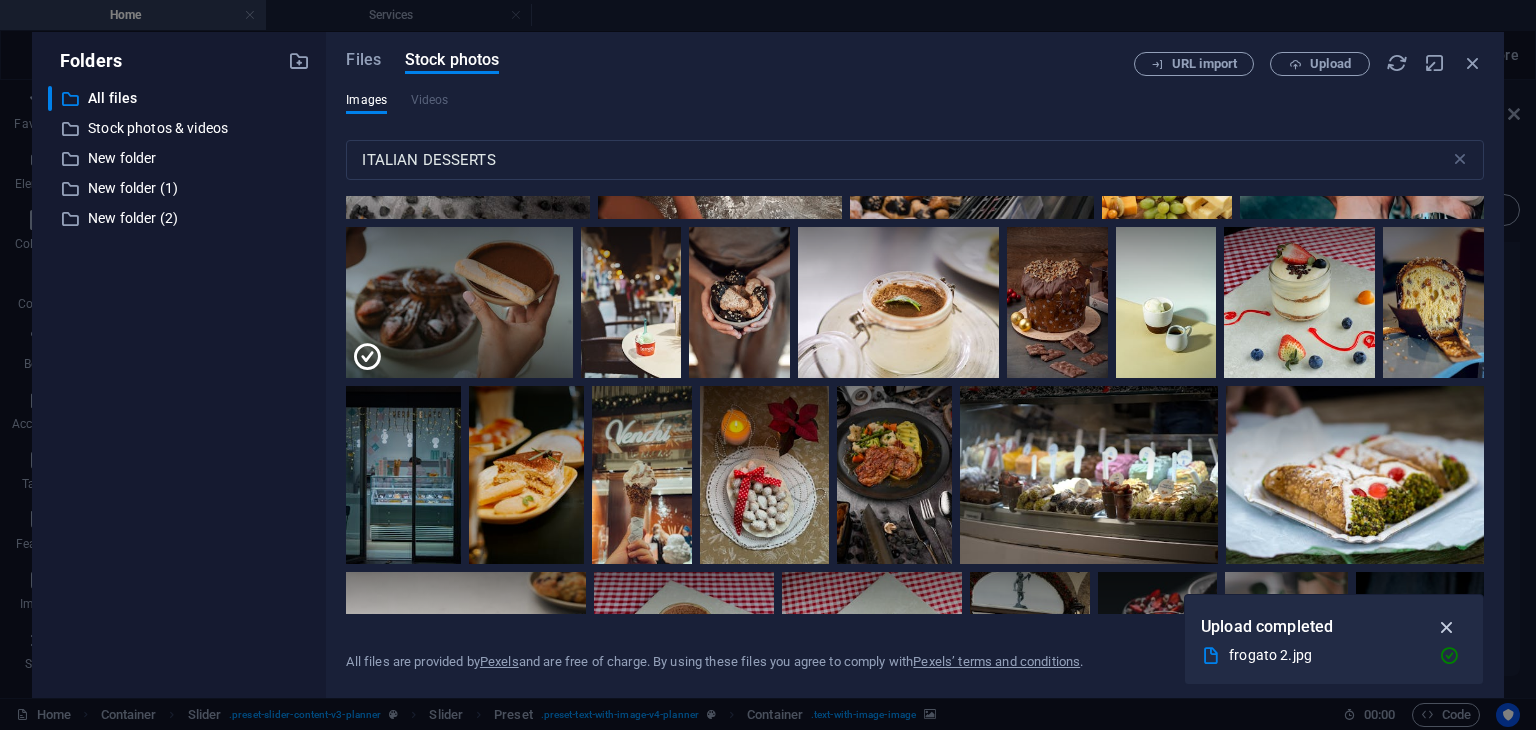 click at bounding box center (1447, 627) 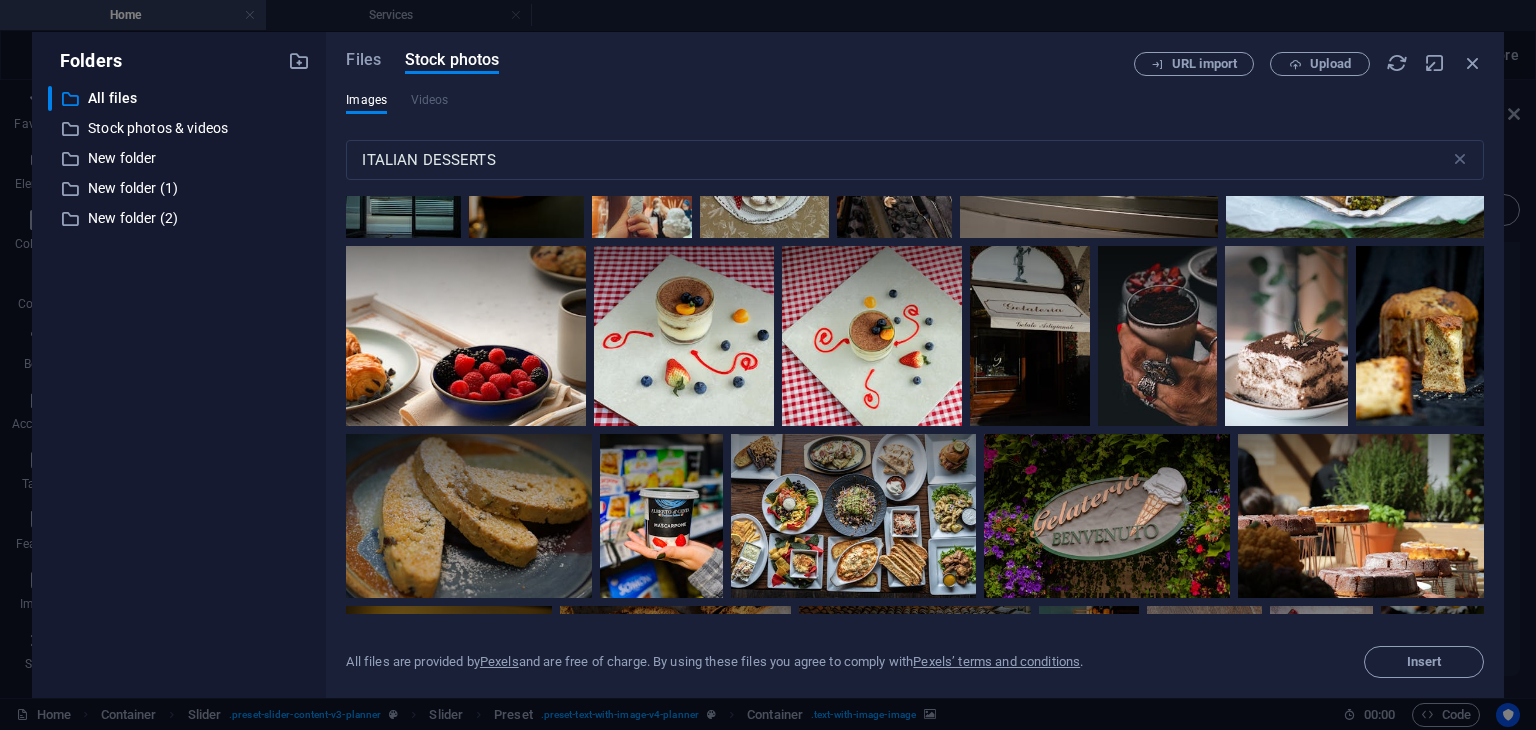 scroll, scrollTop: 1696, scrollLeft: 0, axis: vertical 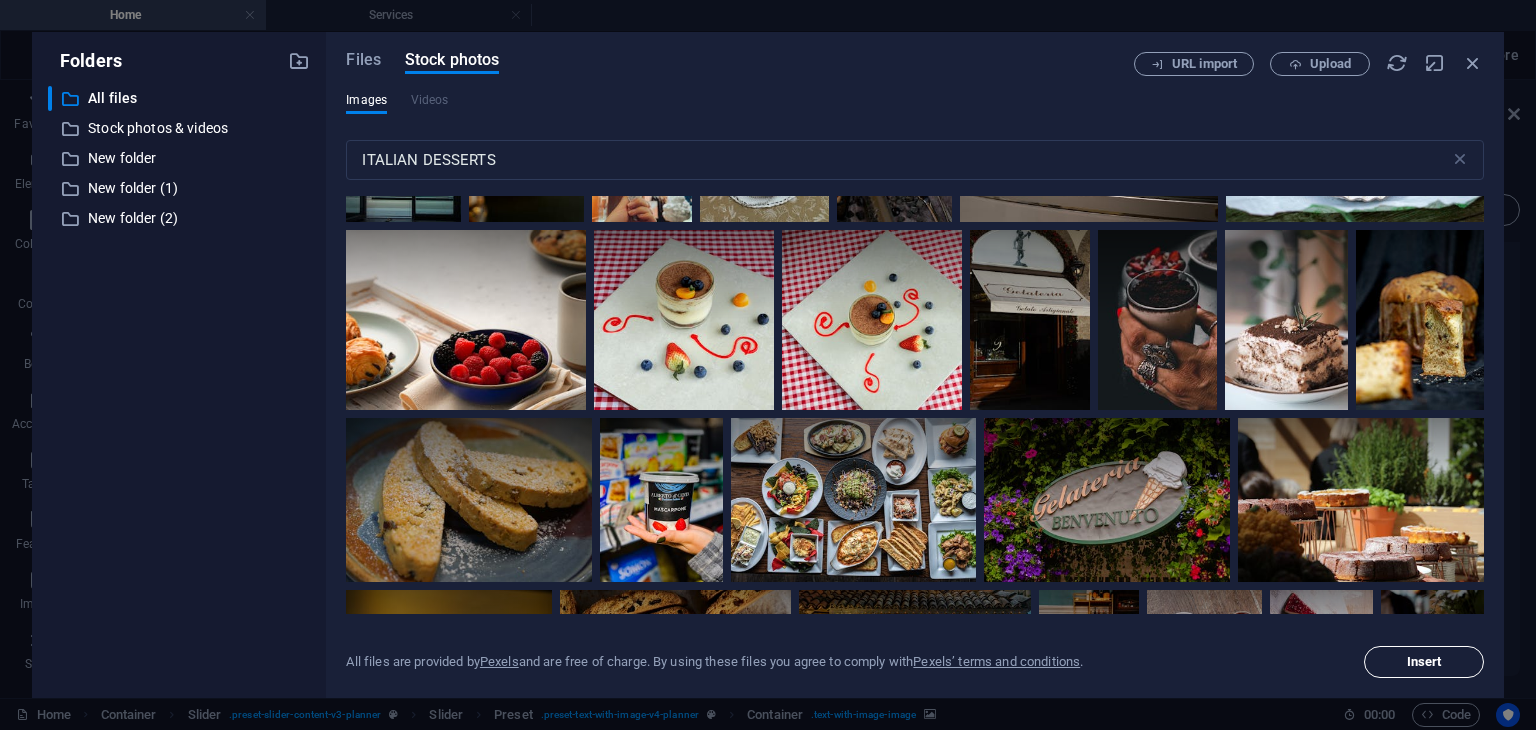 click on "Insert" at bounding box center (1424, 662) 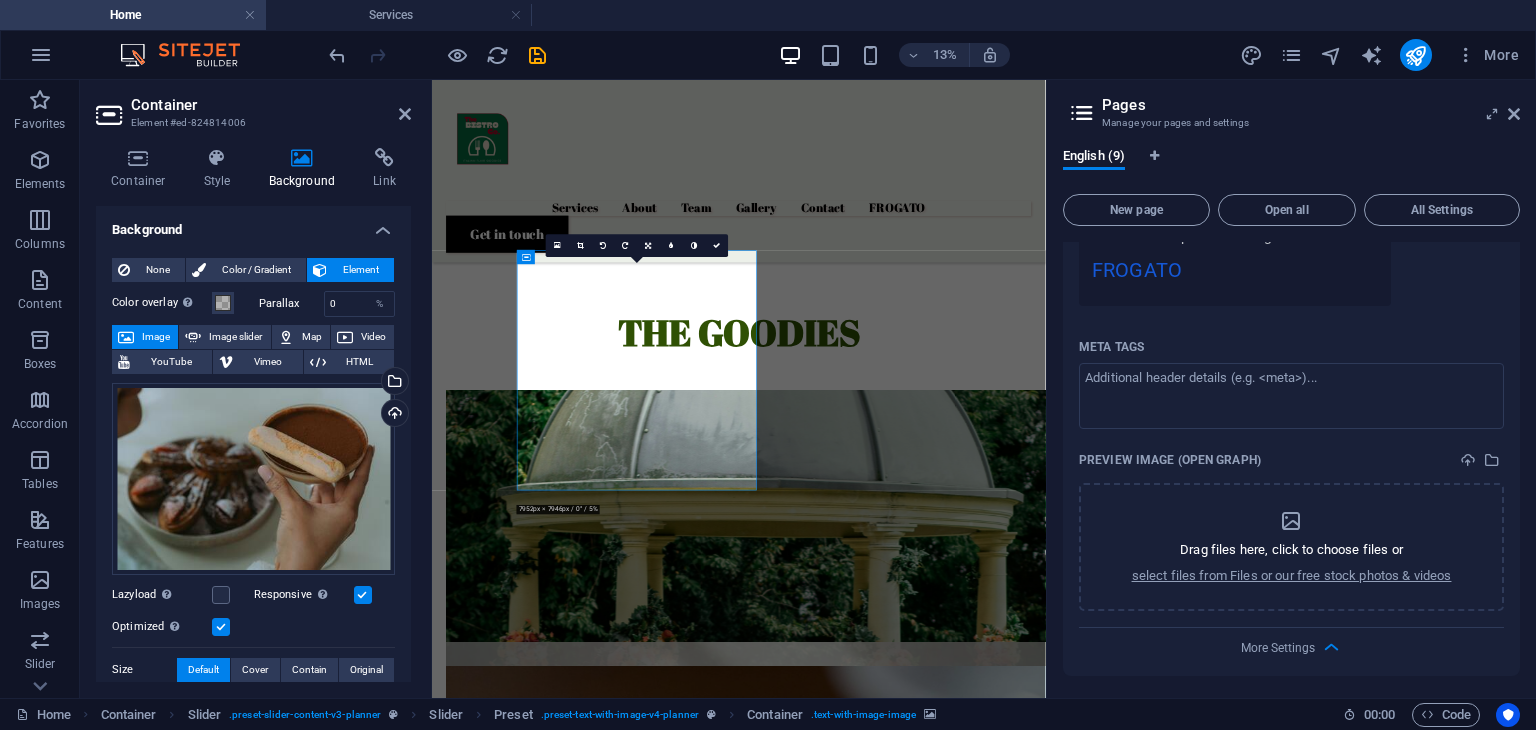 scroll, scrollTop: 2568, scrollLeft: 0, axis: vertical 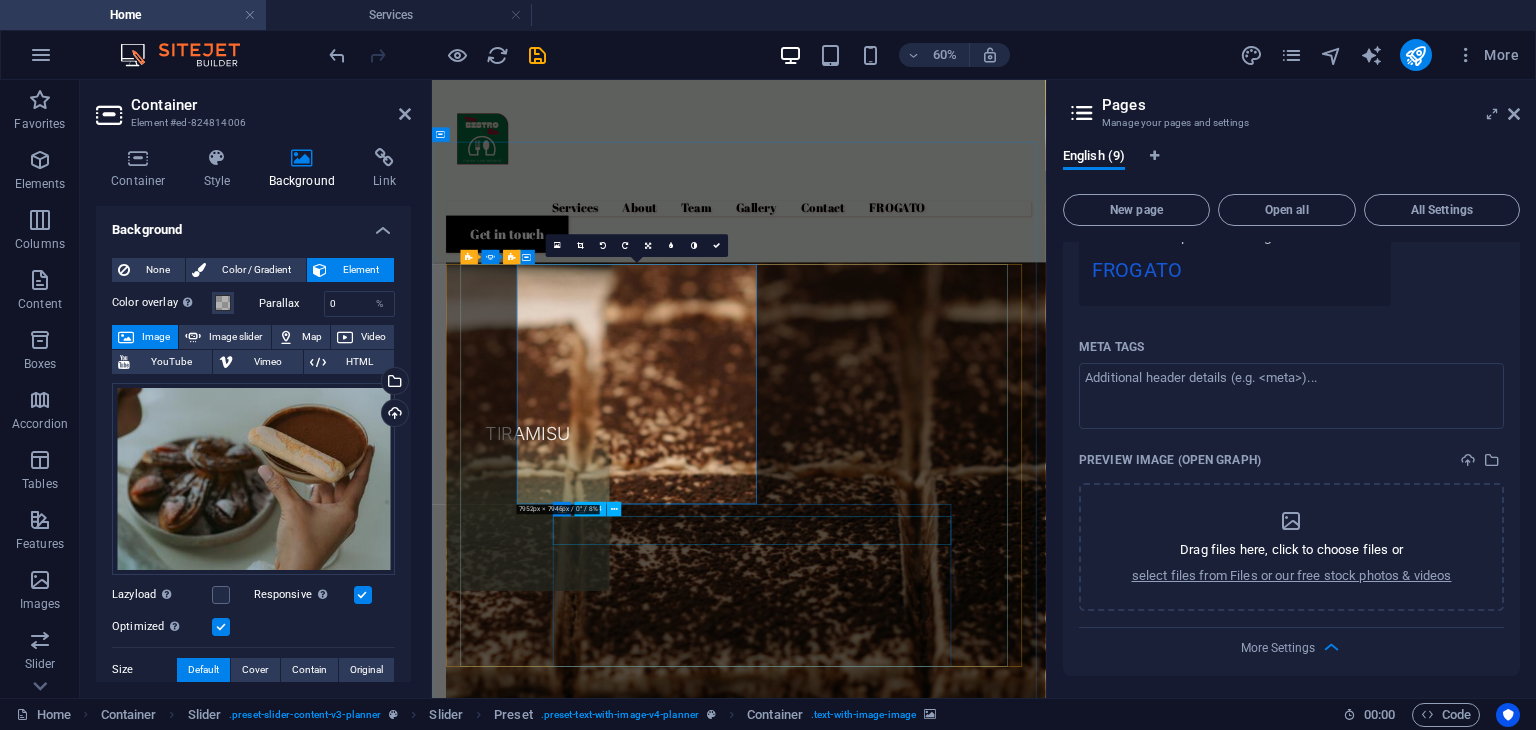 click on "Extraordinary service" at bounding box center [54, 6353] 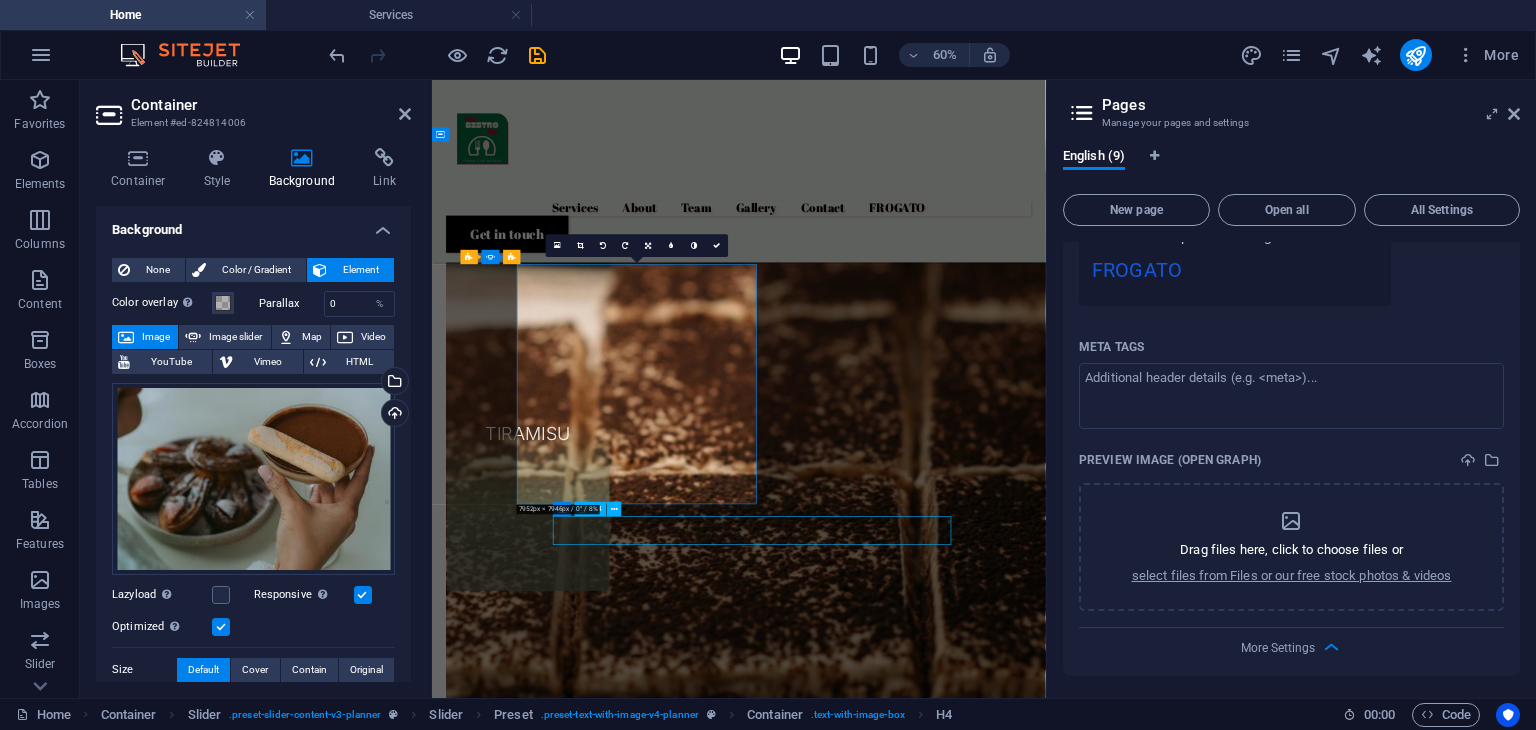 scroll, scrollTop: 2992, scrollLeft: 0, axis: vertical 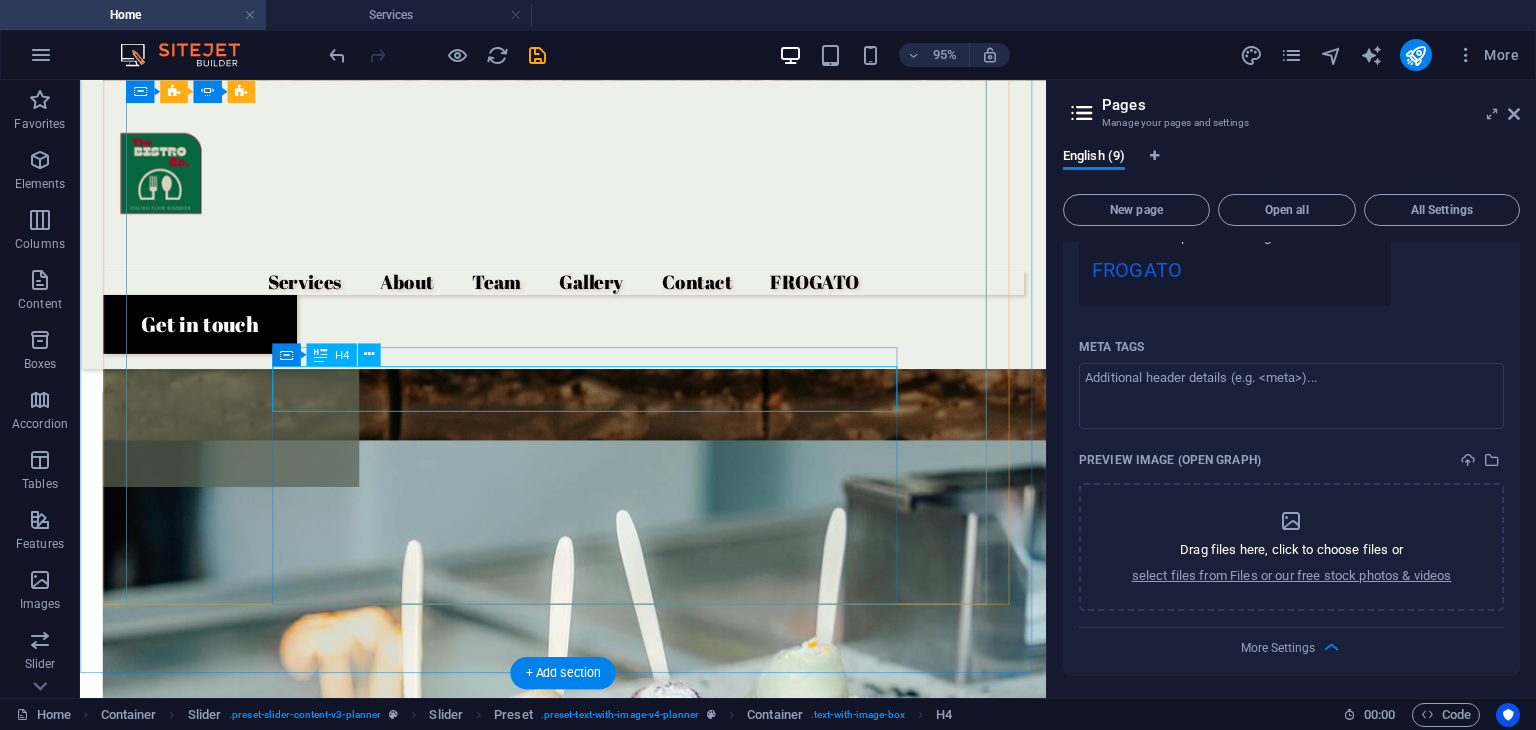click on "Extraordinary service" at bounding box center [-295, 5902] 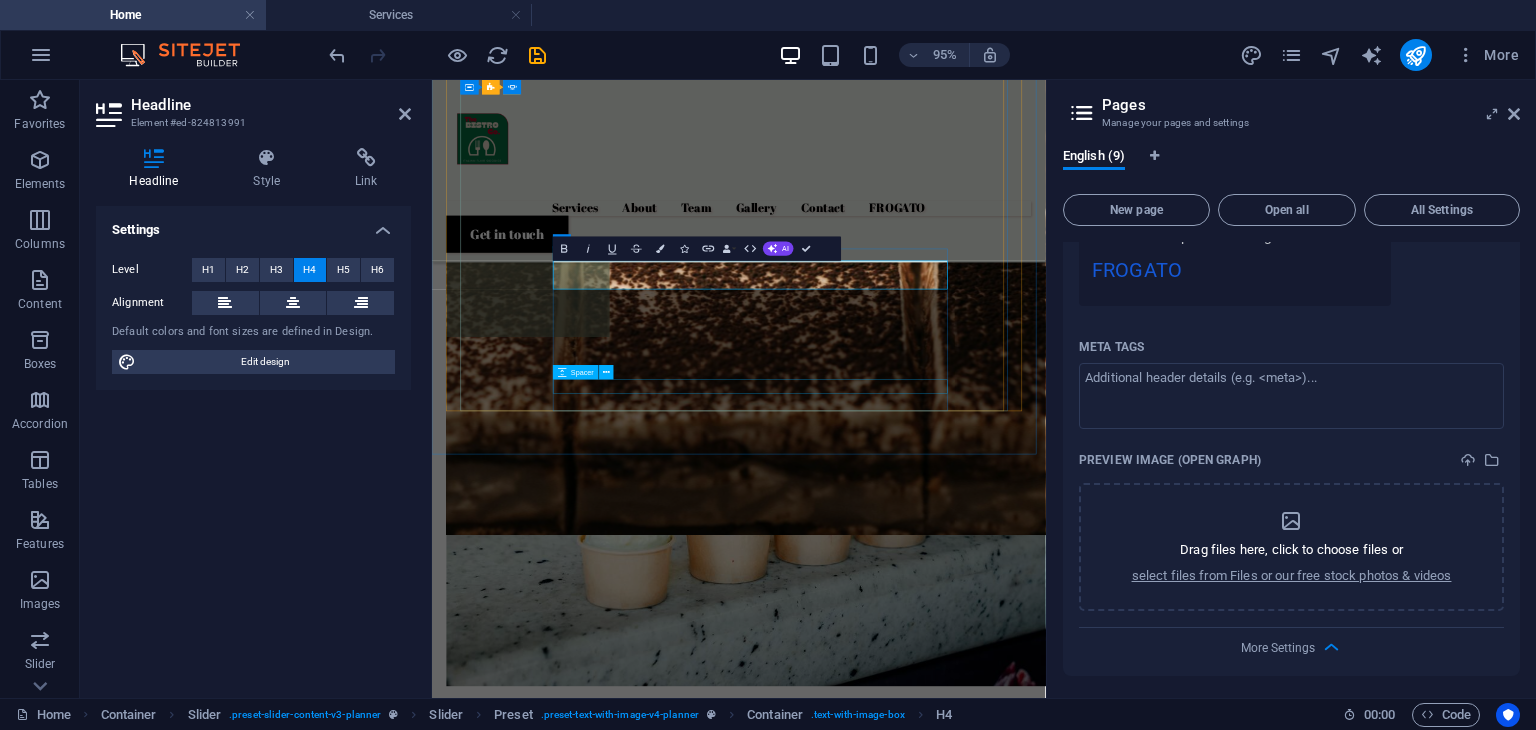scroll, scrollTop: 2995, scrollLeft: 0, axis: vertical 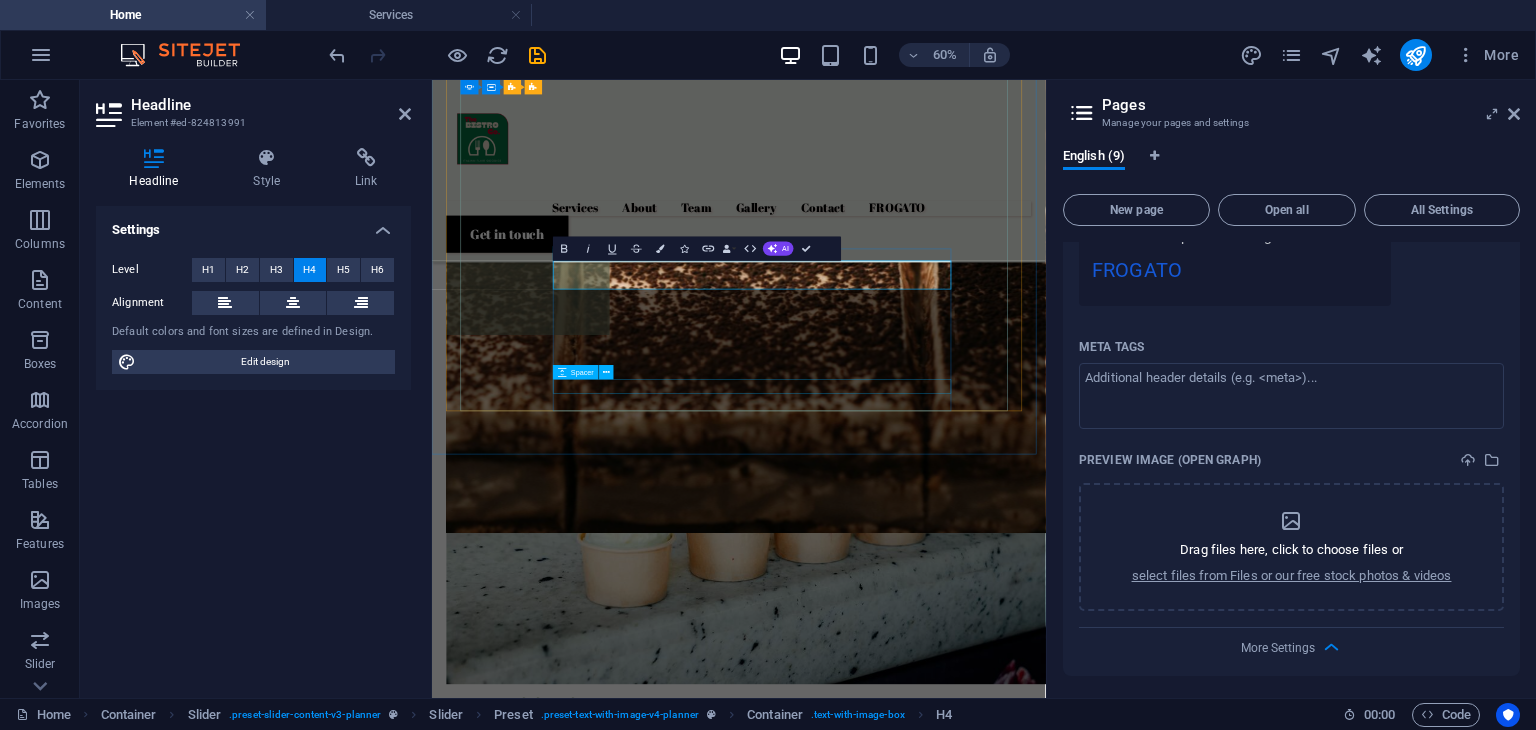 type 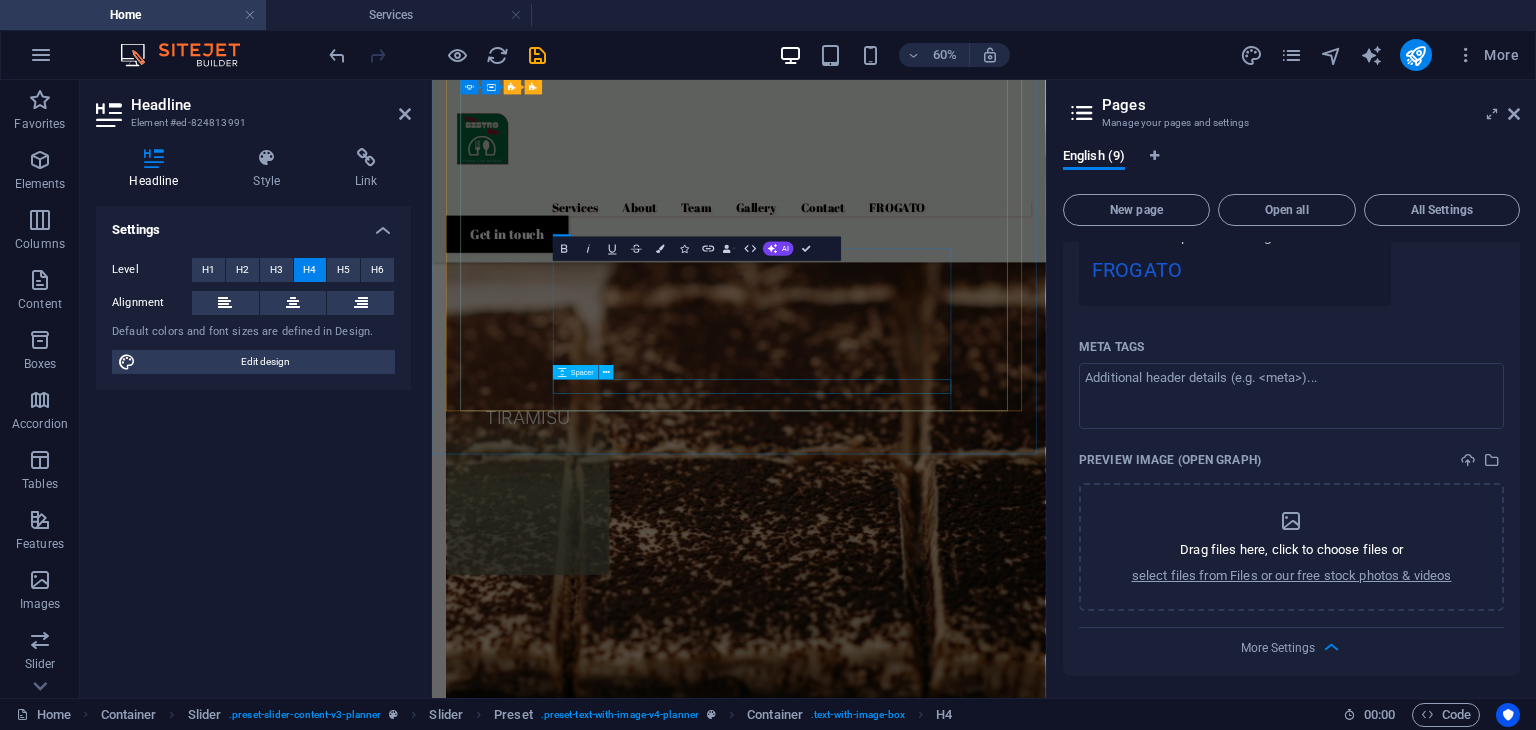 scroll, scrollTop: 2995, scrollLeft: 0, axis: vertical 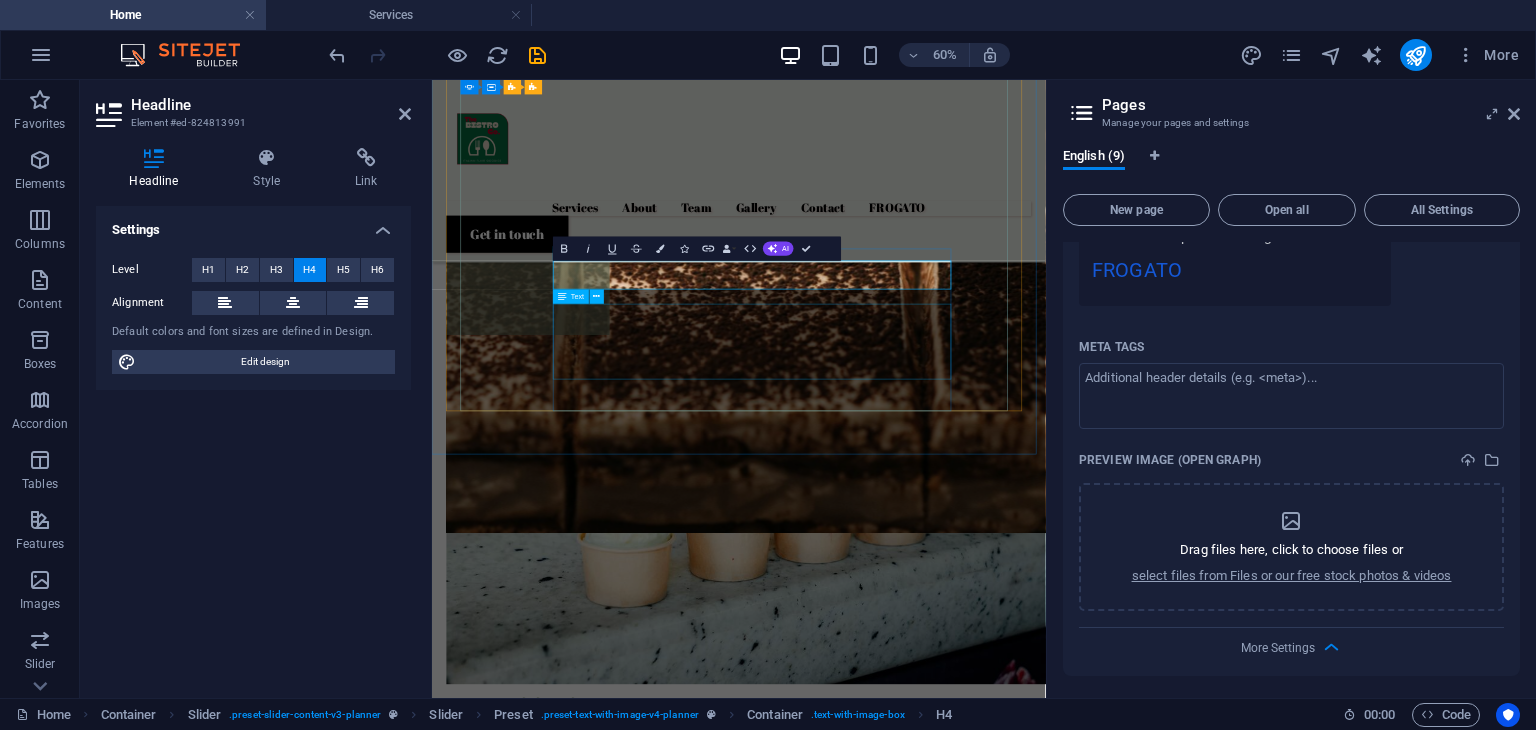 click on "Lorem ipsum dolor sit amet, consectetur adipiscing elit, sed do eiusmod tempor incididunt ut labore et dolore magna aliqua. Ut enim ad minim veniam, quis nostrud exercitation ullamco laboris nisi ut aliquip ex ea commodo consequat. Duis aute irure dolor in reprehenderit in voluptate velit esse cillum dolore eu fugiat nulla pariatur." at bounding box center (54, 6037) 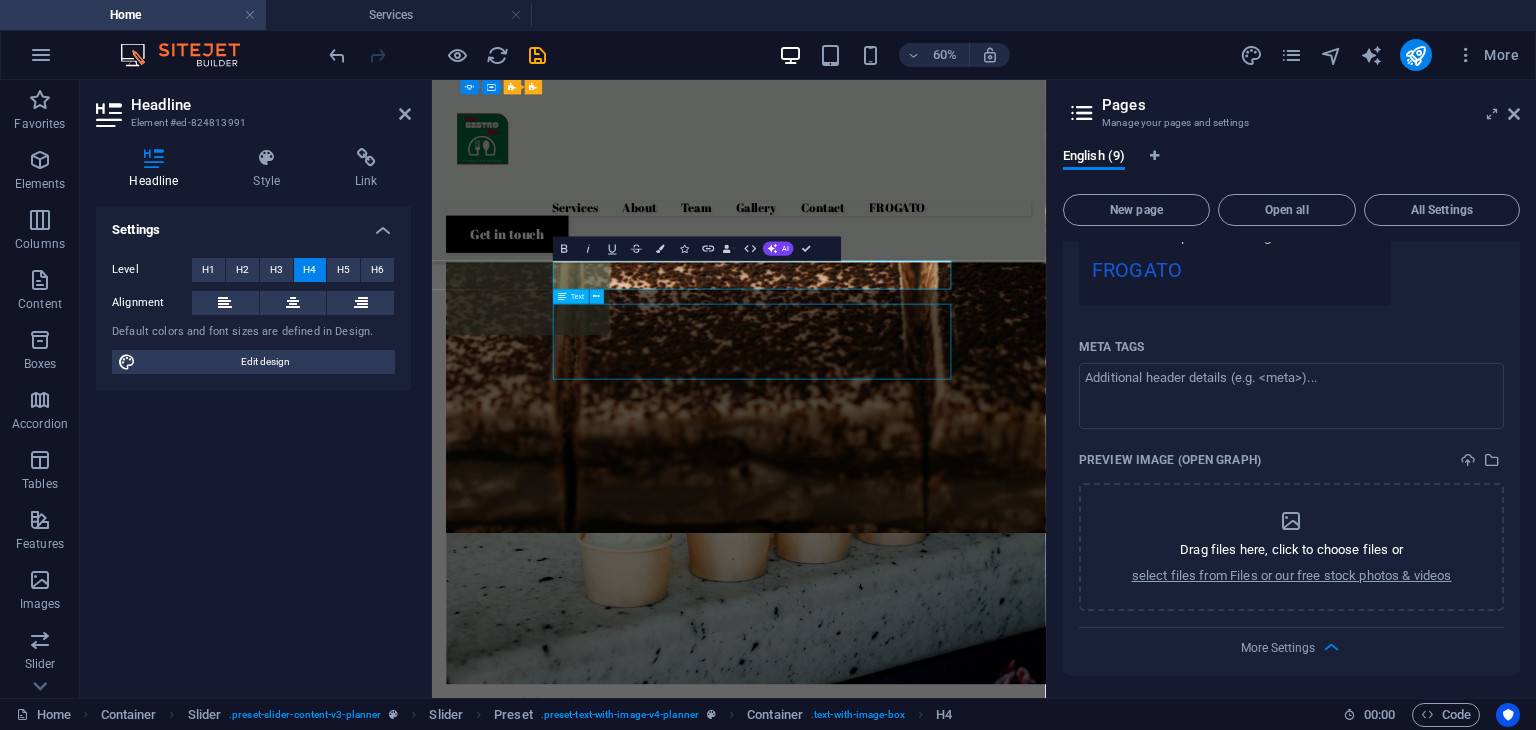 click on "Lorem ipsum dolor sit amet, consectetur adipiscing elit, sed do eiusmod tempor incididunt ut labore et dolore magna aliqua. Ut enim ad minim veniam, quis nostrud exercitation ullamco laboris nisi ut aliquip ex ea commodo consequat. Duis aute irure dolor in reprehenderit in voluptate velit esse cillum dolore eu fugiat nulla pariatur." at bounding box center [54, 6037] 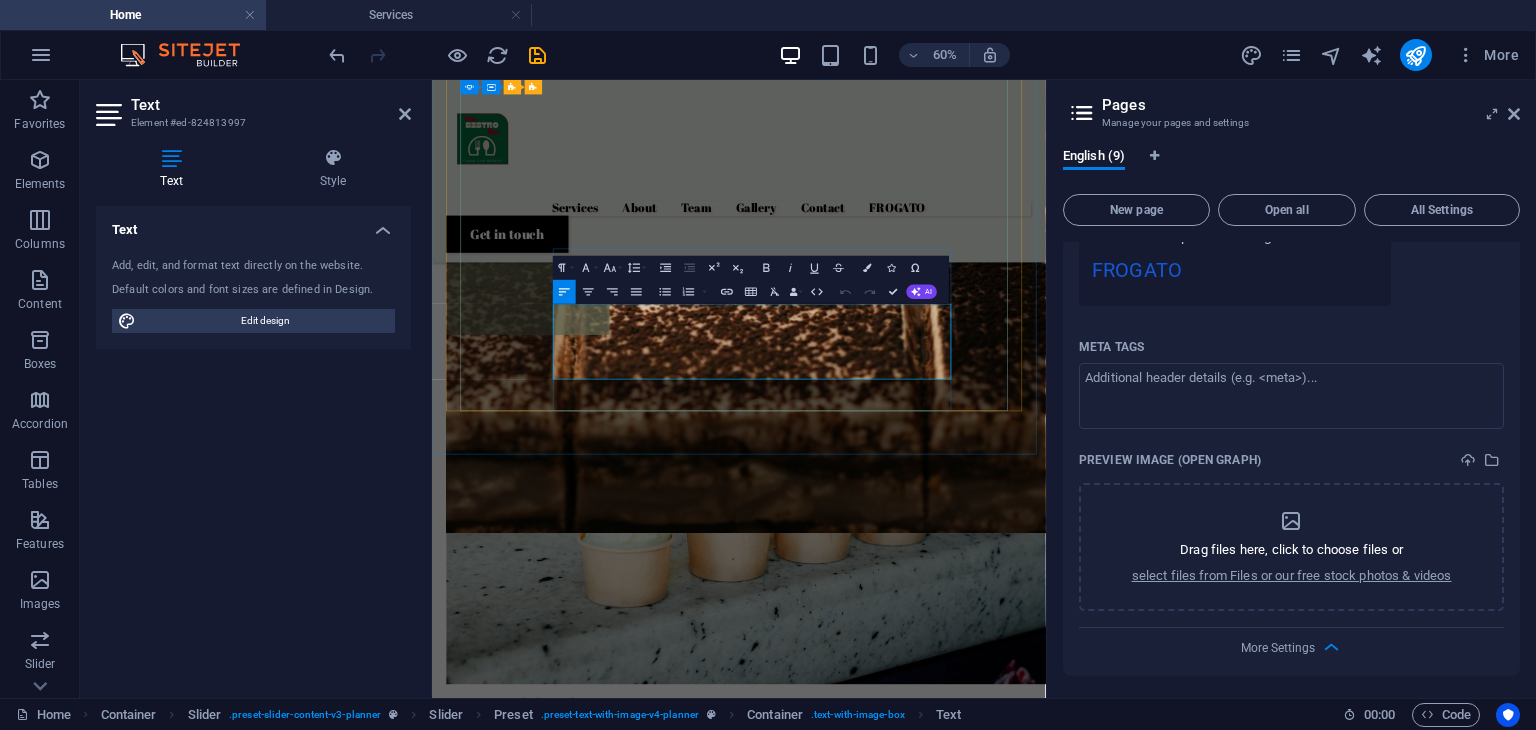 drag, startPoint x: 637, startPoint y: 466, endPoint x: 898, endPoint y: 572, distance: 281.70374 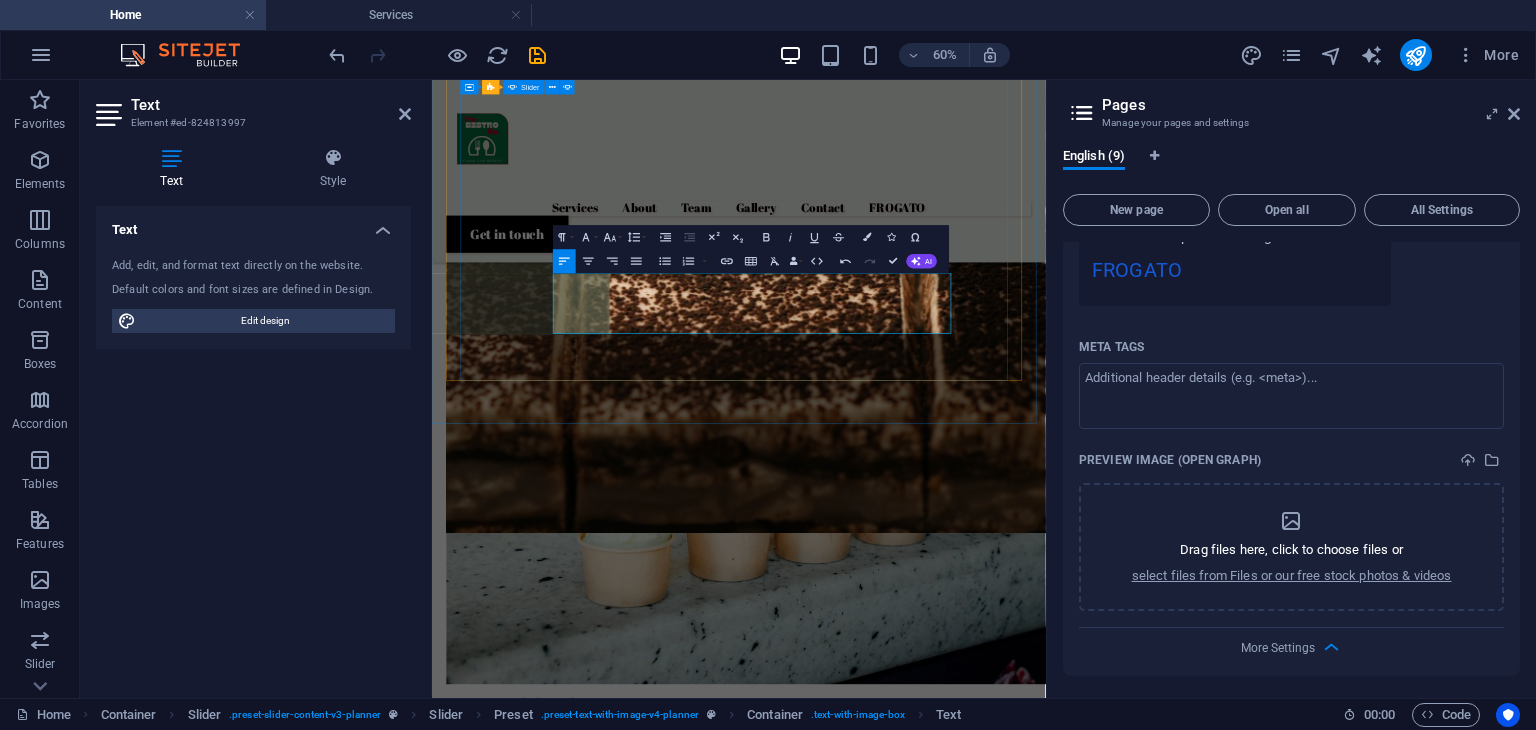 scroll, scrollTop: 3049, scrollLeft: 0, axis: vertical 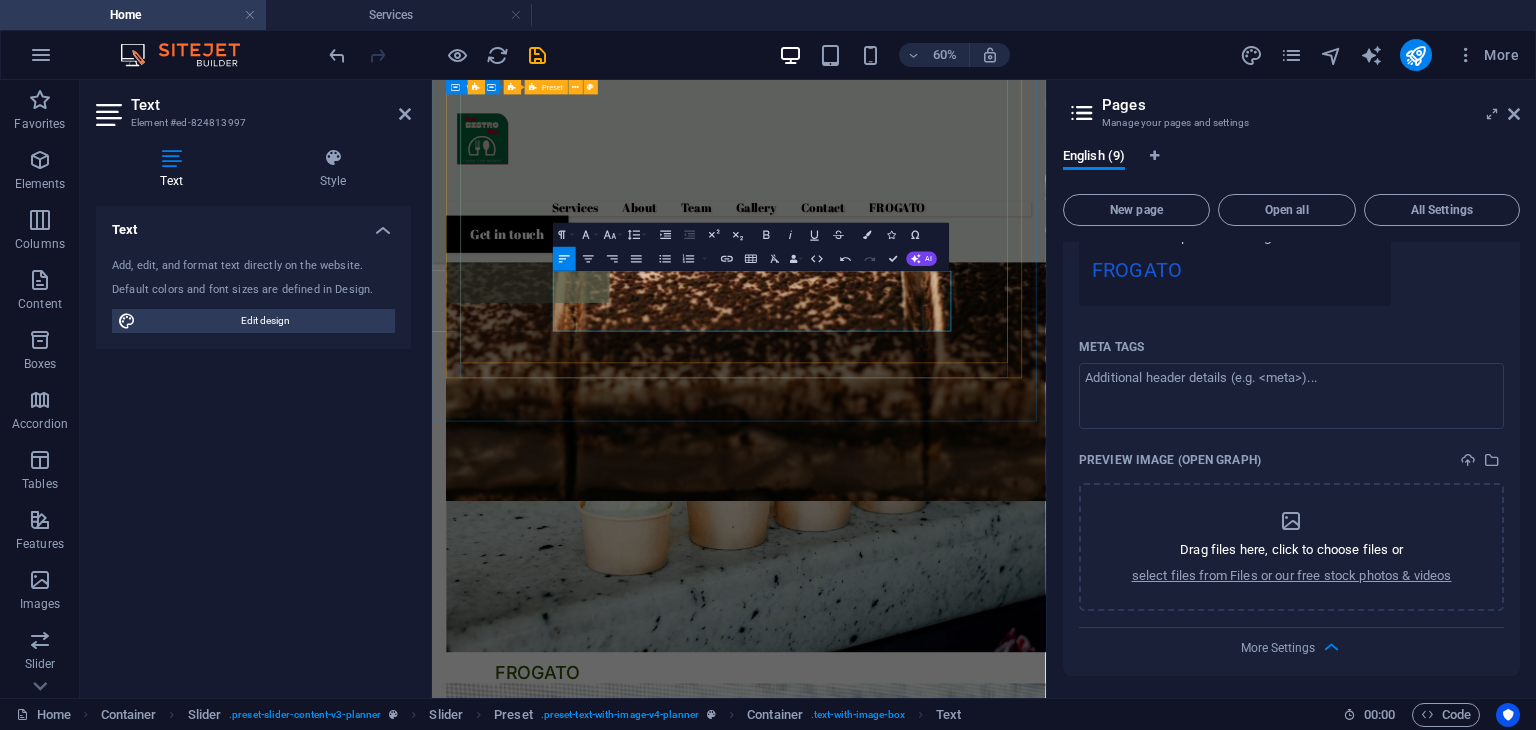 drag, startPoint x: 1198, startPoint y: 488, endPoint x: 627, endPoint y: 412, distance: 576.0356 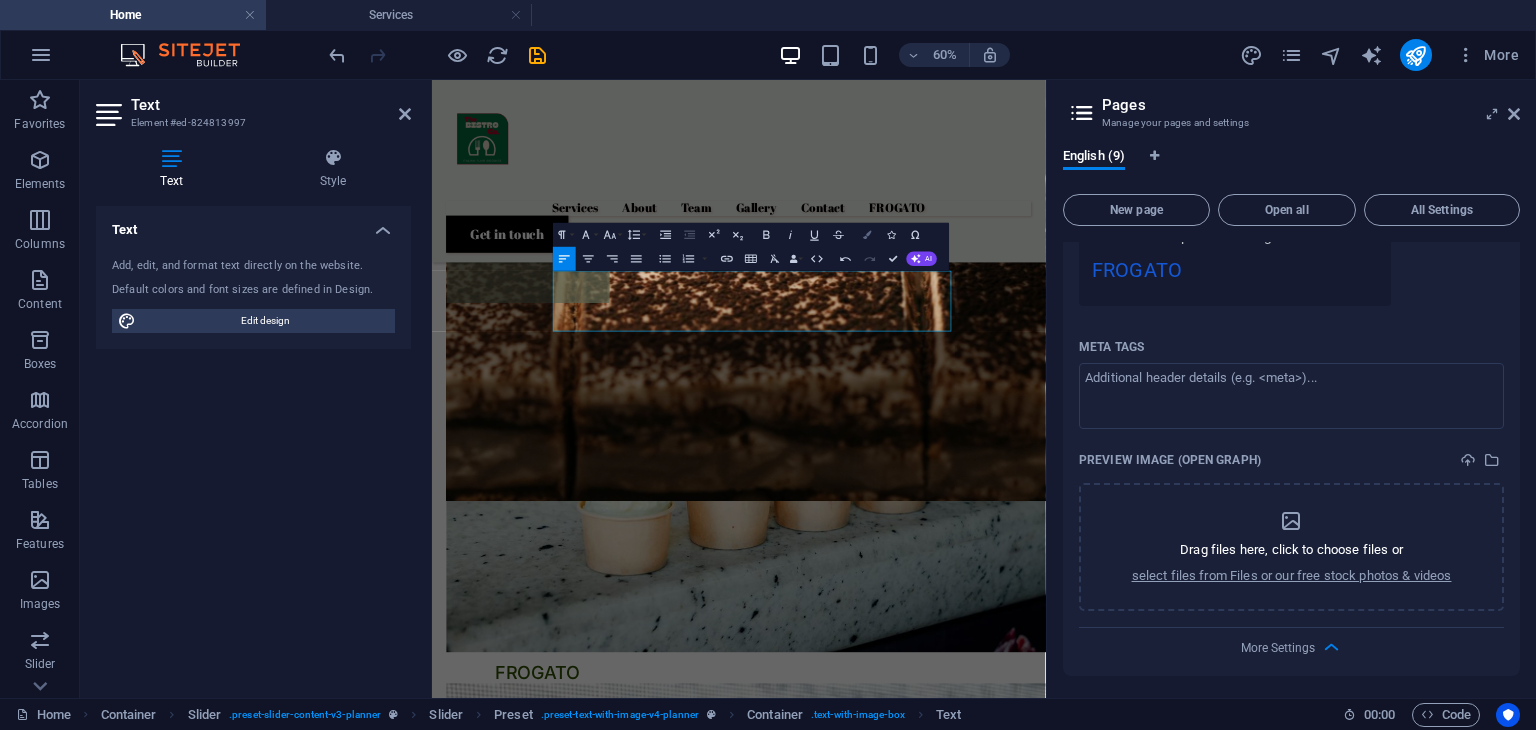 click on "Colors" at bounding box center (867, 235) 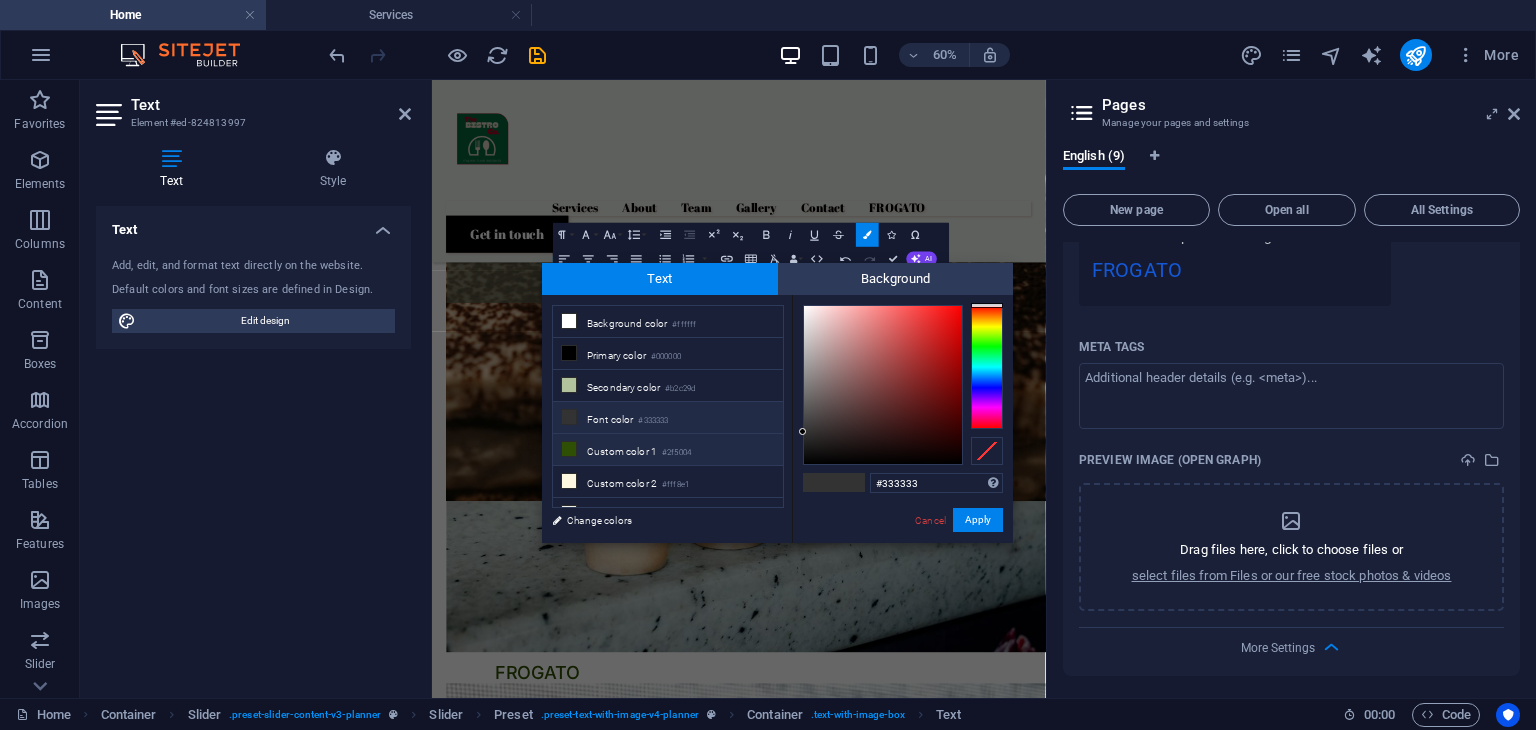 click on "Custom color 1
#2f5004" at bounding box center [668, 450] 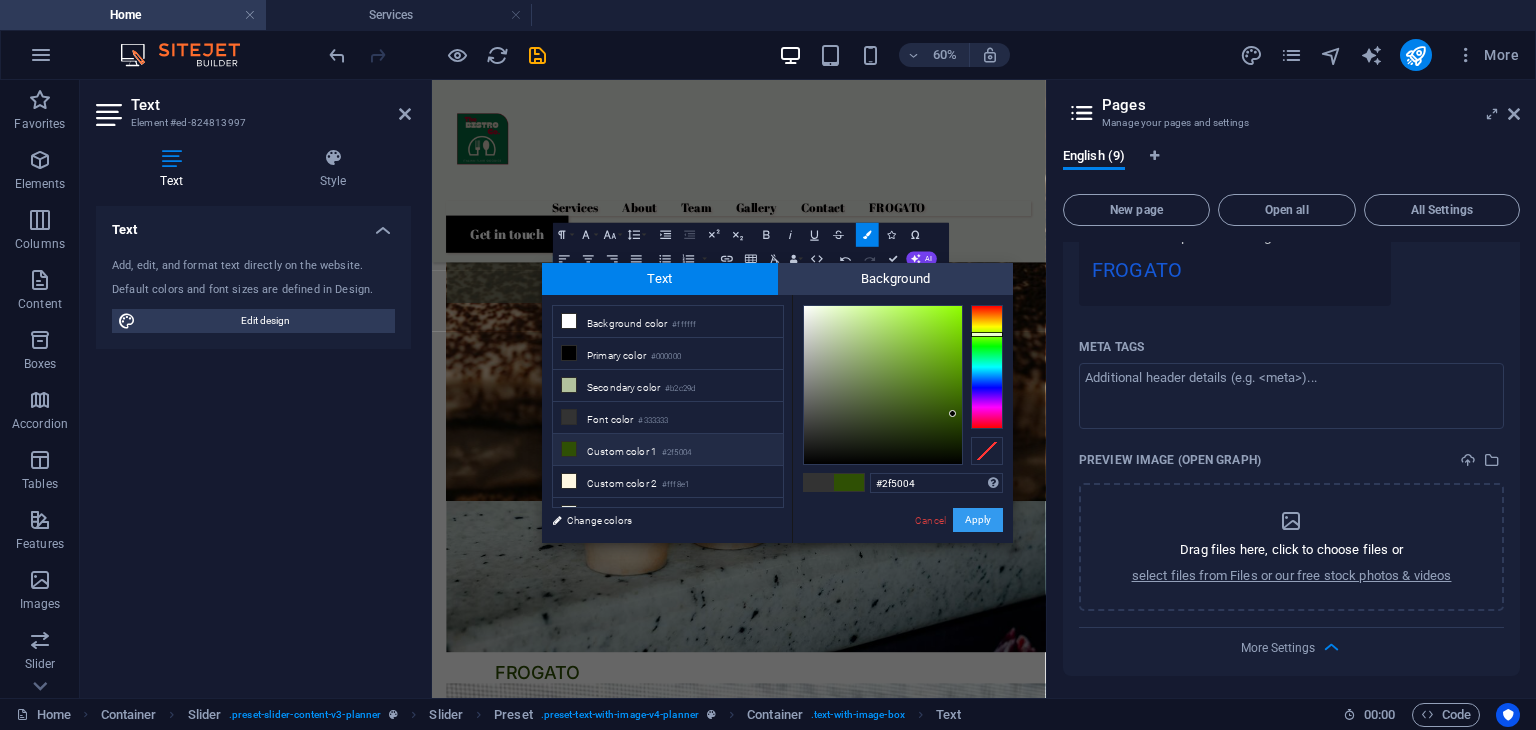 click on "Apply" at bounding box center [978, 520] 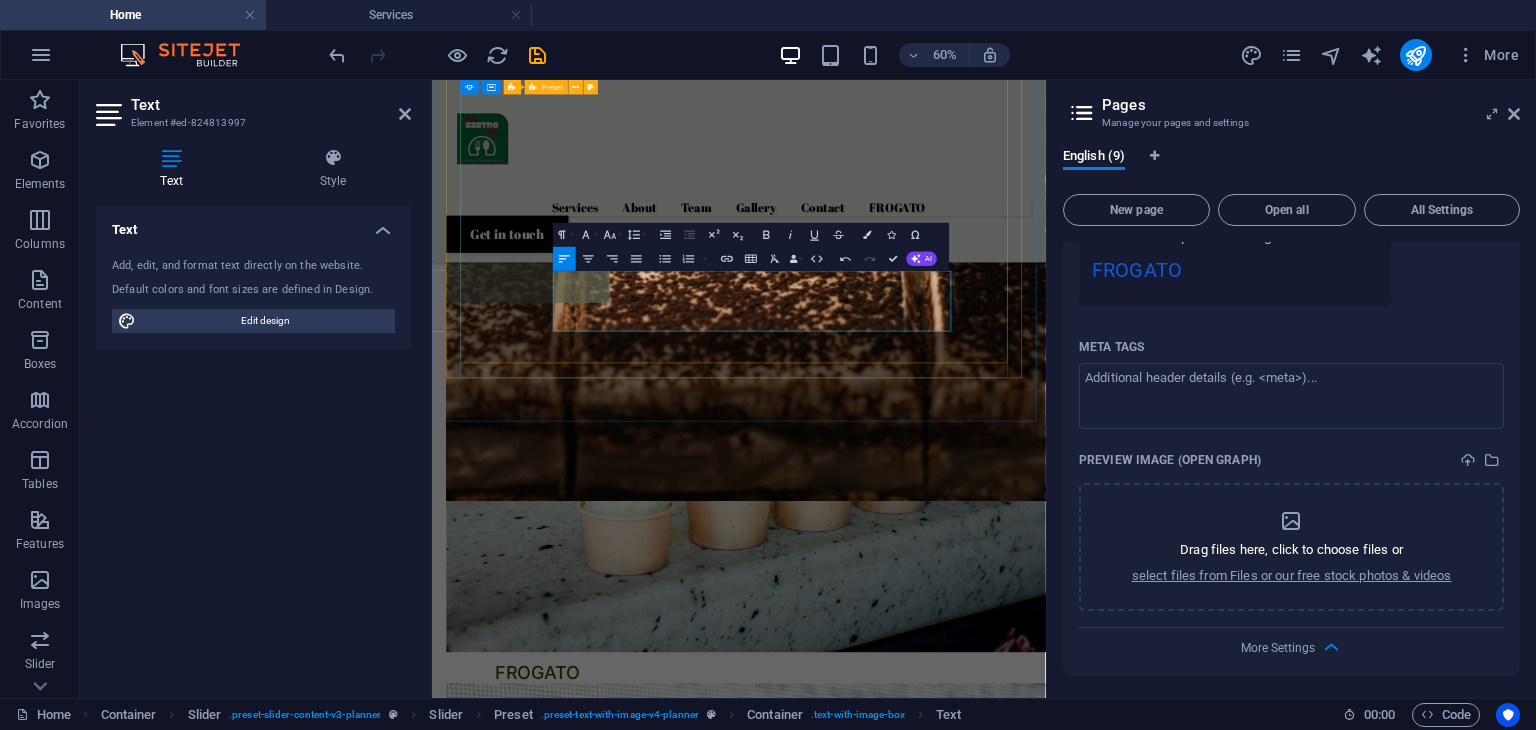 click on "HANDCRAFTED WITH AMORE! ​We have been serving the [CITY] community with our sister company Fluff & Stuff, catering Italian Ice, Gelato, Cannoli, Tiramisu, Italian Sodas and Limonatas, now we have merged and decided to offer al the Italian goodies under The Bistro Co, offering tasty treats with lots of LOVE and dedication.         [FIRST] [LAST] Drop content here or  Add elements  Paste clipboard" at bounding box center [24, 6500] 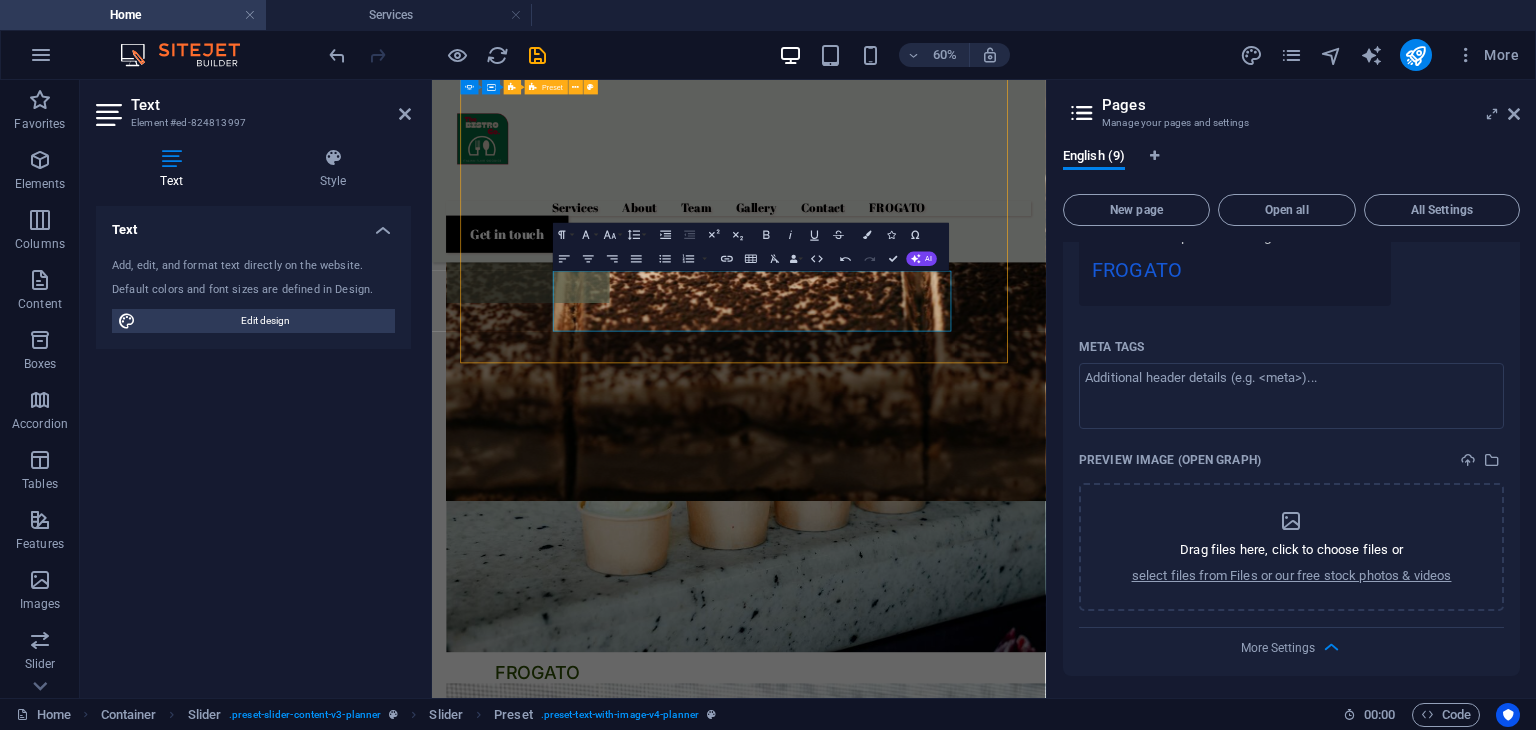 scroll, scrollTop: 3046, scrollLeft: 0, axis: vertical 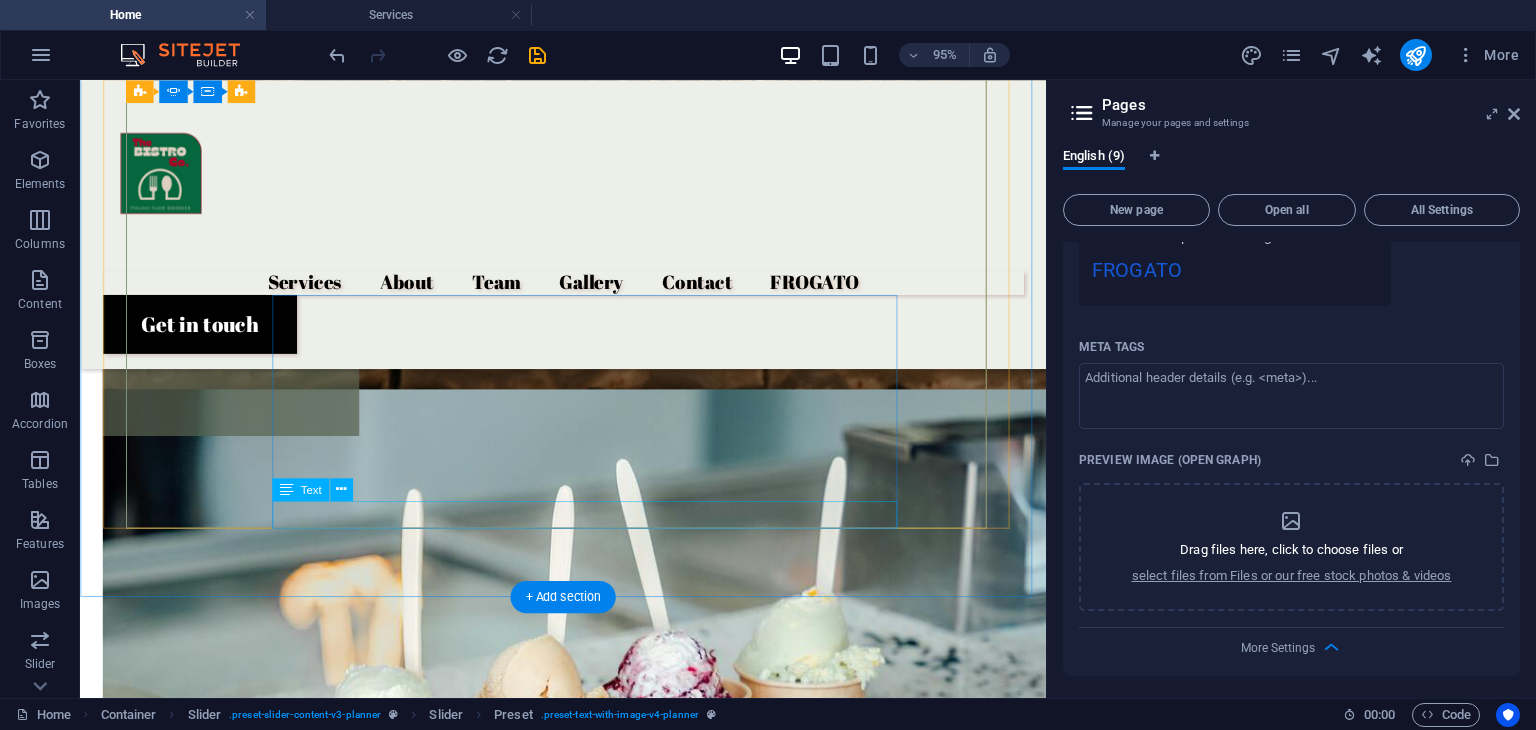 click on "[FIRST] [LAST]" at bounding box center [-295, 6381] 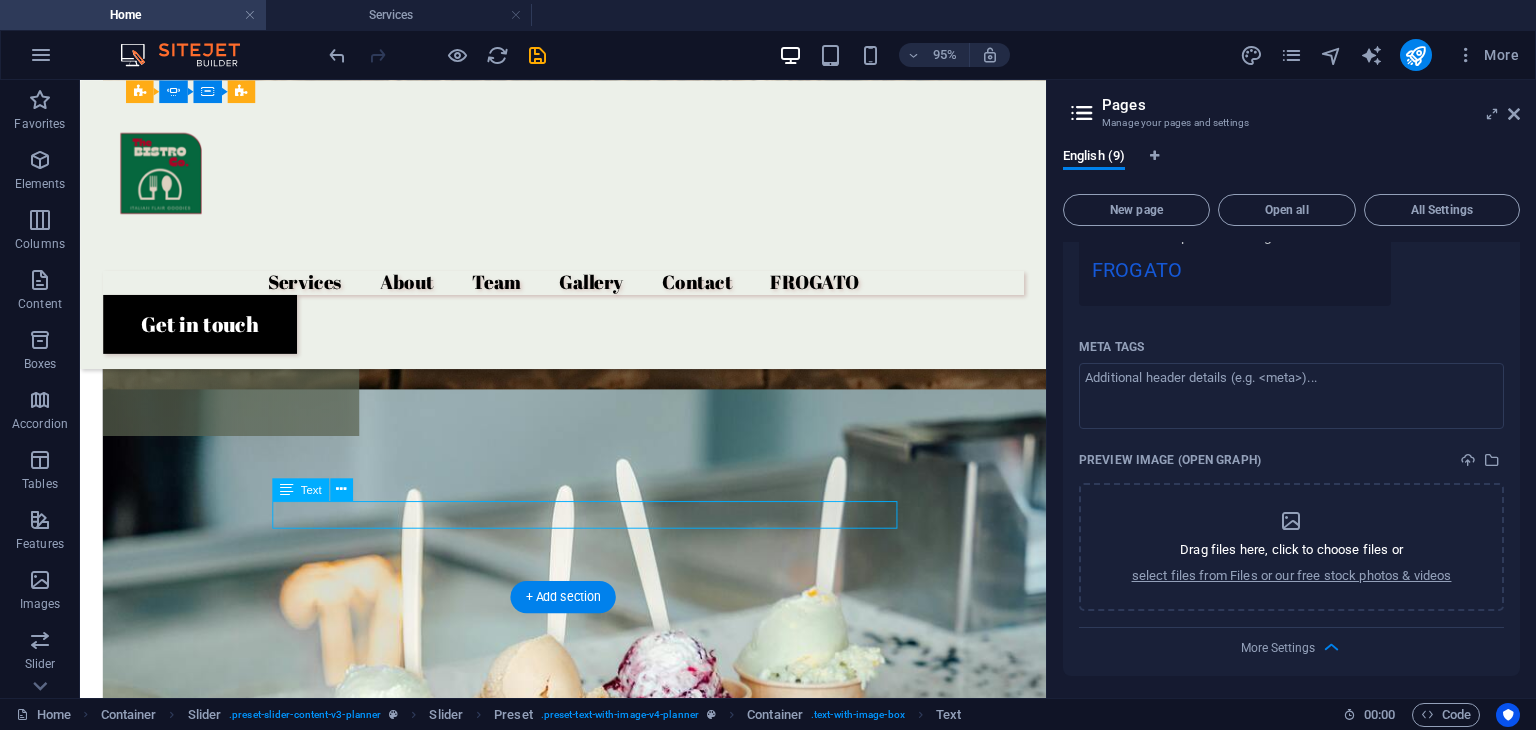 click on "[FIRST] [LAST]" at bounding box center [-295, 6381] 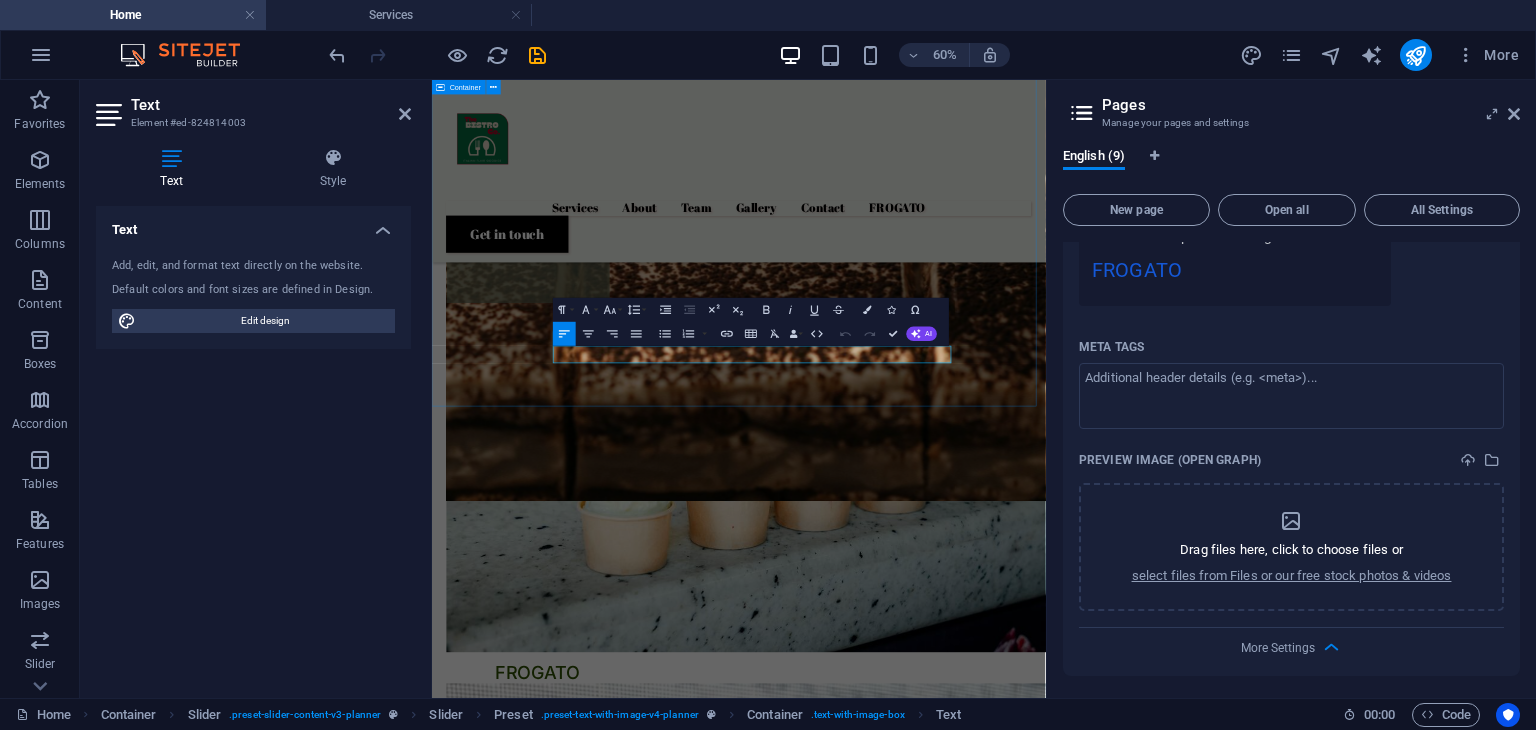 drag, startPoint x: 930, startPoint y: 533, endPoint x: 635, endPoint y: 554, distance: 295.74652 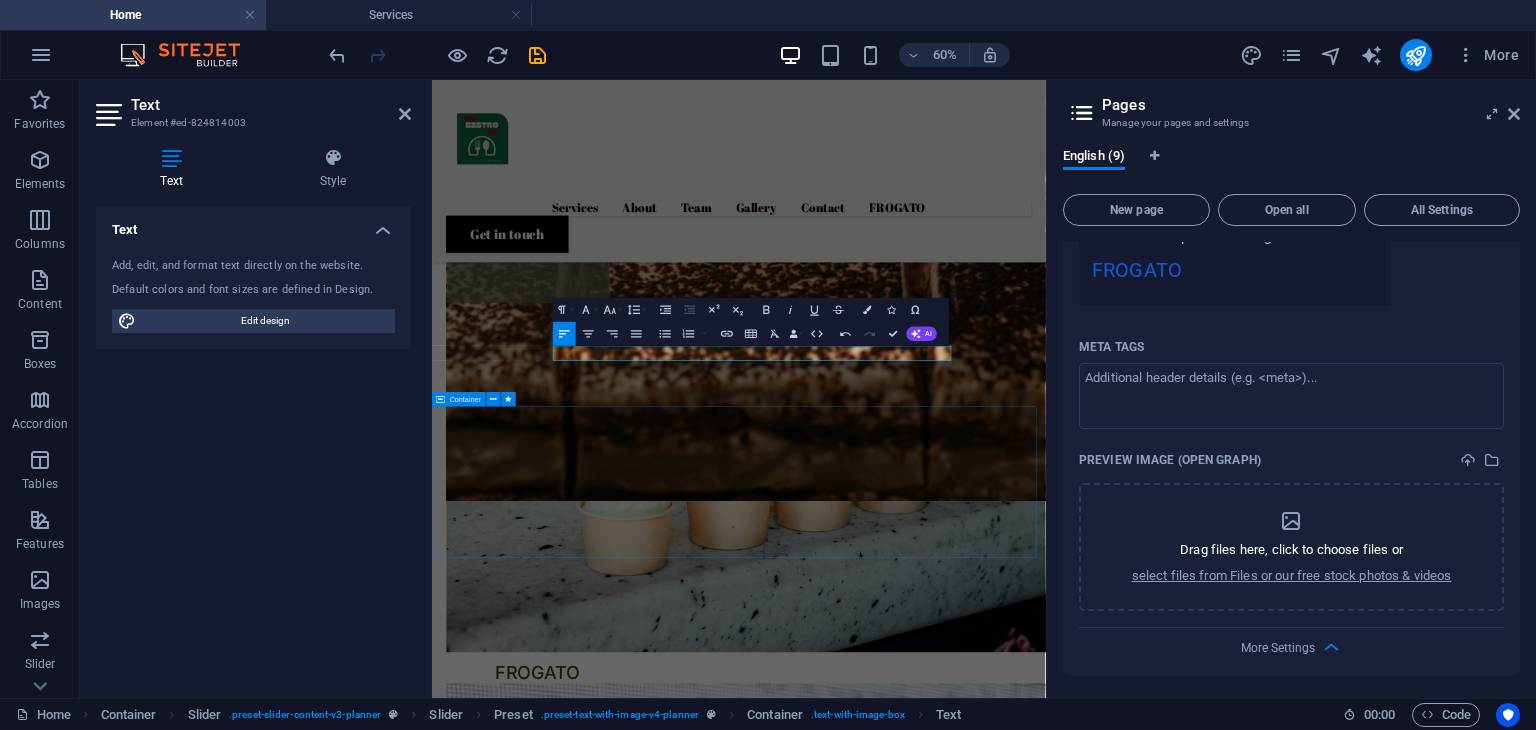 click on "LA DOLCE VITA" at bounding box center (943, 5154) 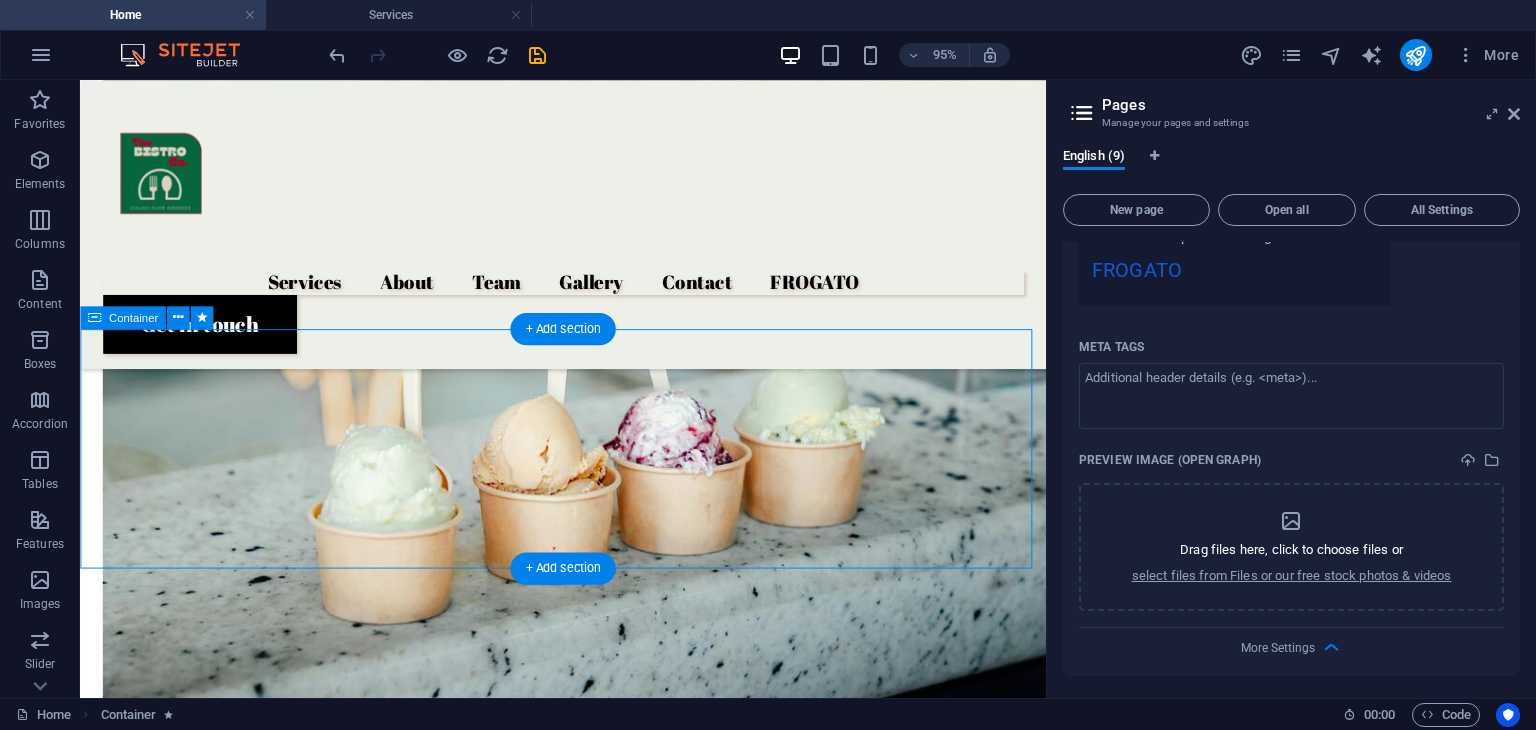 scroll, scrollTop: 3300, scrollLeft: 0, axis: vertical 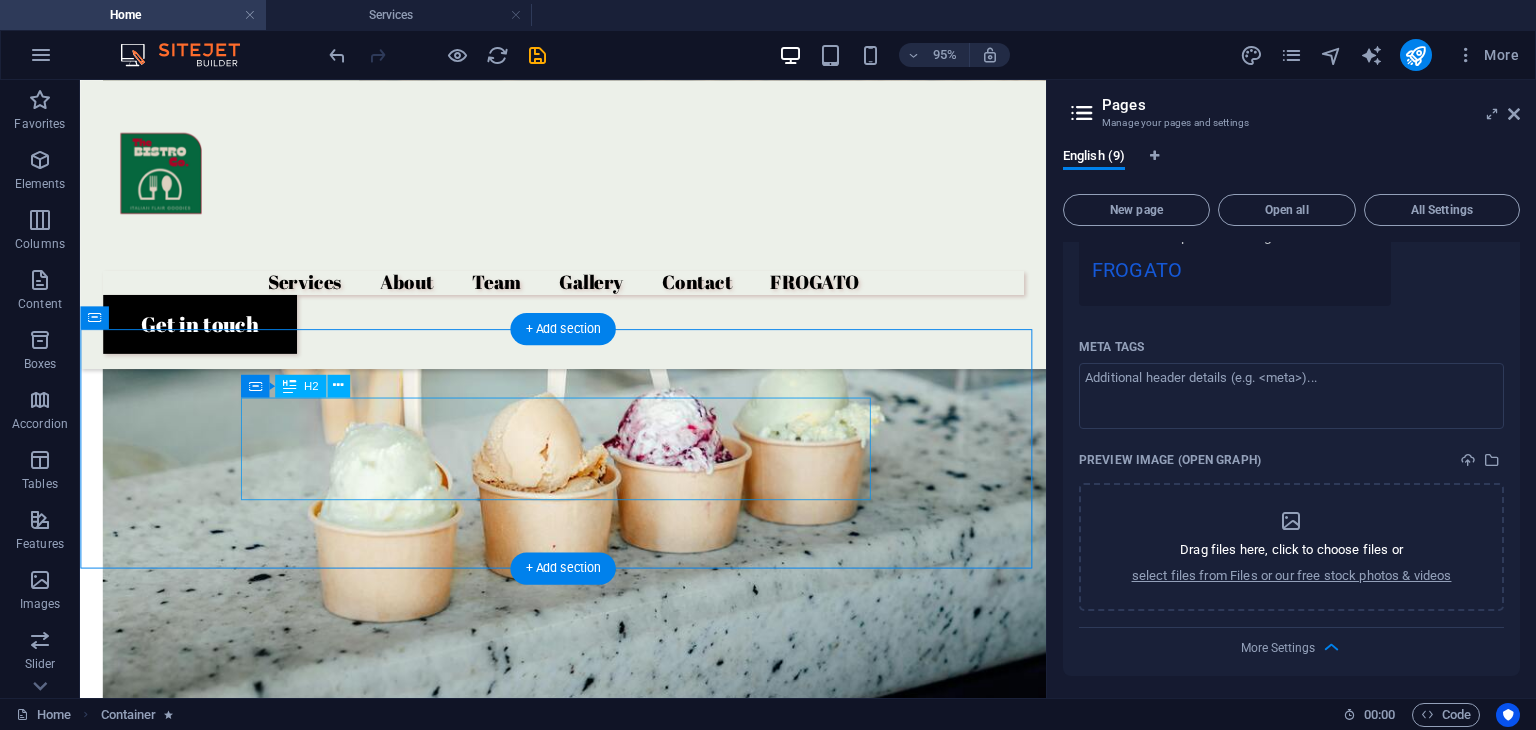 click on "LA DOLCE VITA" at bounding box center [588, 4853] 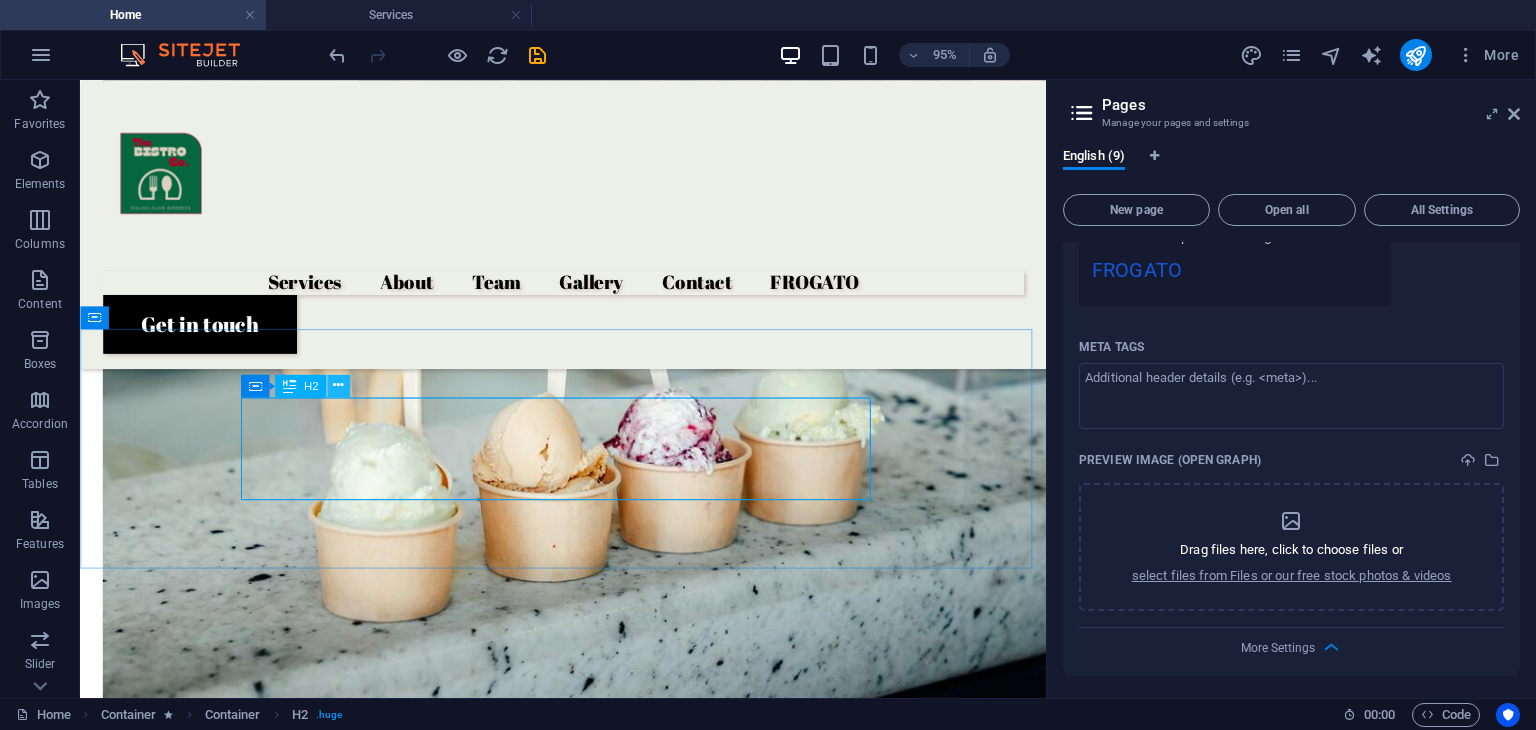 click at bounding box center (338, 386) 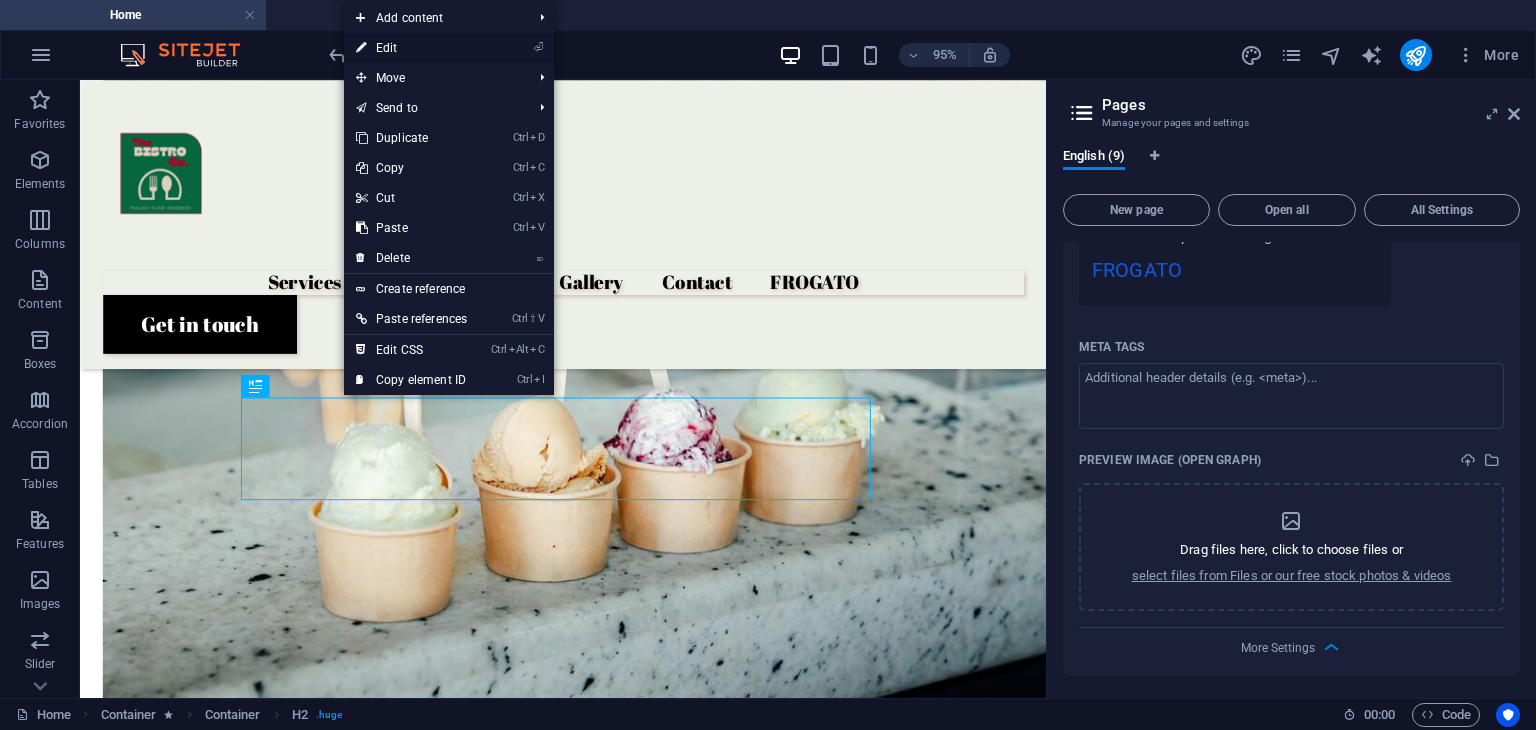 click on "⏎  Edit" at bounding box center (411, 48) 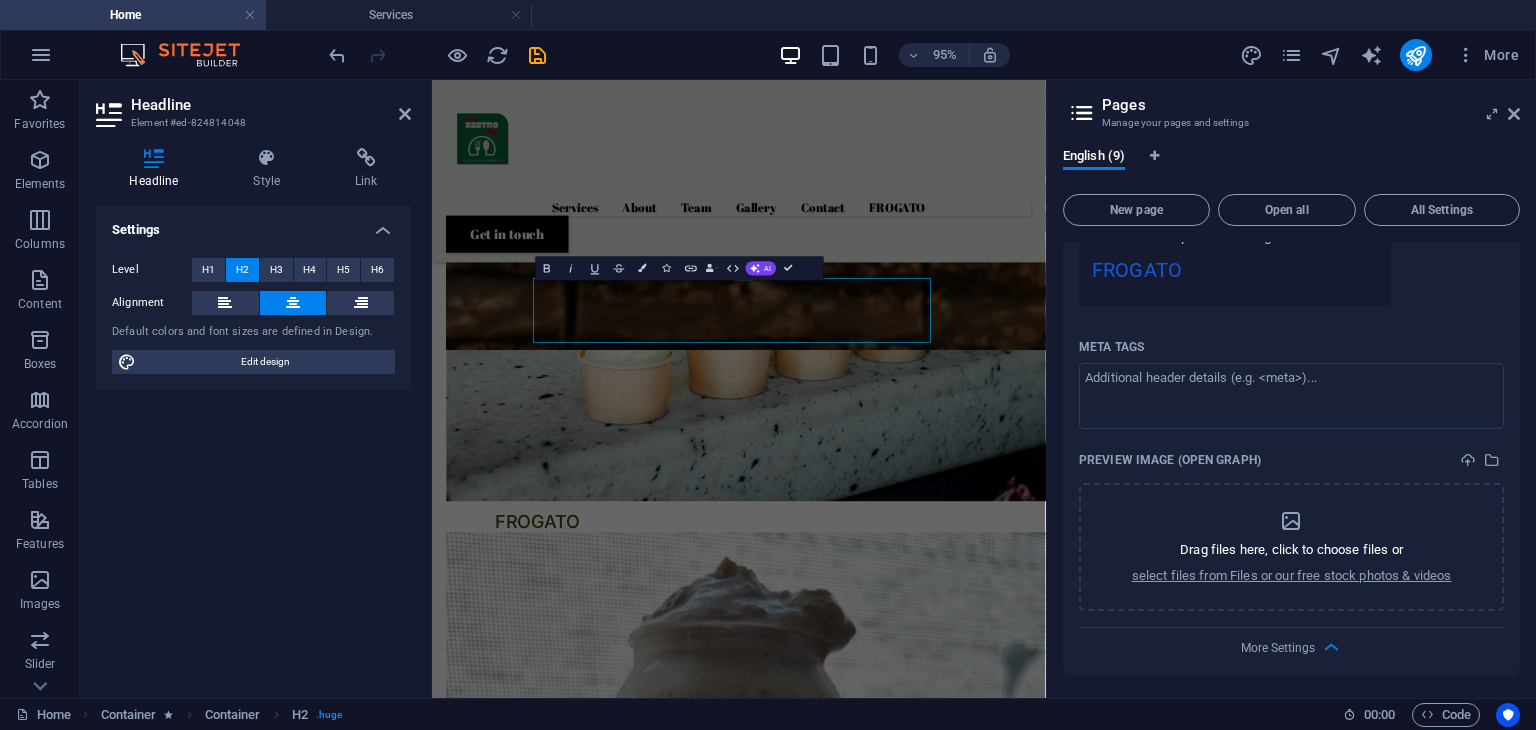 scroll, scrollTop: 3303, scrollLeft: 0, axis: vertical 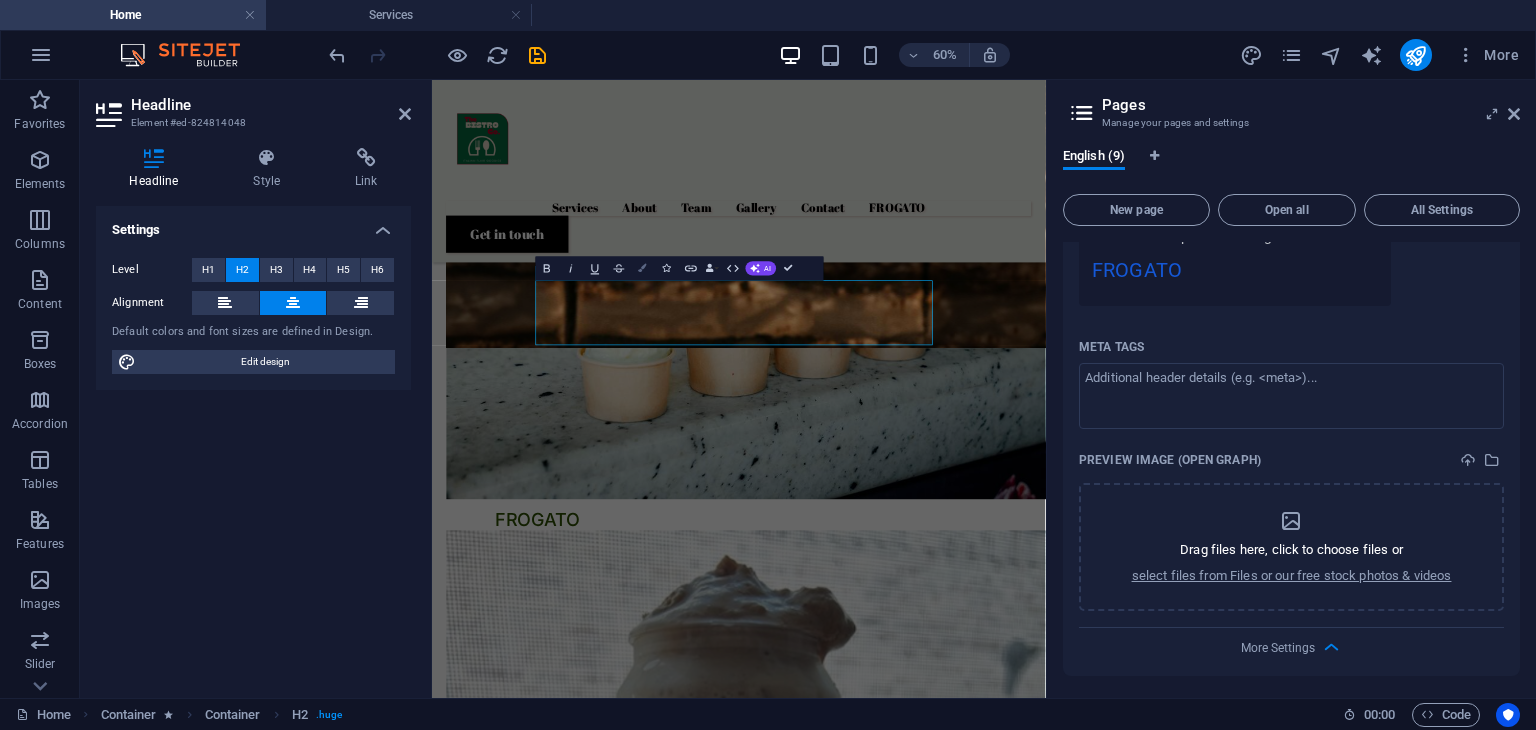 click at bounding box center (643, 268) 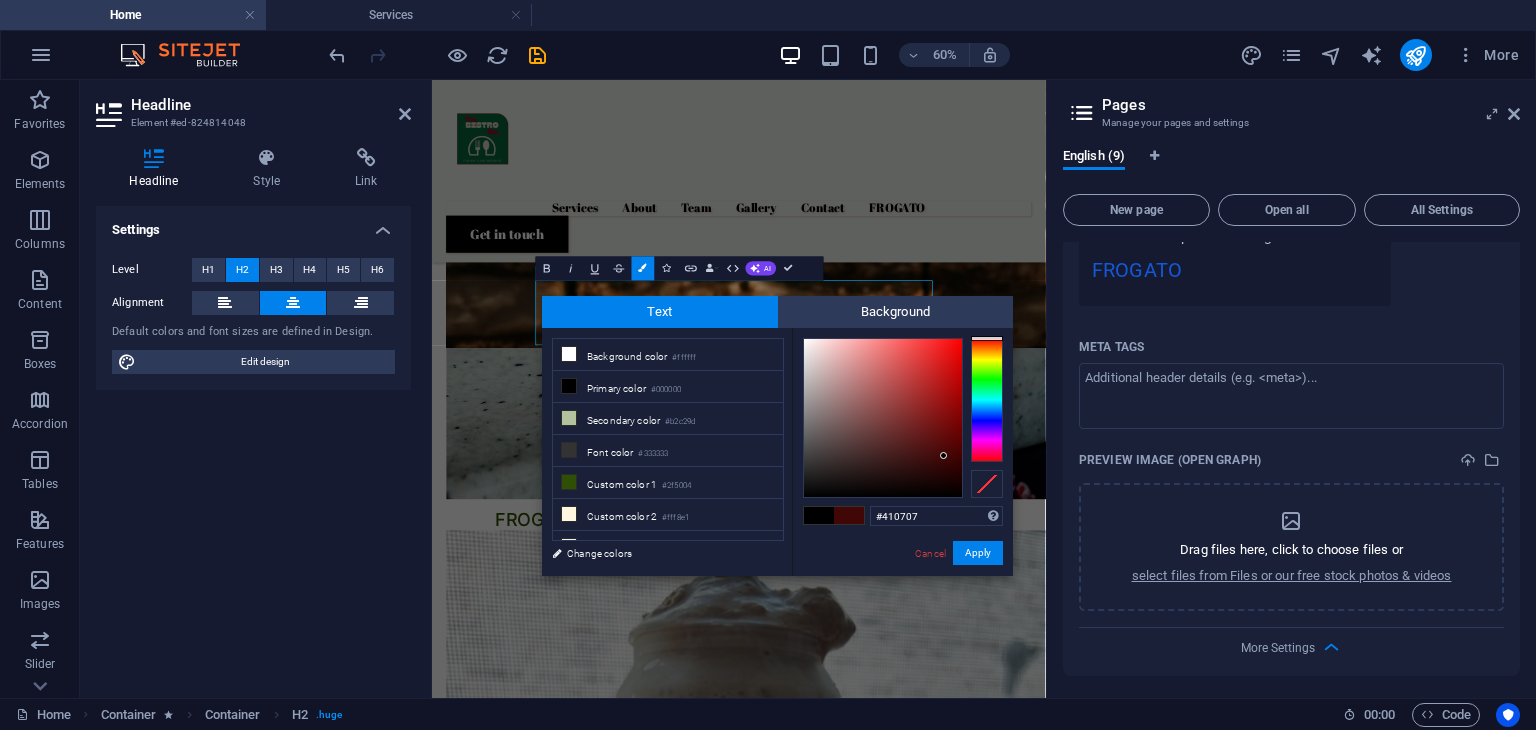 click at bounding box center (883, 418) 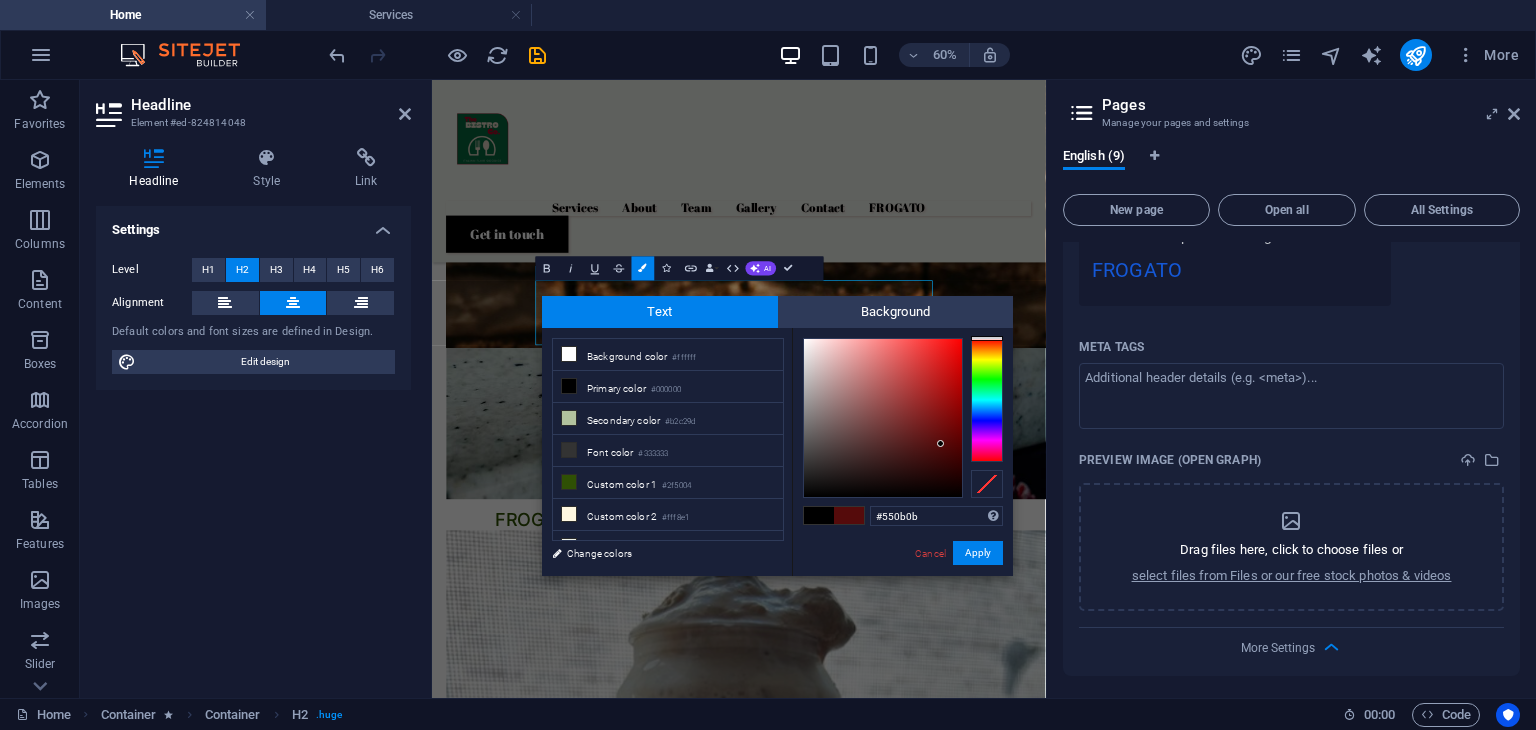 click at bounding box center (883, 418) 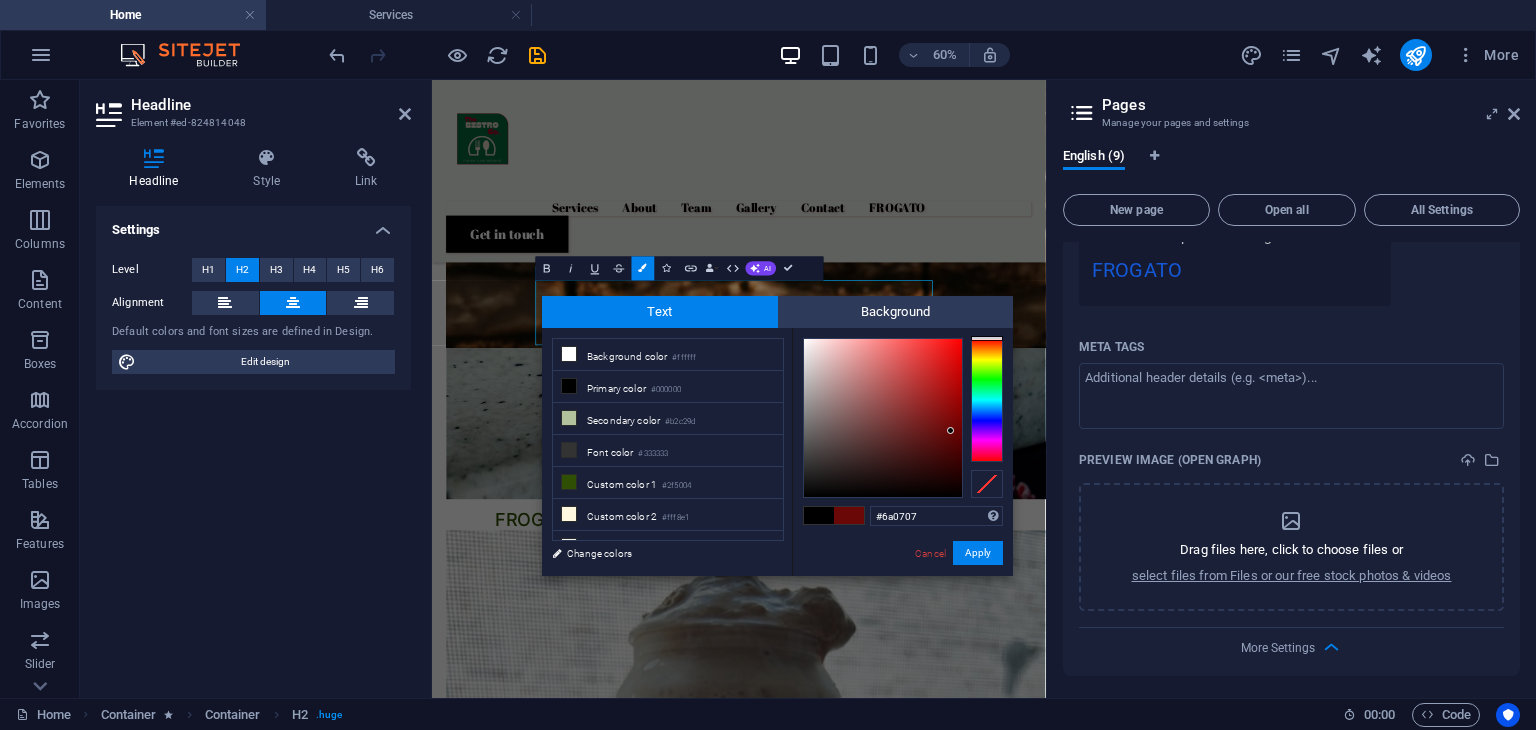 click at bounding box center (883, 418) 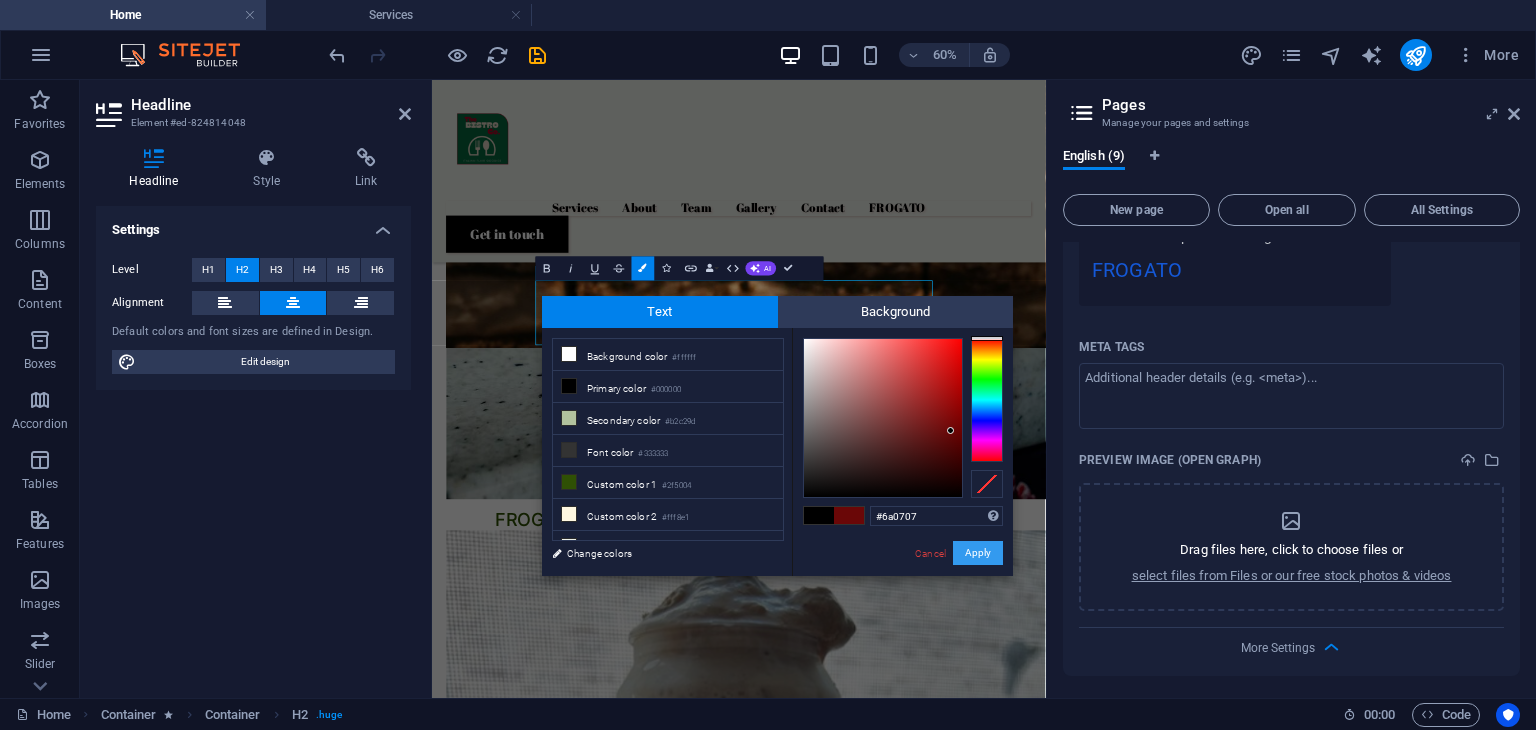 click on "Apply" at bounding box center (978, 553) 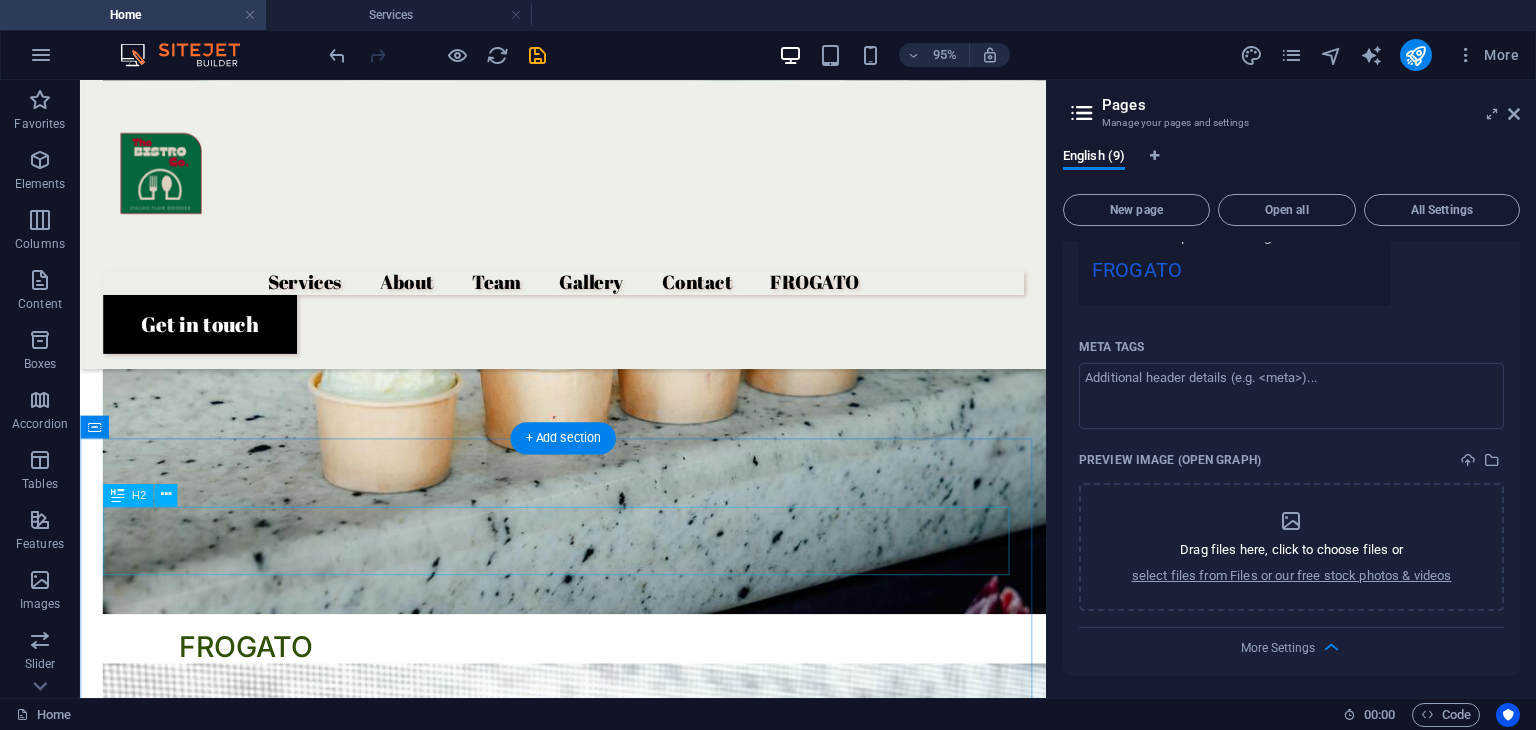 scroll, scrollTop: 3436, scrollLeft: 0, axis: vertical 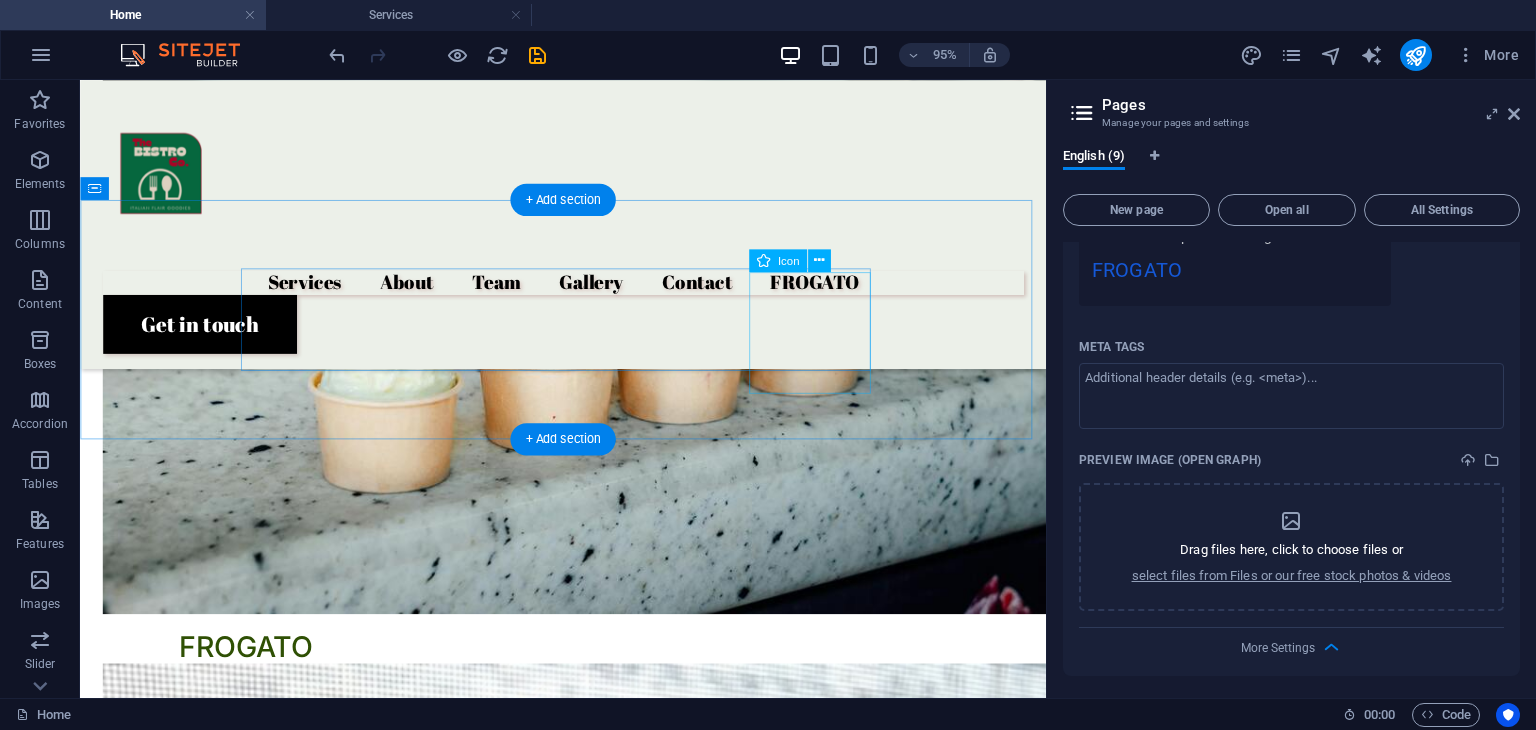 click at bounding box center (1033, -2748) 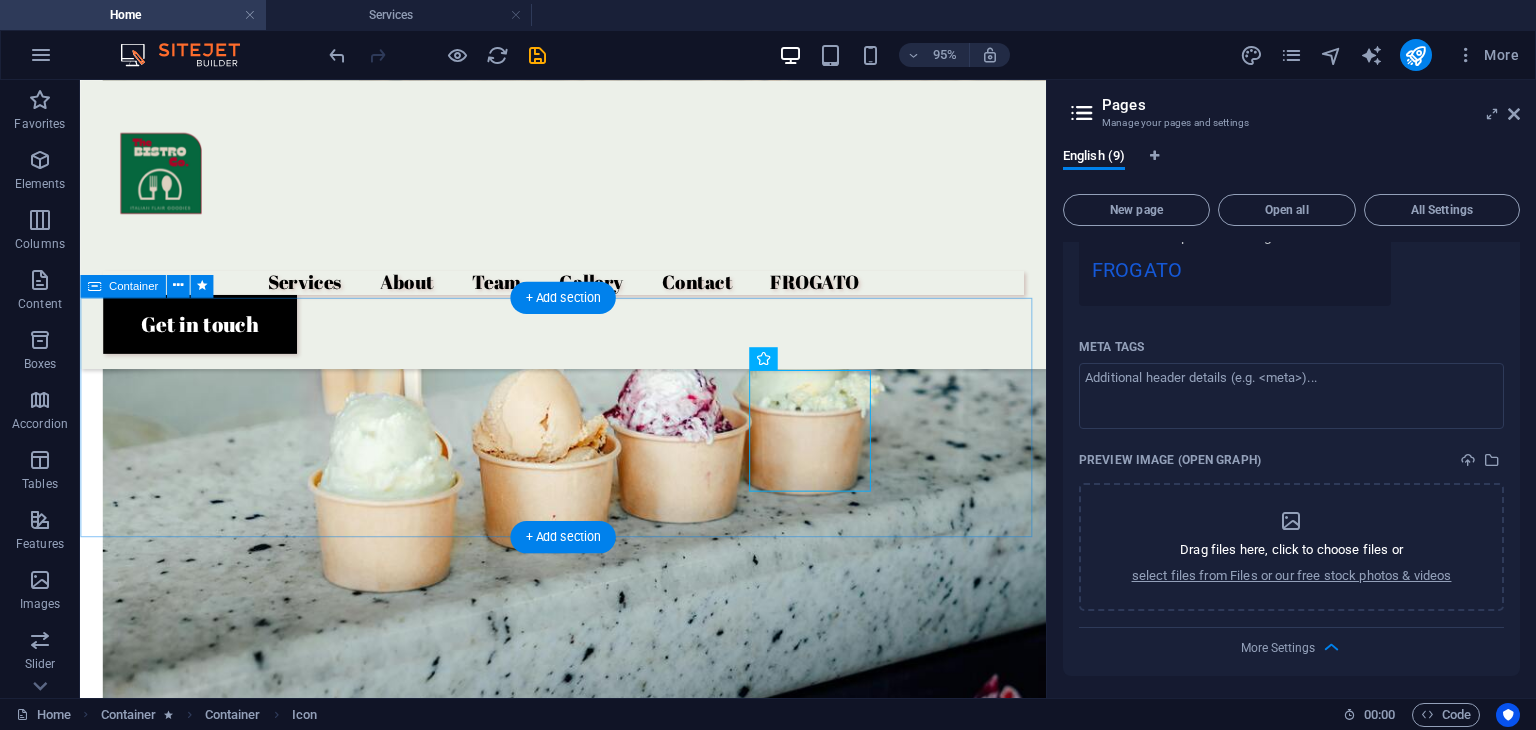 scroll, scrollTop: 3332, scrollLeft: 0, axis: vertical 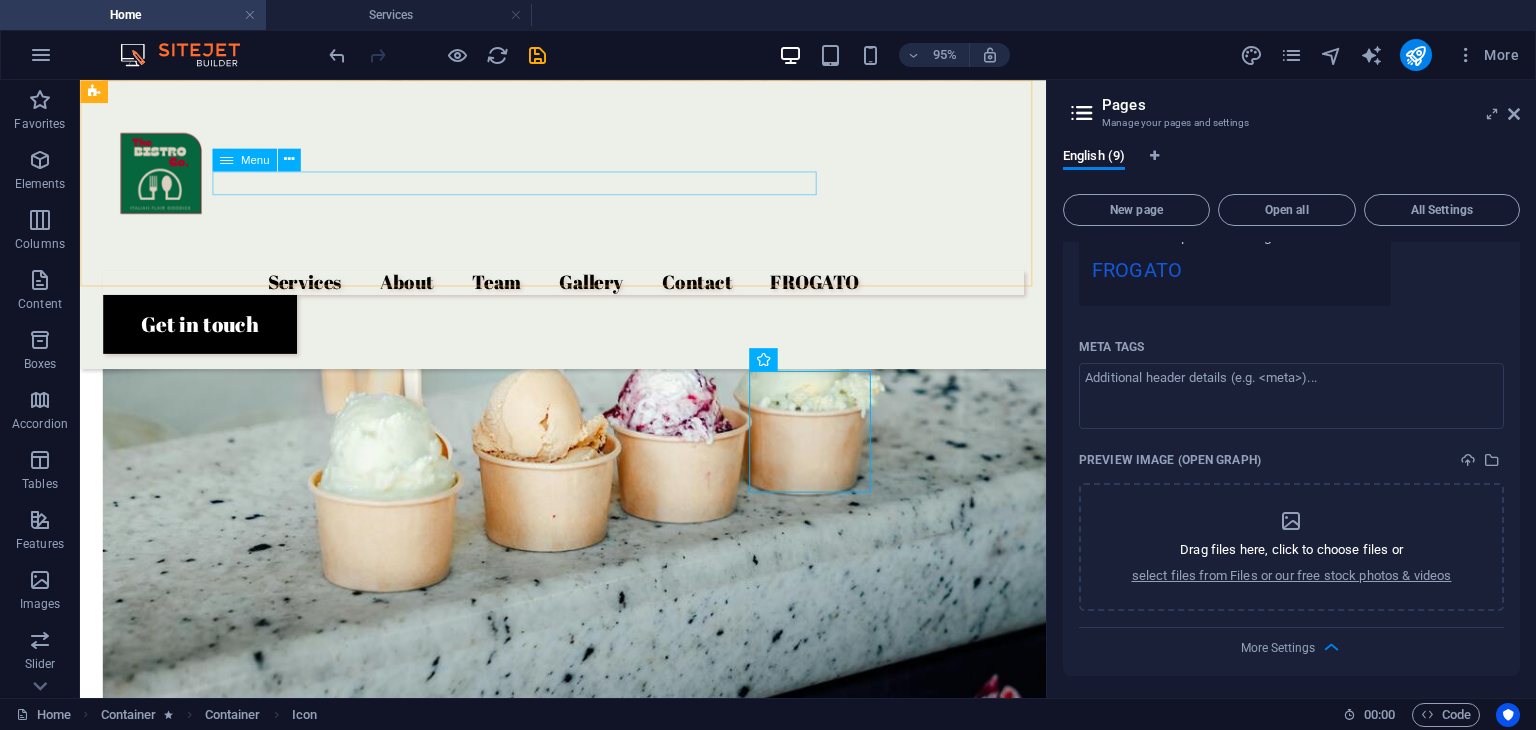 click on "Services About Team Gallery Contact FROGATO" at bounding box center [588, 293] 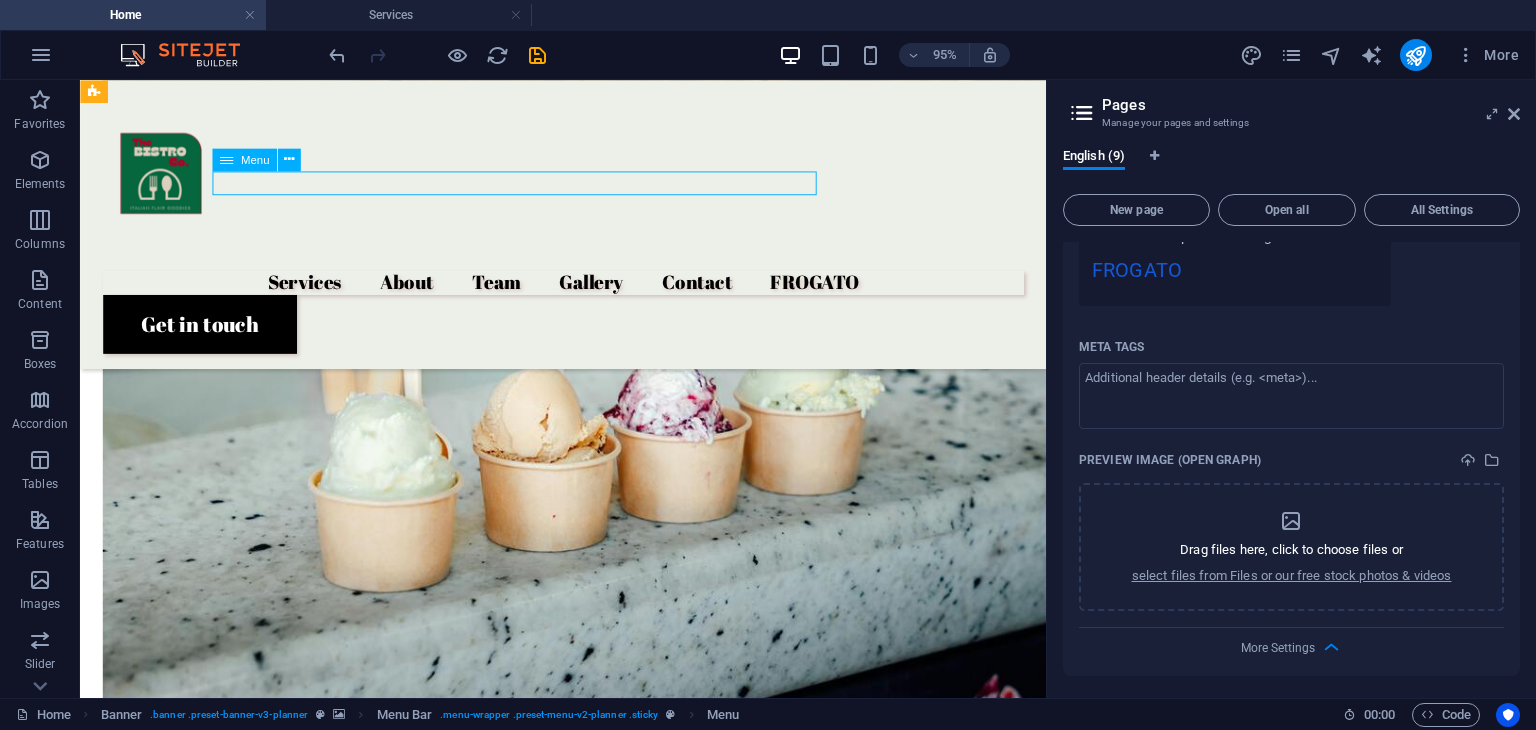 click on "Services About Team Gallery Contact FROGATO" at bounding box center [588, 293] 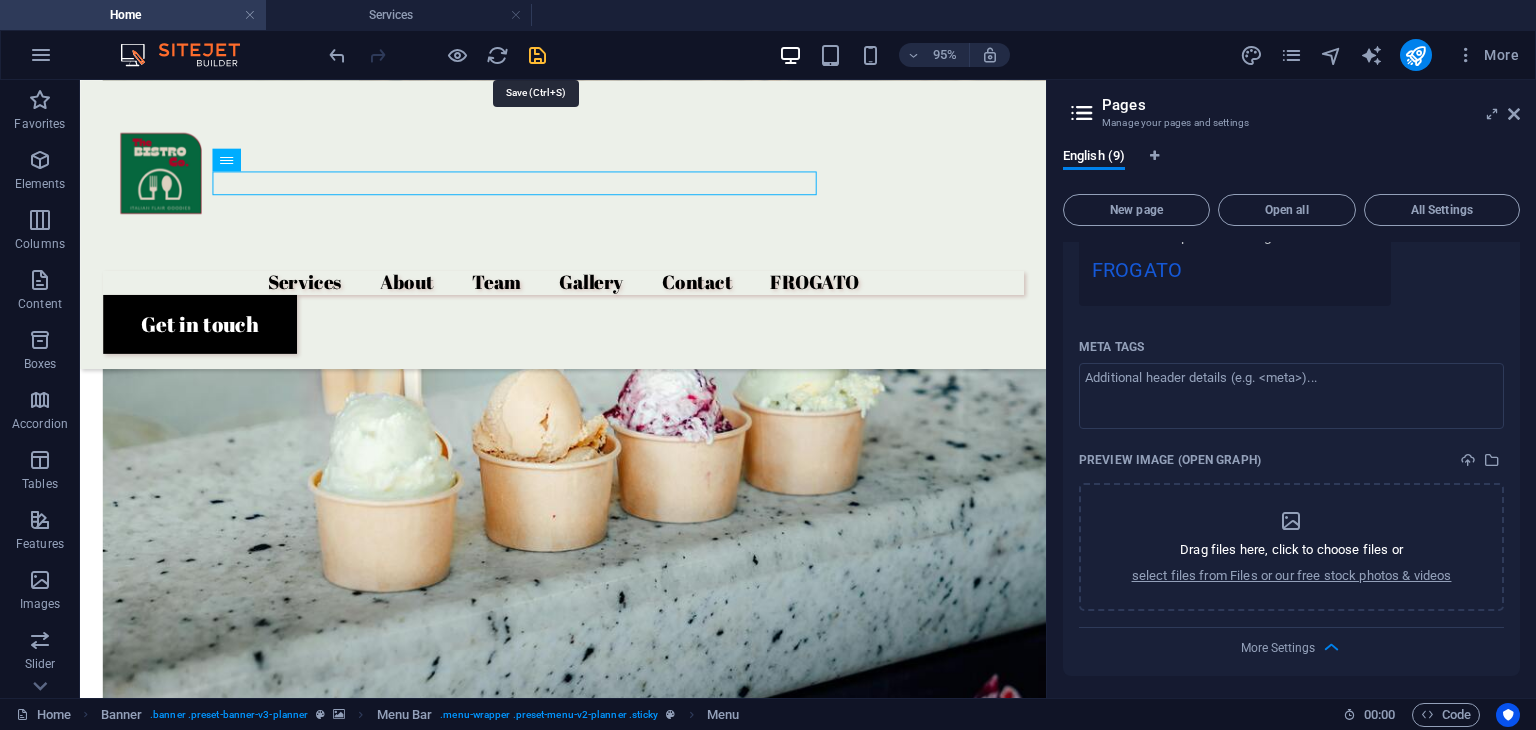 click at bounding box center [537, 55] 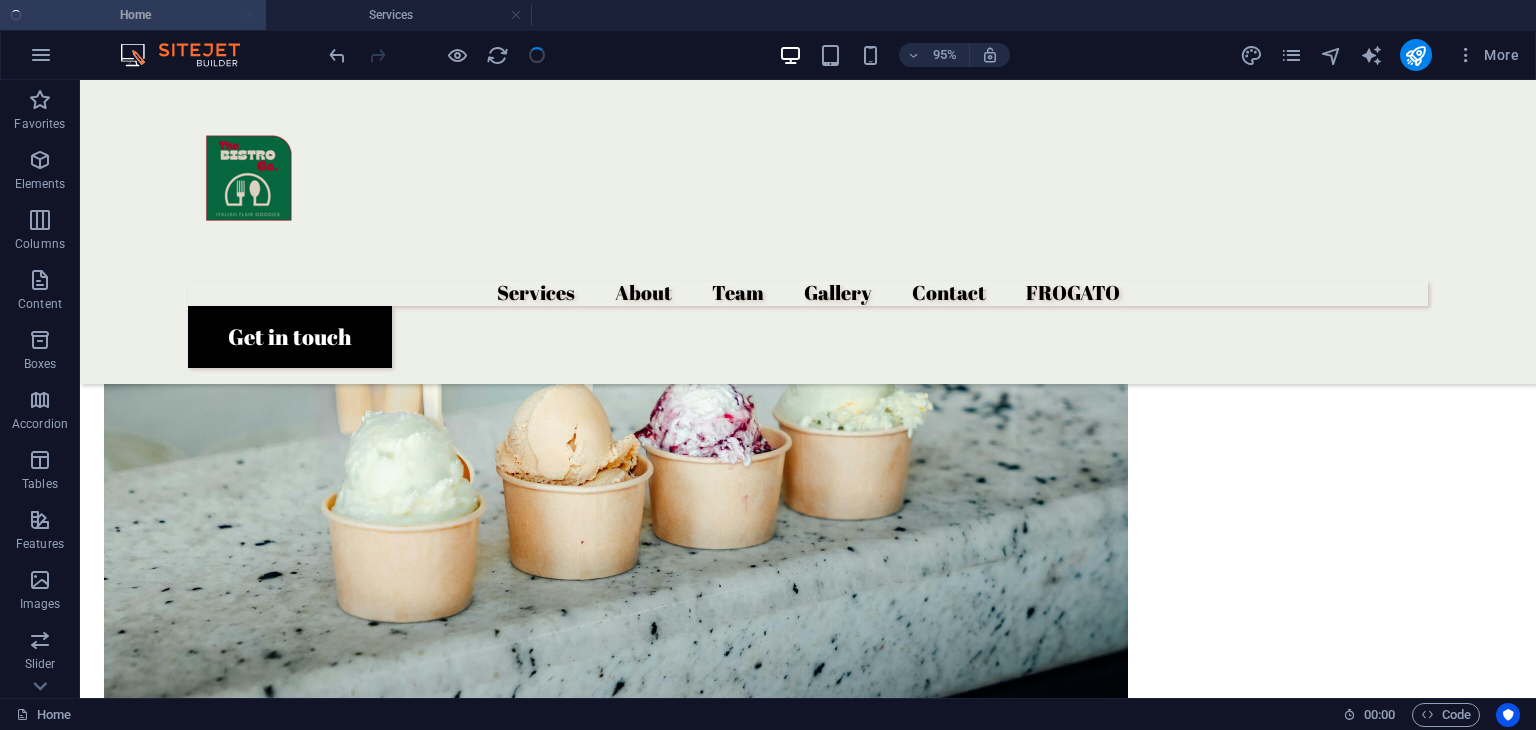 scroll, scrollTop: 3475, scrollLeft: 0, axis: vertical 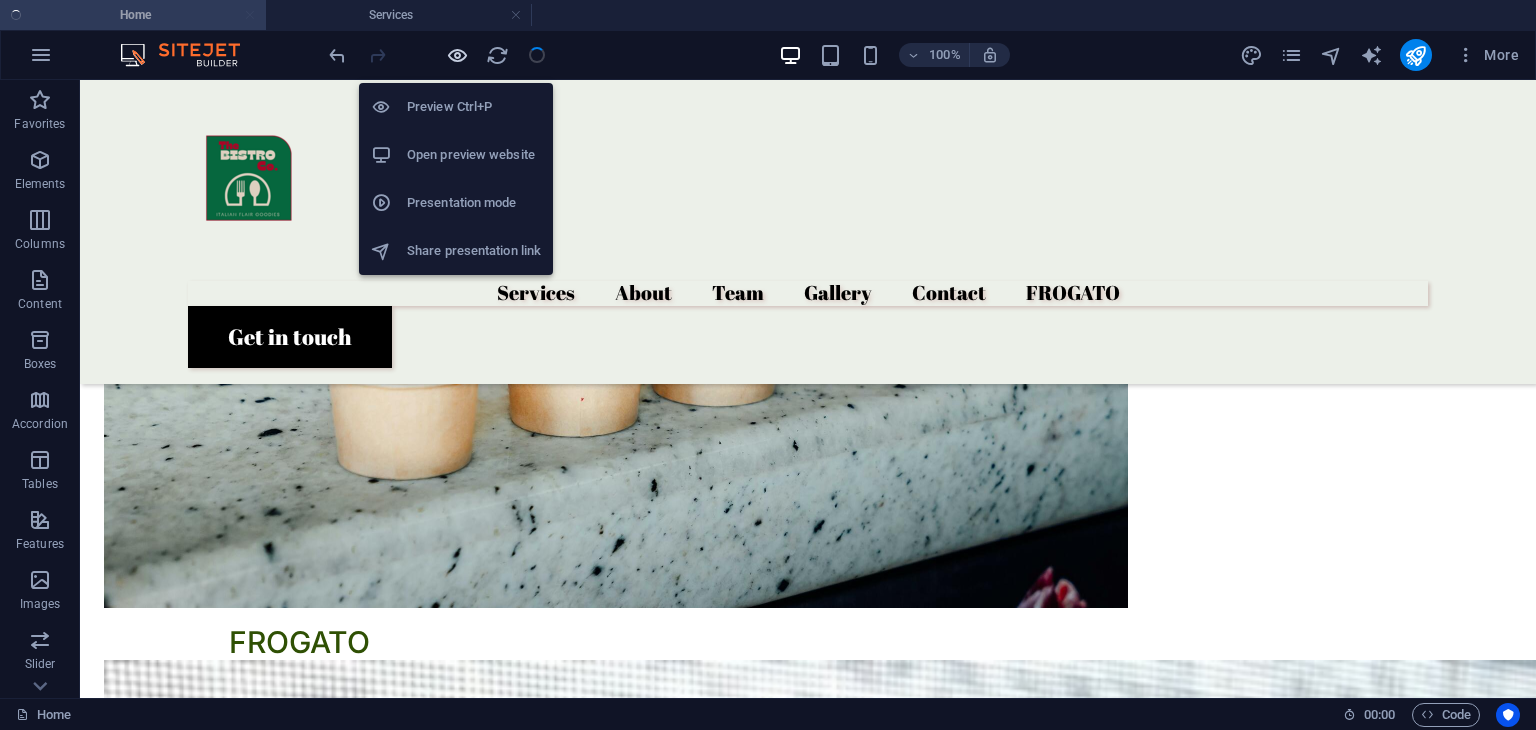 click at bounding box center [457, 55] 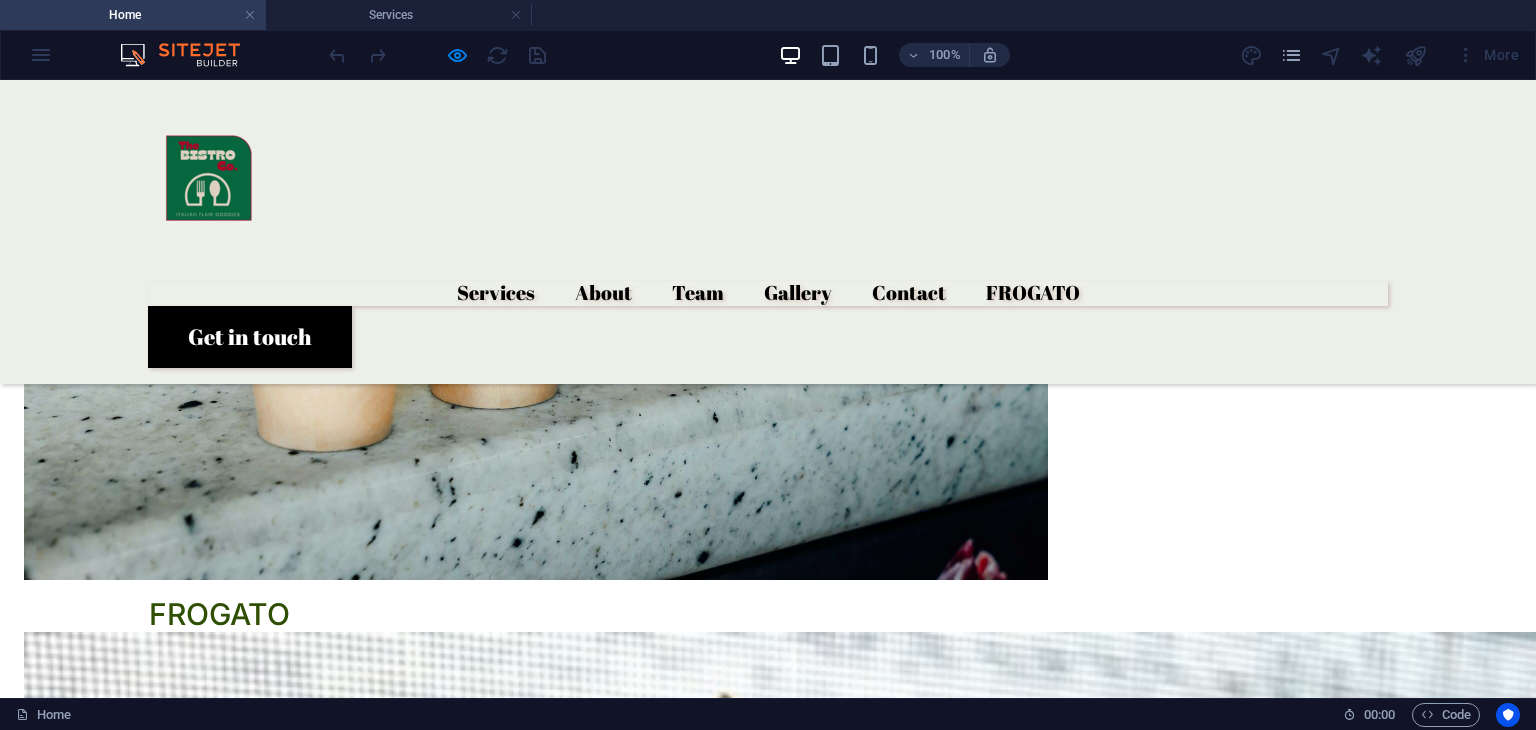 scroll, scrollTop: 3504, scrollLeft: 0, axis: vertical 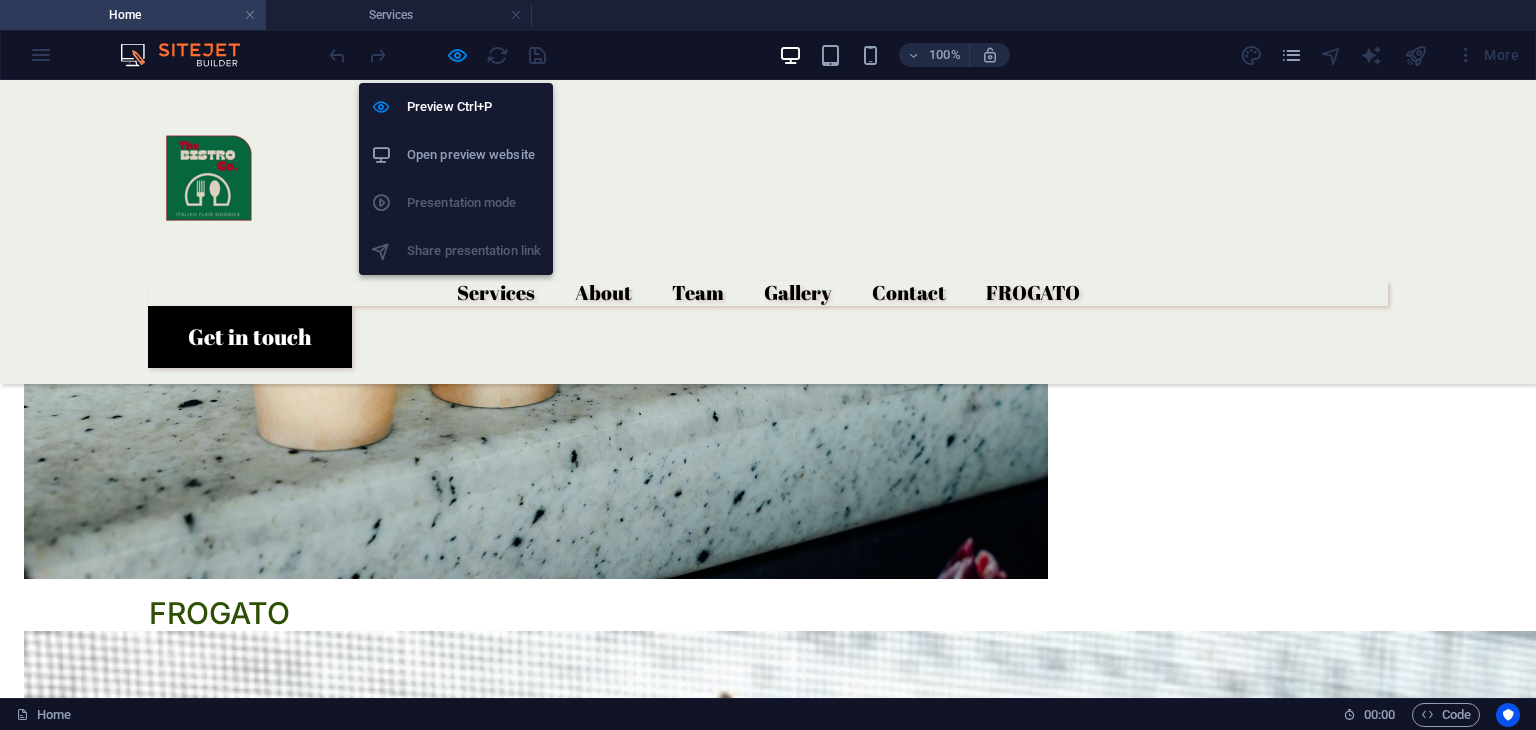 click on "Open preview website" at bounding box center (474, 155) 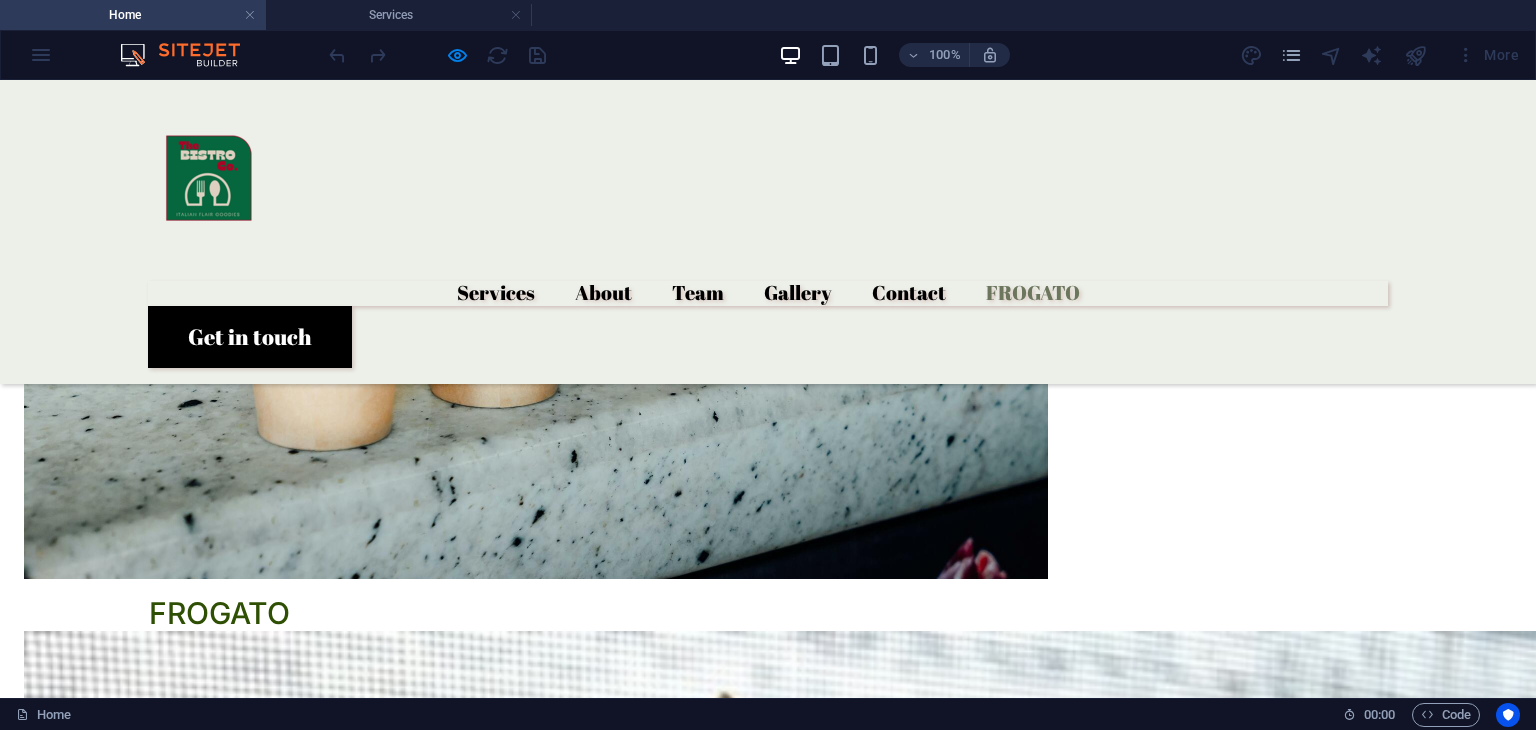 click on "FROGATO" at bounding box center (1033, 293) 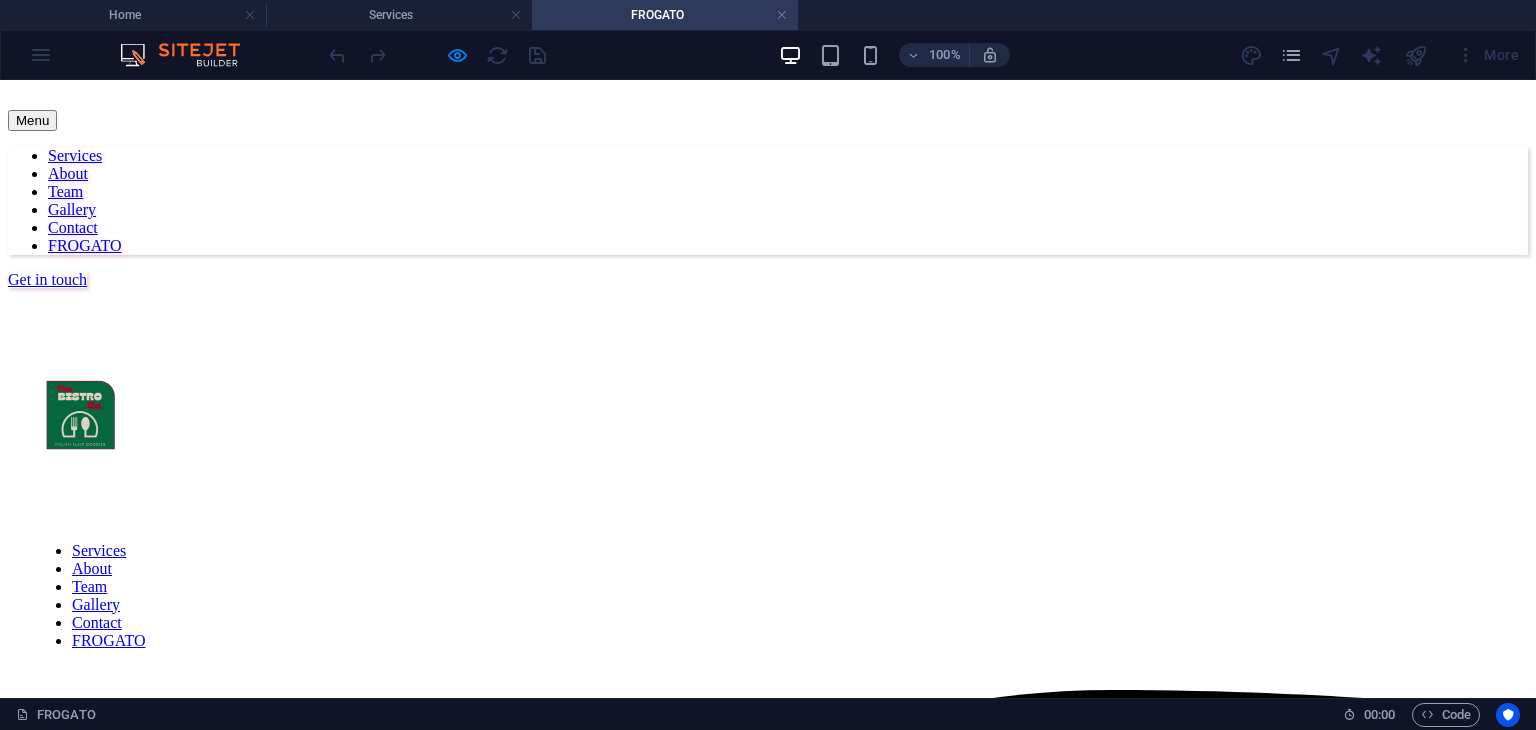 scroll, scrollTop: 0, scrollLeft: 0, axis: both 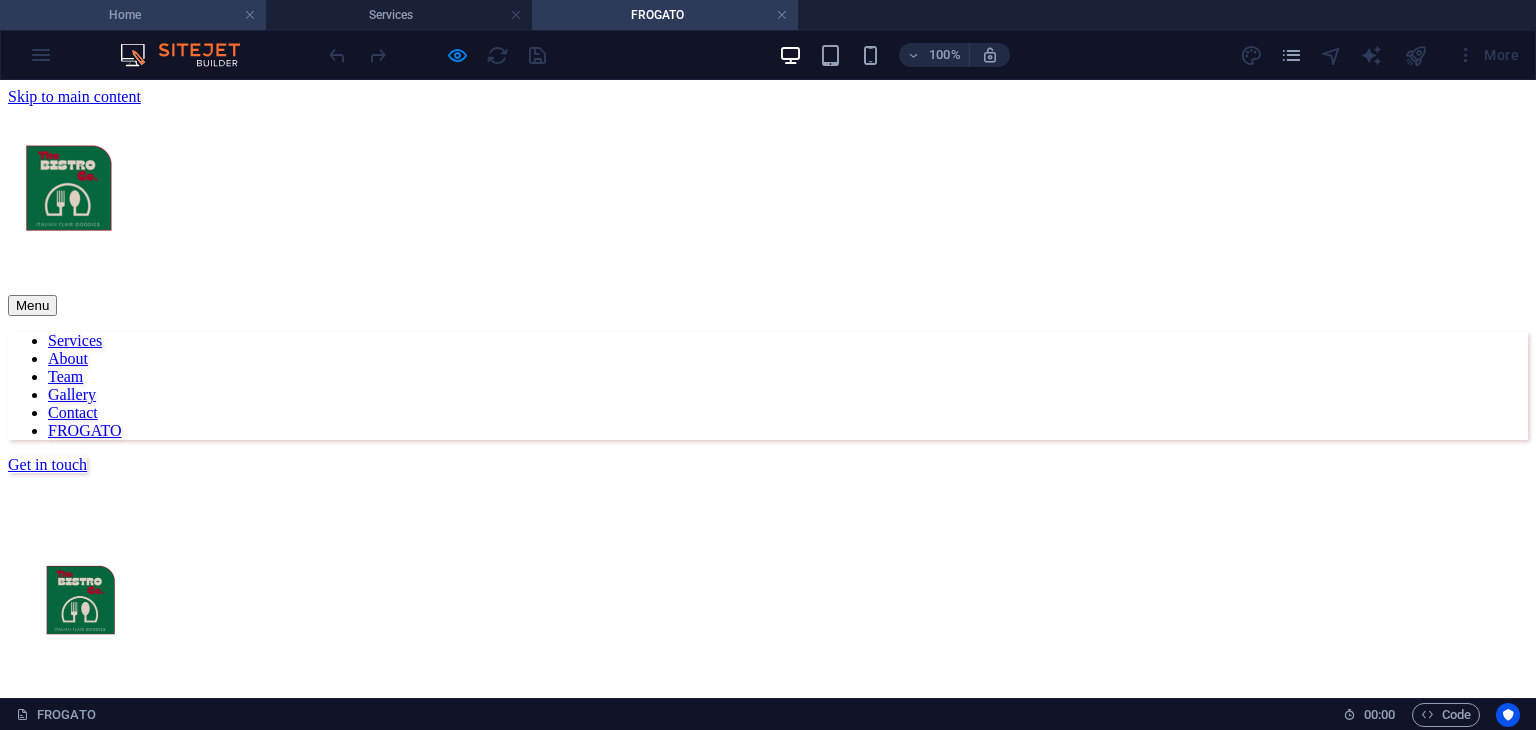 click on "Home" at bounding box center (133, 15) 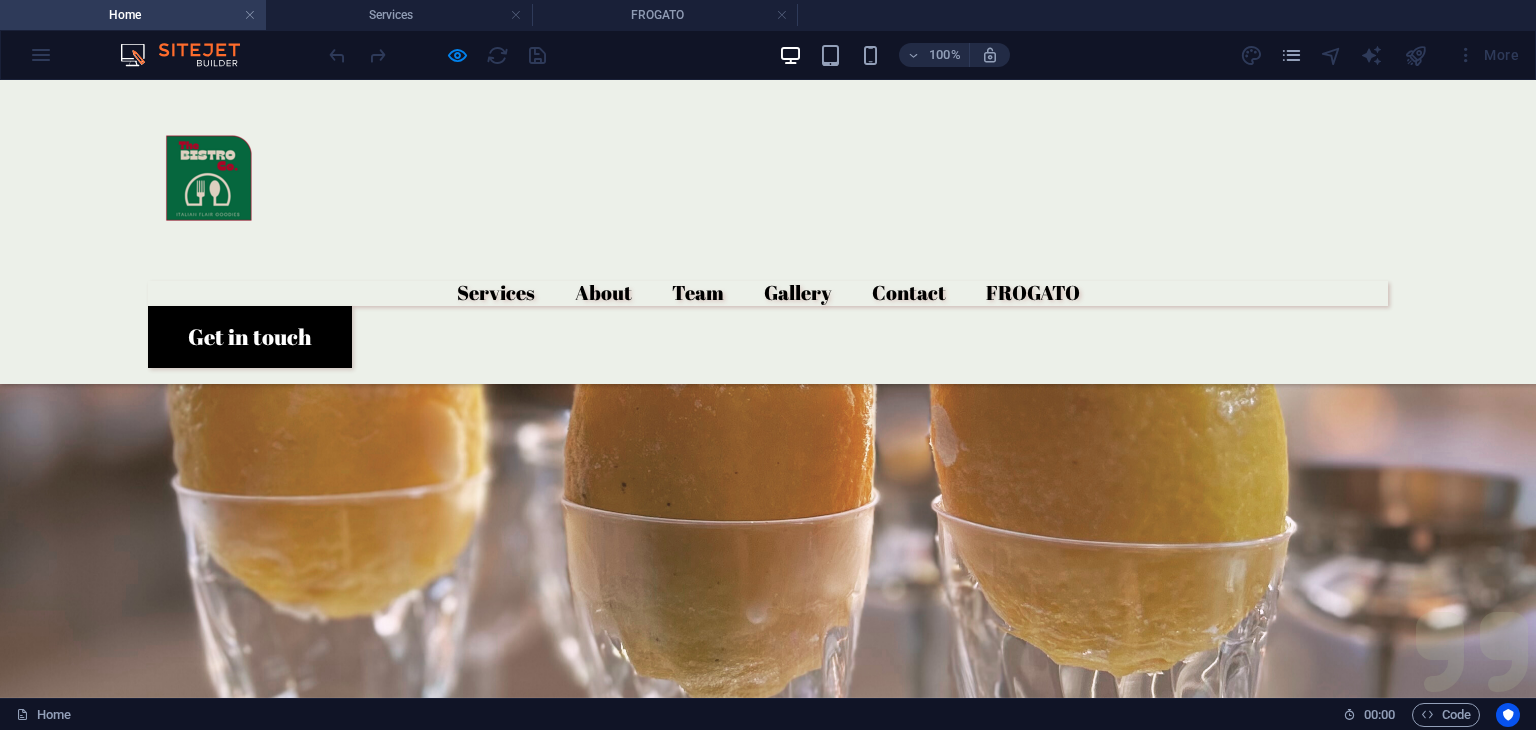 scroll, scrollTop: 3904, scrollLeft: 0, axis: vertical 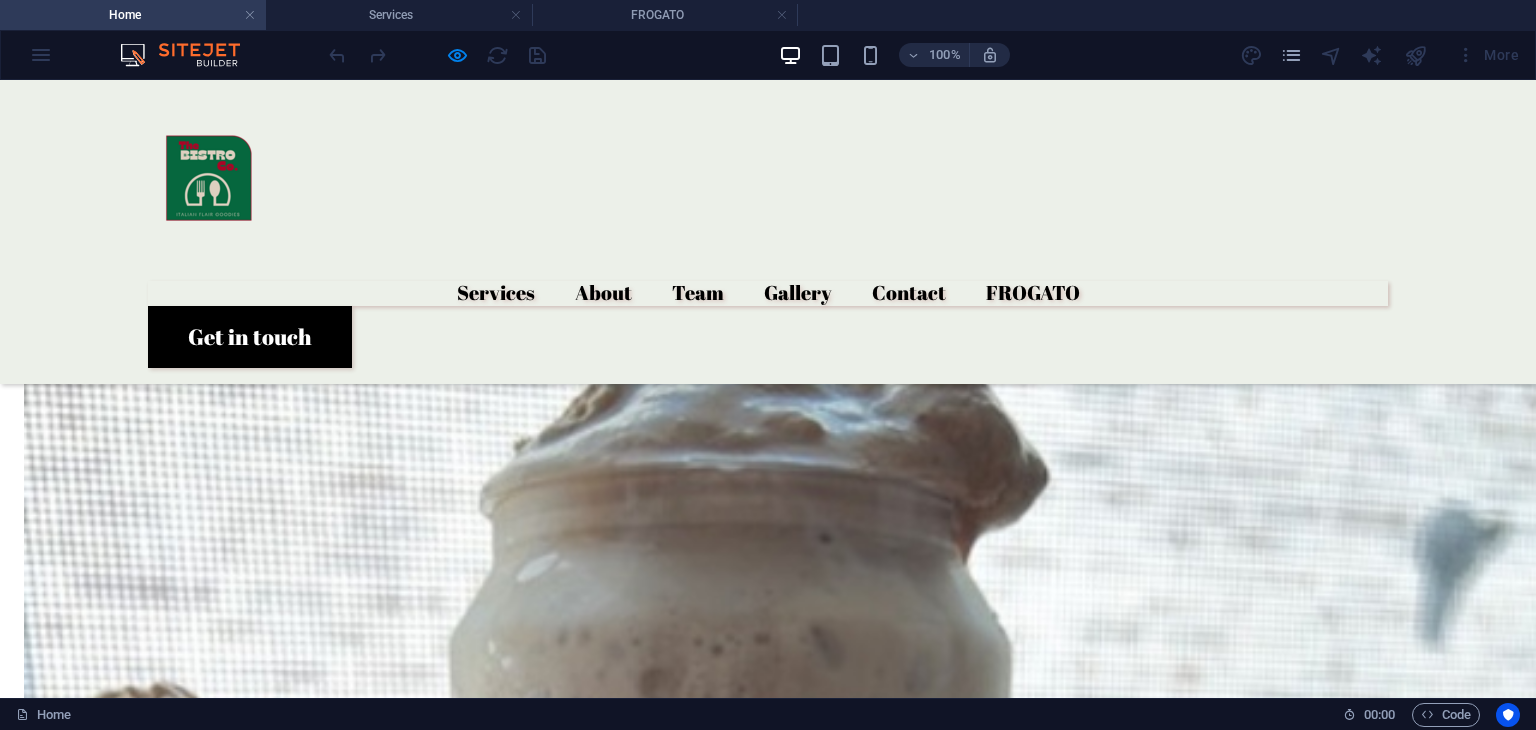 click at bounding box center (190, 55) 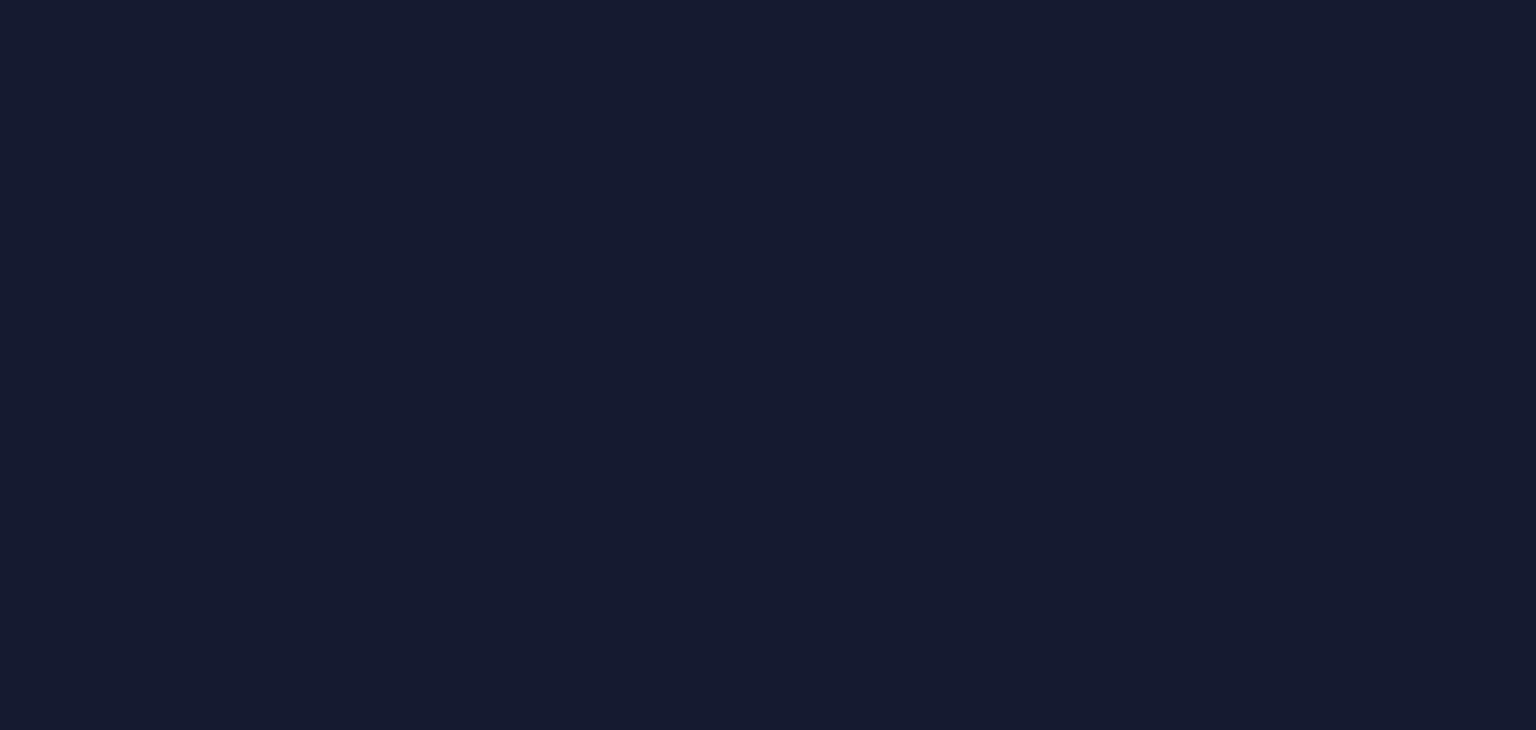 scroll, scrollTop: 0, scrollLeft: 0, axis: both 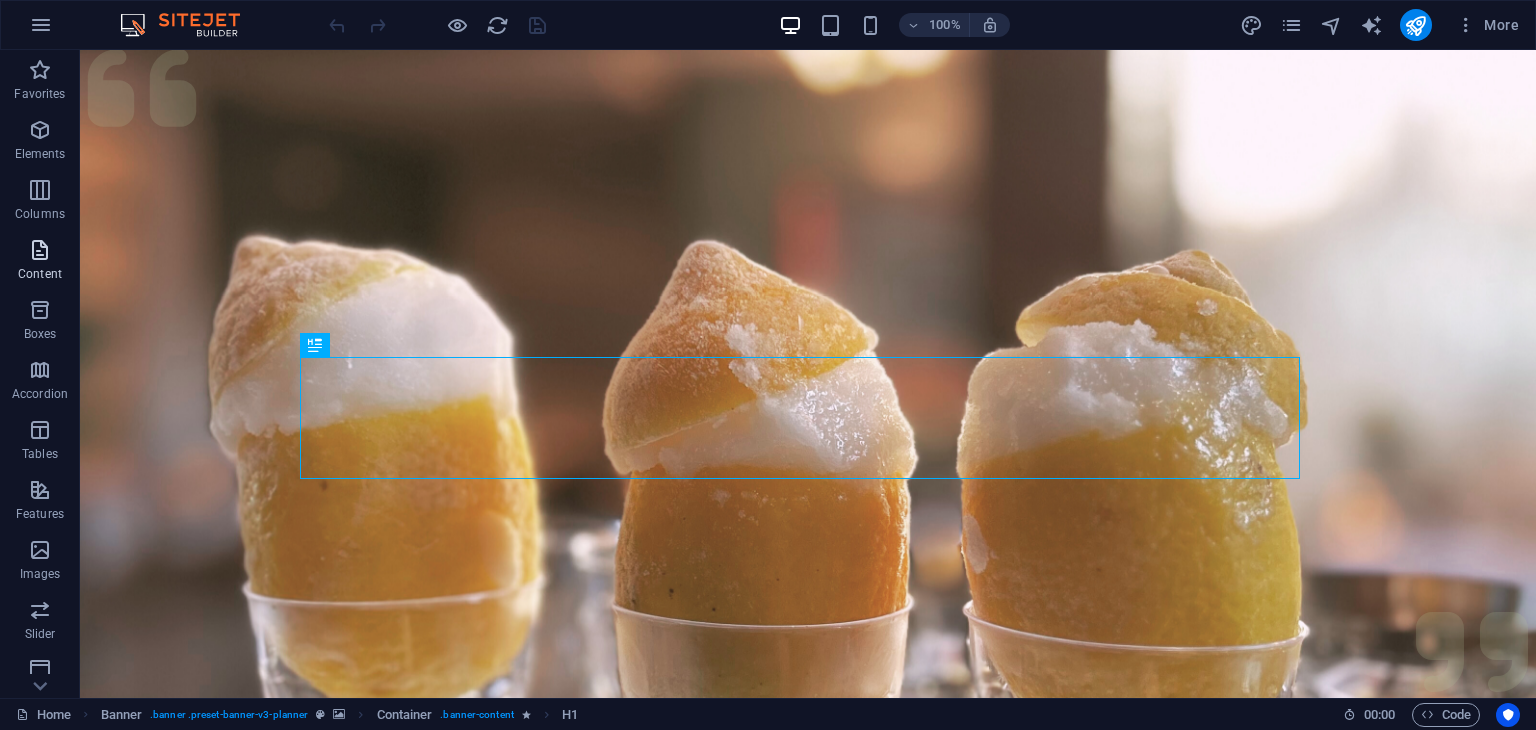 click at bounding box center [40, 250] 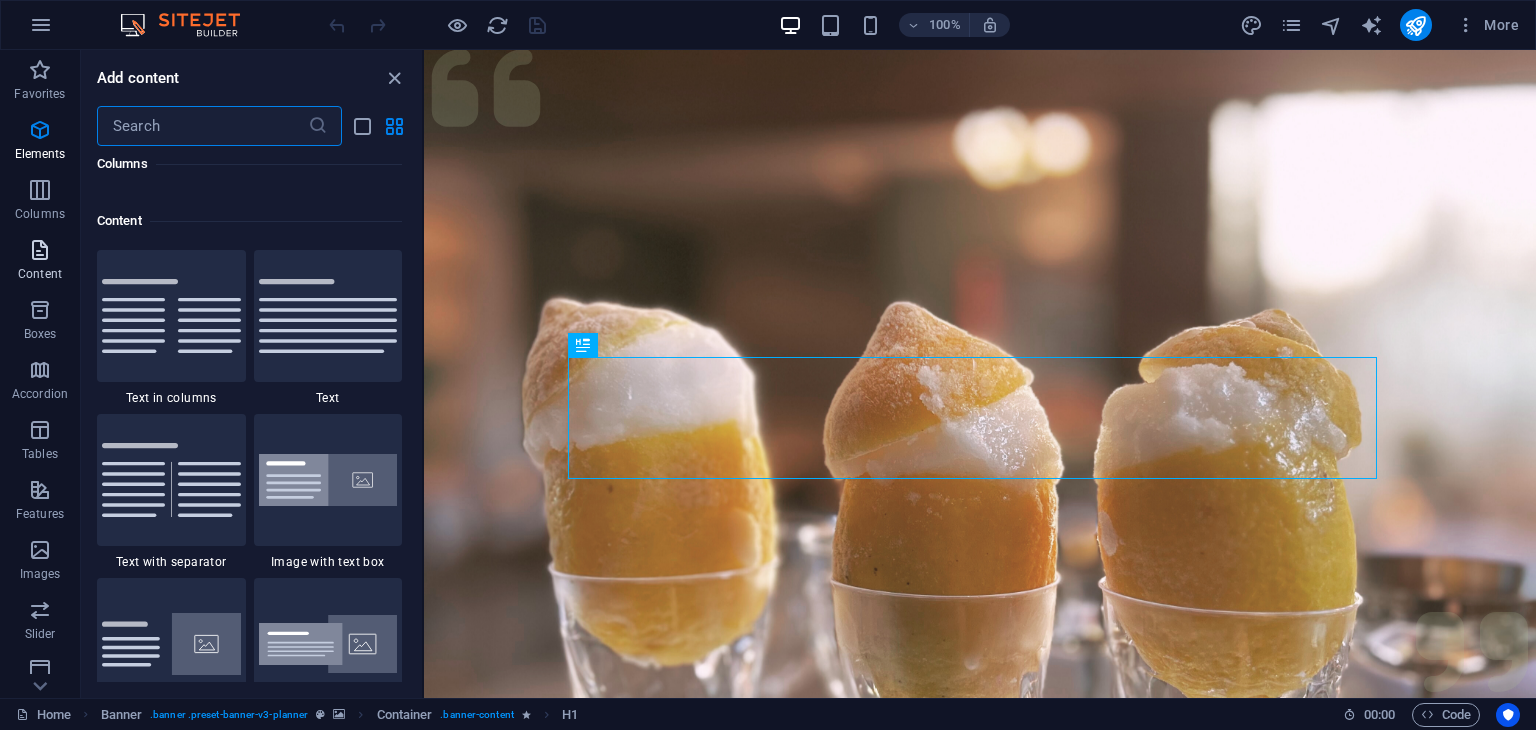 scroll, scrollTop: 3499, scrollLeft: 0, axis: vertical 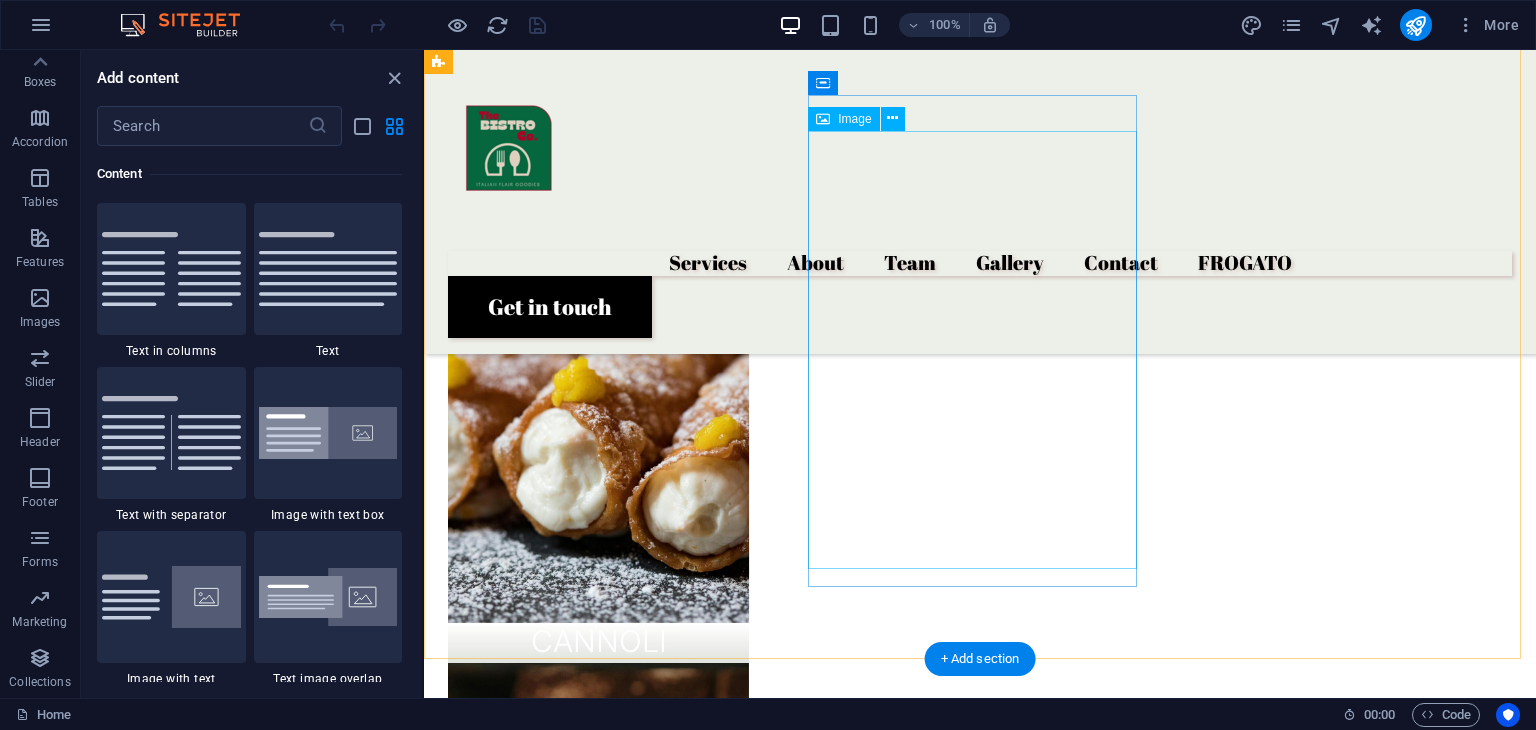 click at bounding box center [614, 2741] 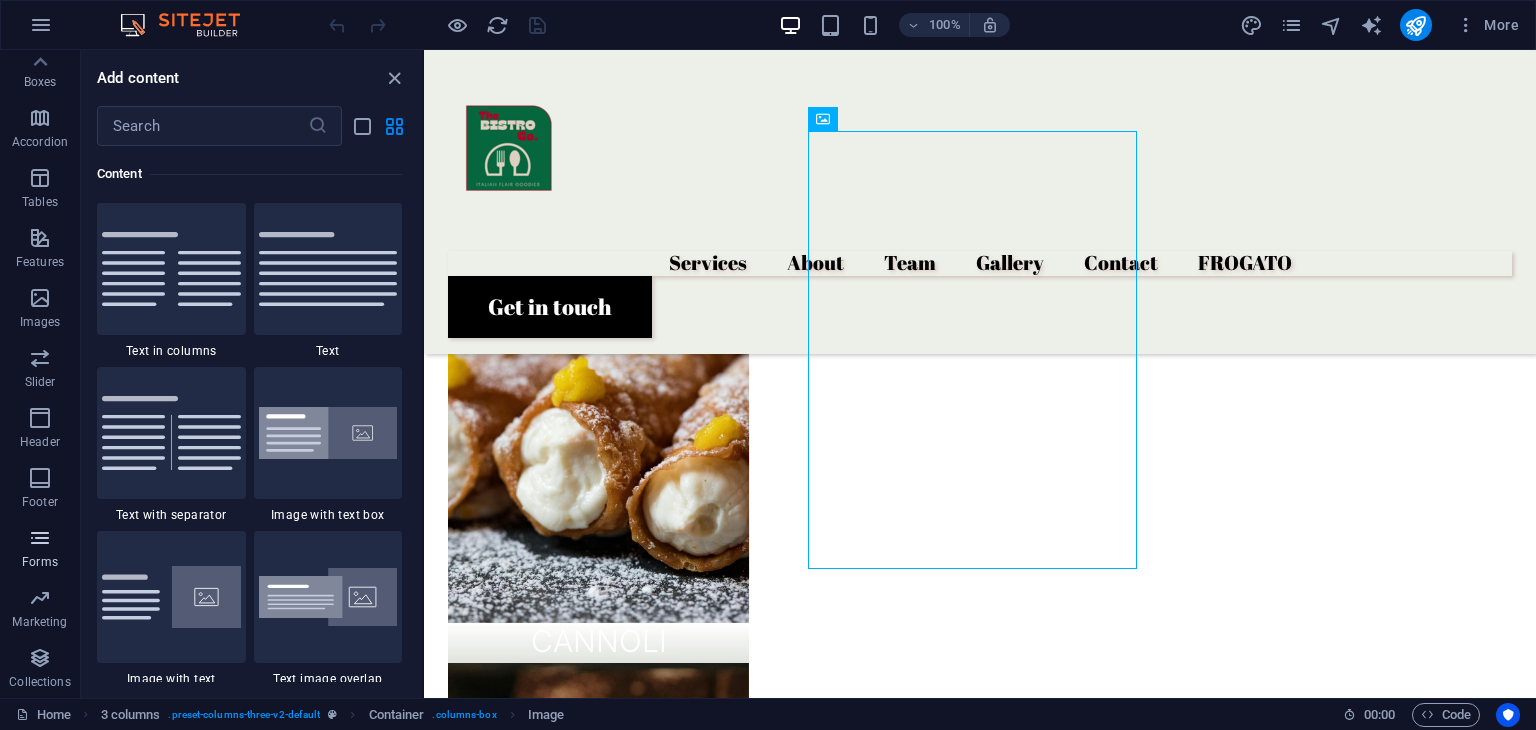 click at bounding box center (40, 538) 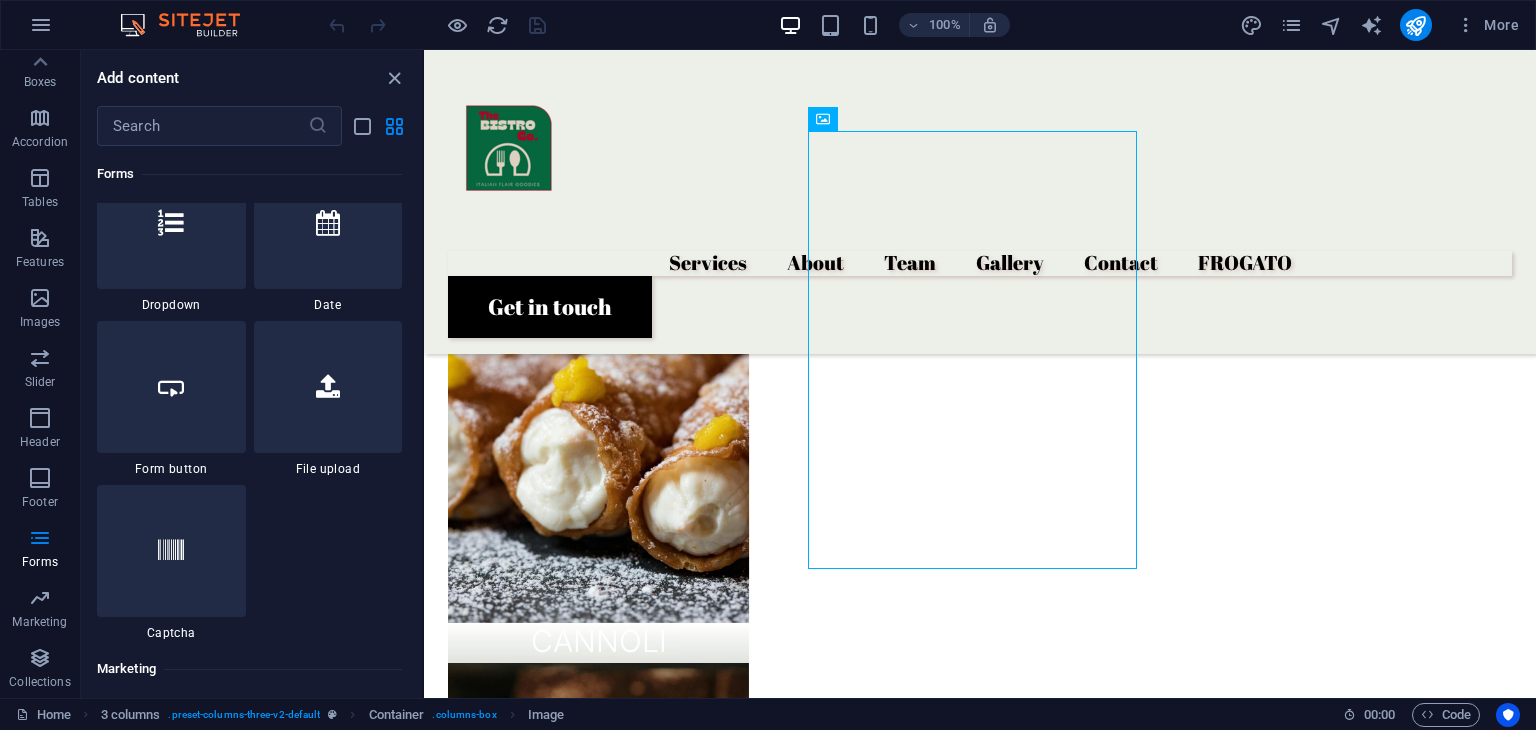 scroll, scrollTop: 15796, scrollLeft: 0, axis: vertical 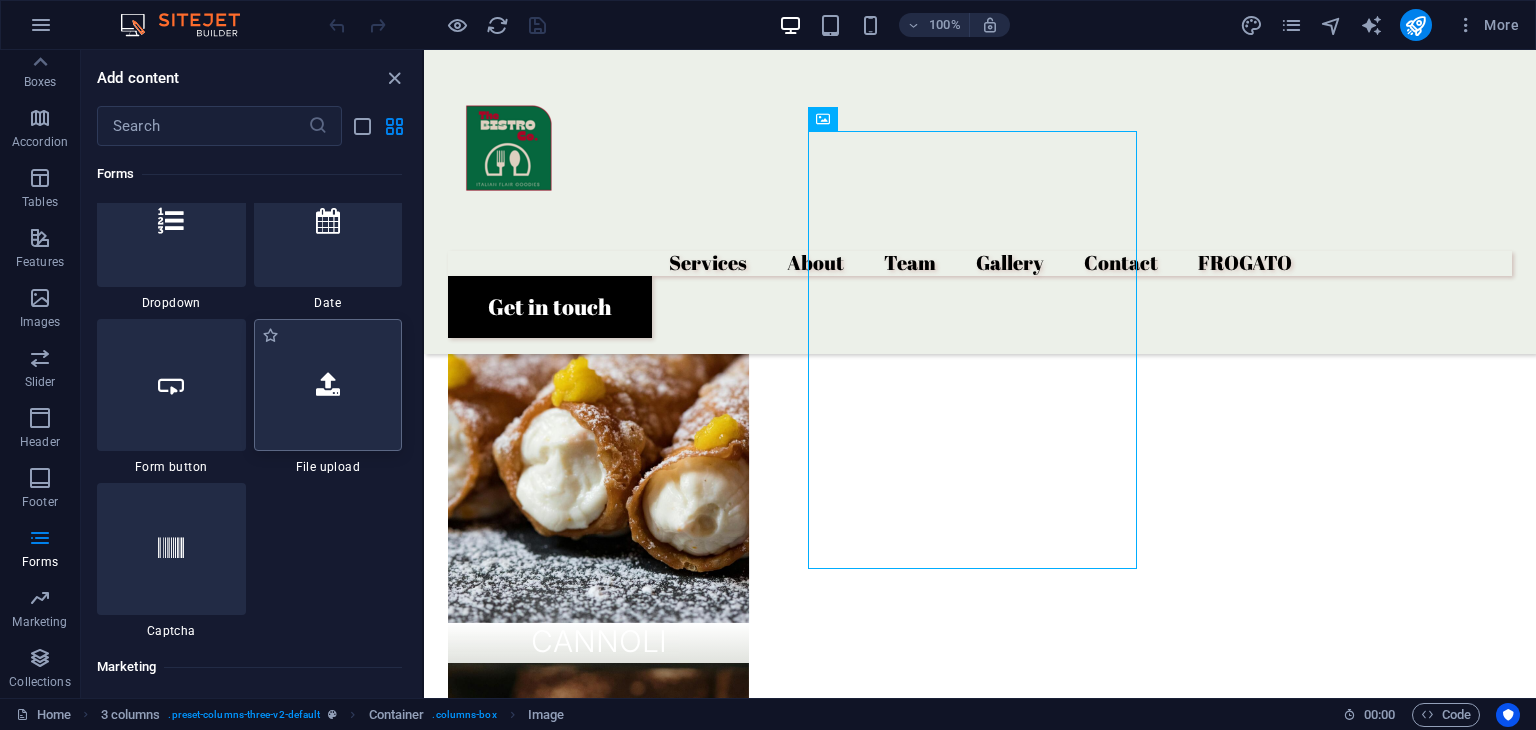 click at bounding box center [328, 385] 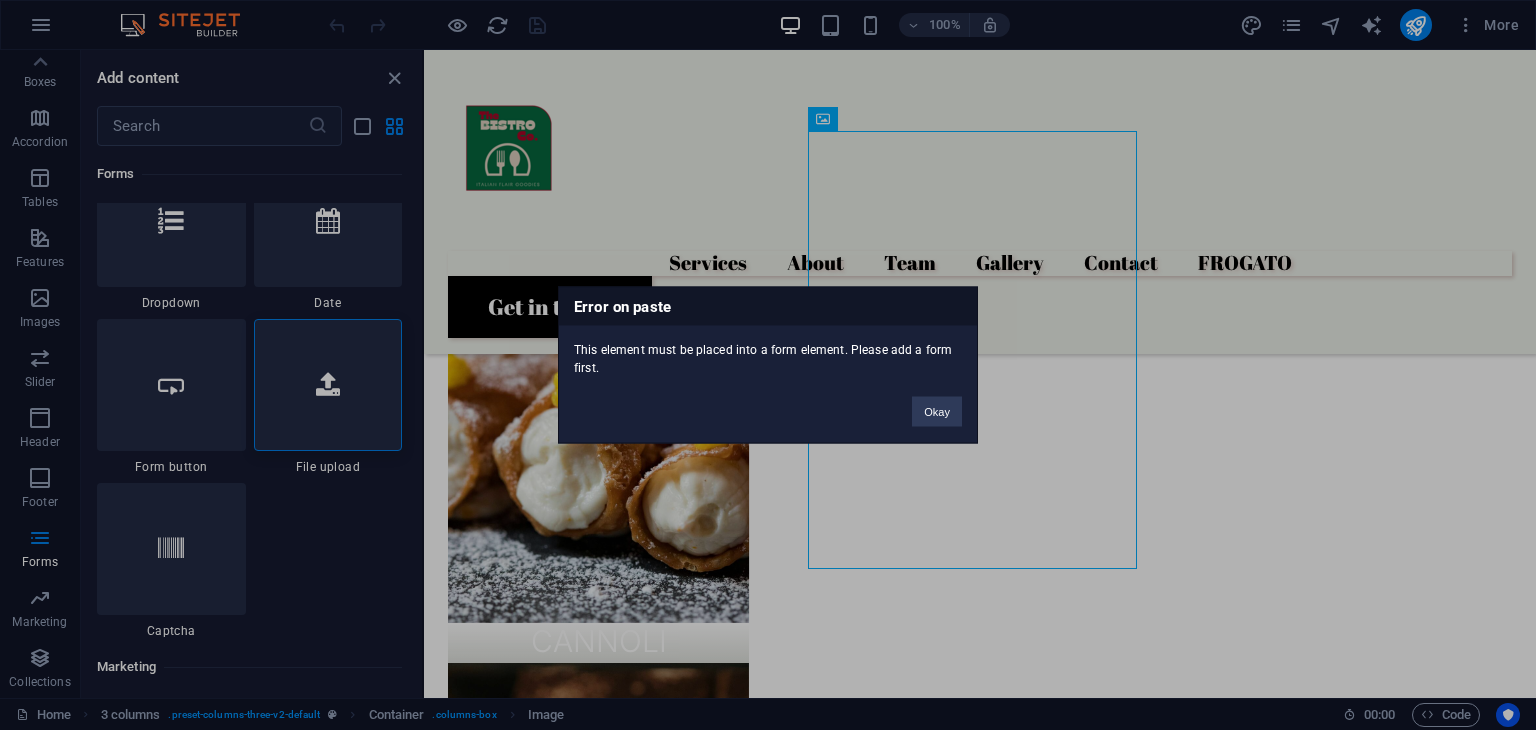 click on "Error on paste This element must be placed into a form element. Please add a form first. Okay" at bounding box center (768, 365) 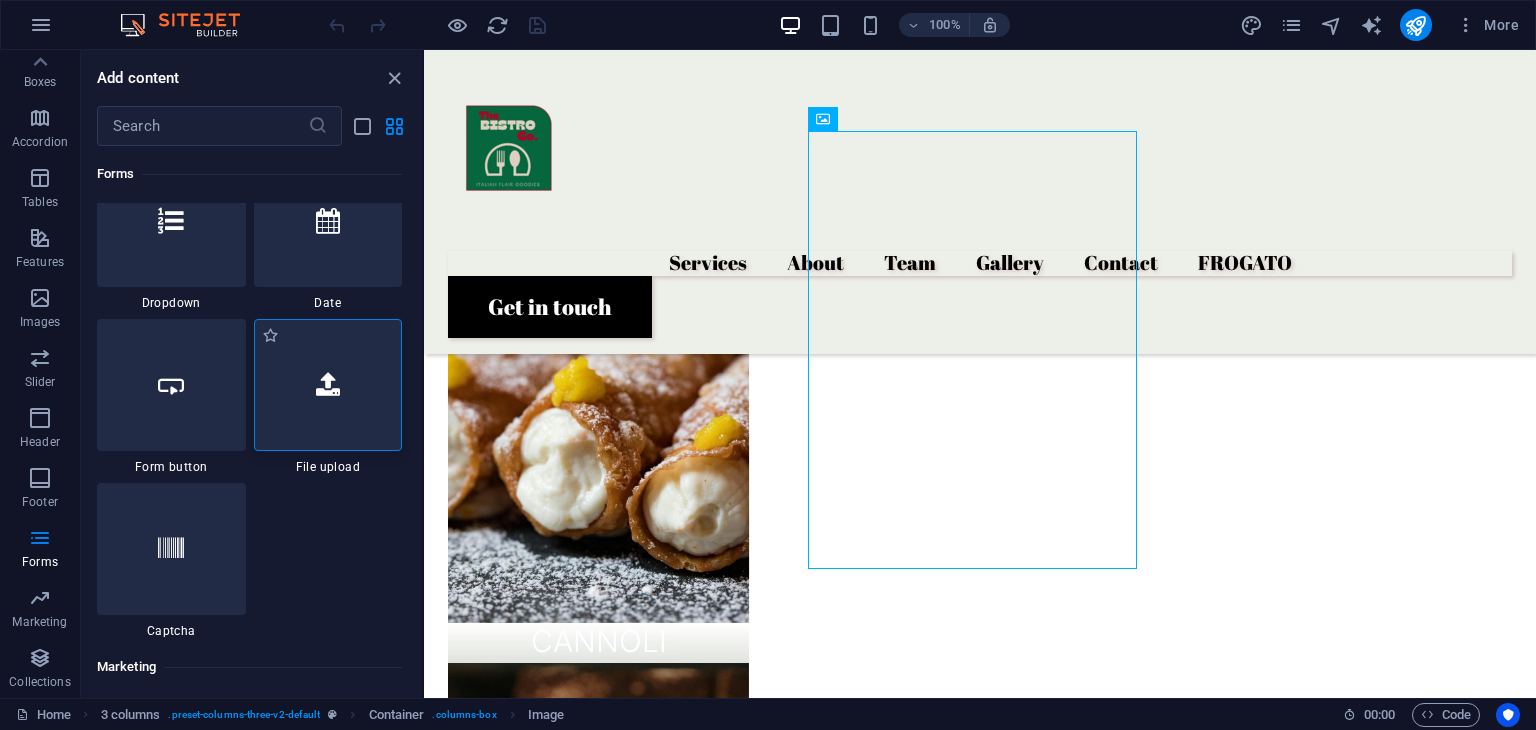 click at bounding box center (328, 385) 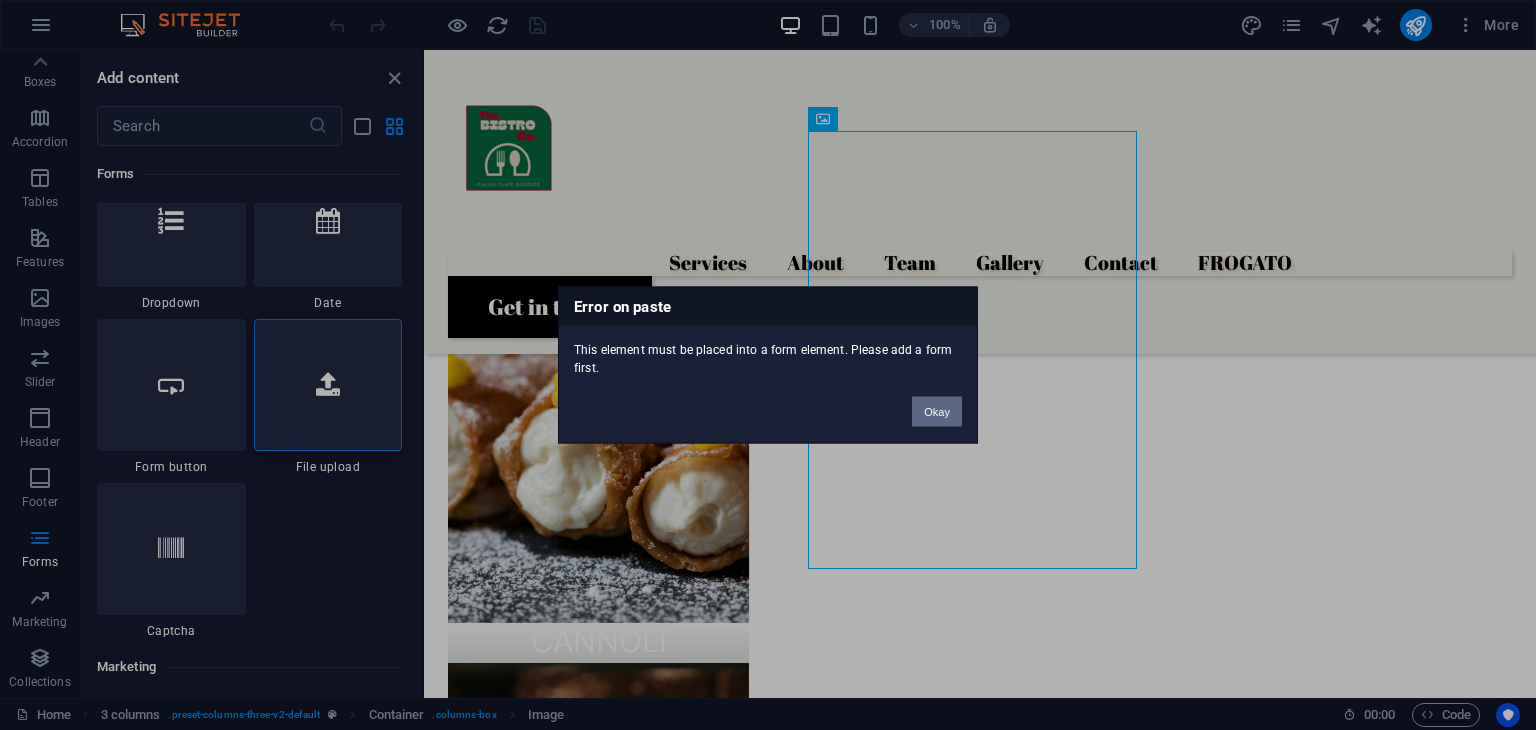 click on "Okay" at bounding box center (937, 412) 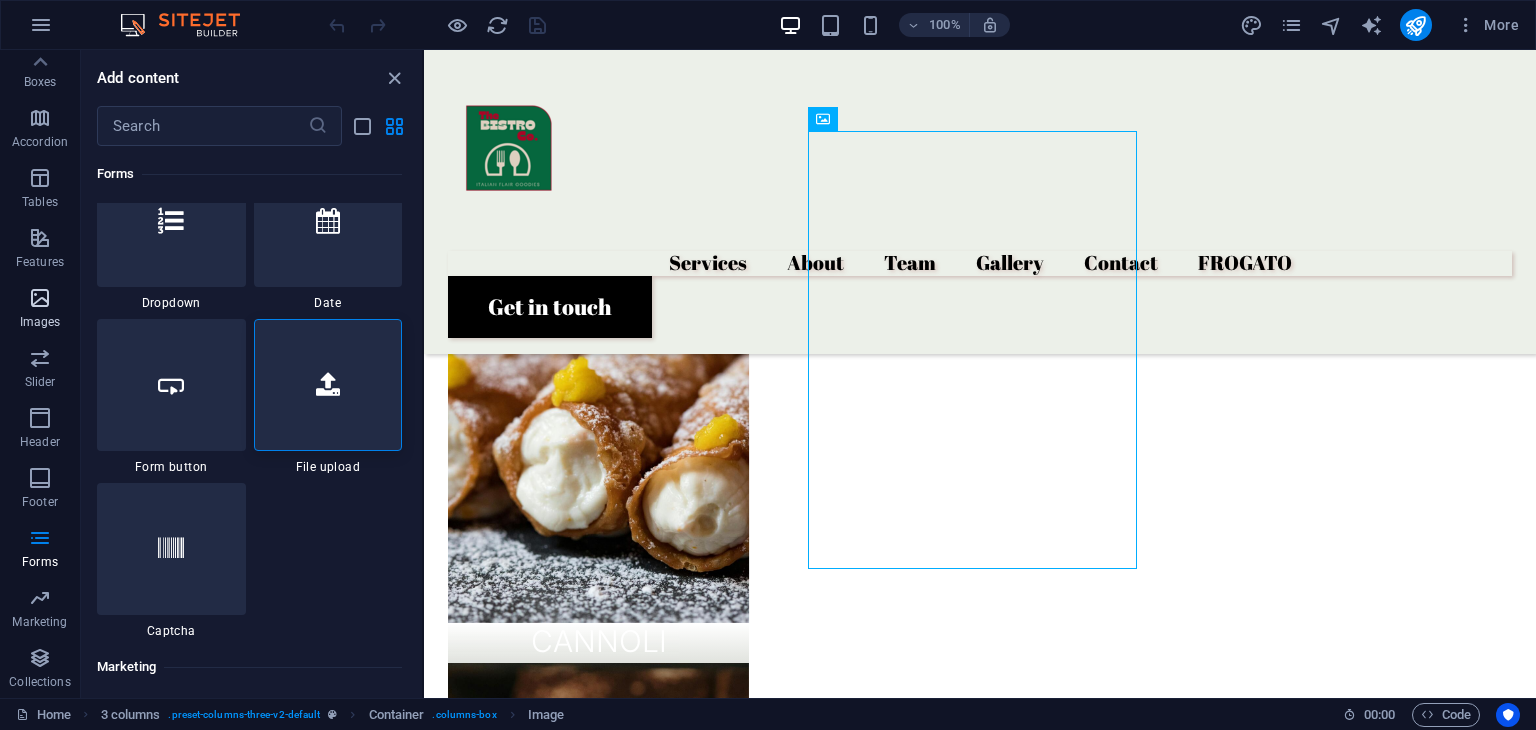 click at bounding box center [40, 298] 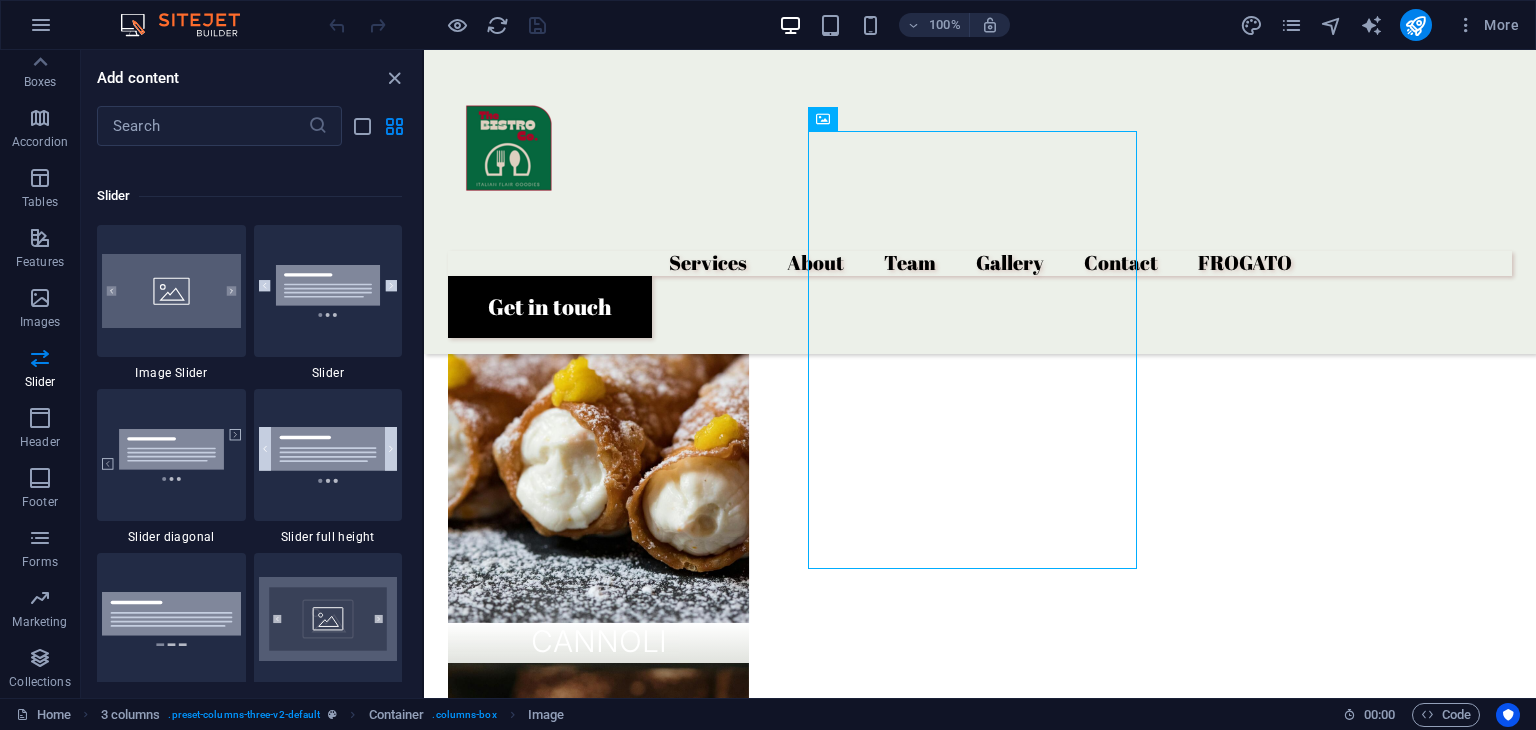 scroll, scrollTop: 11452, scrollLeft: 0, axis: vertical 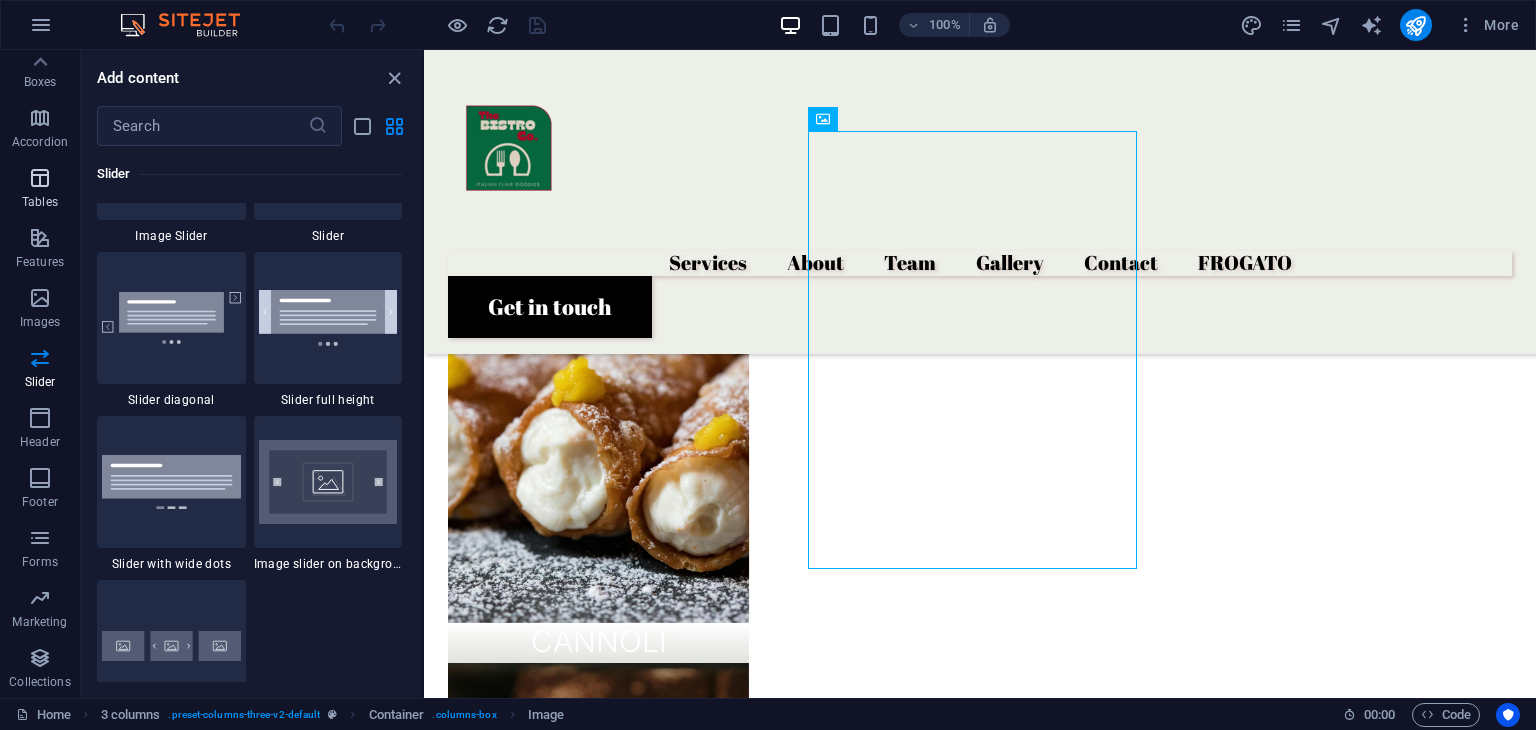 click at bounding box center (40, 178) 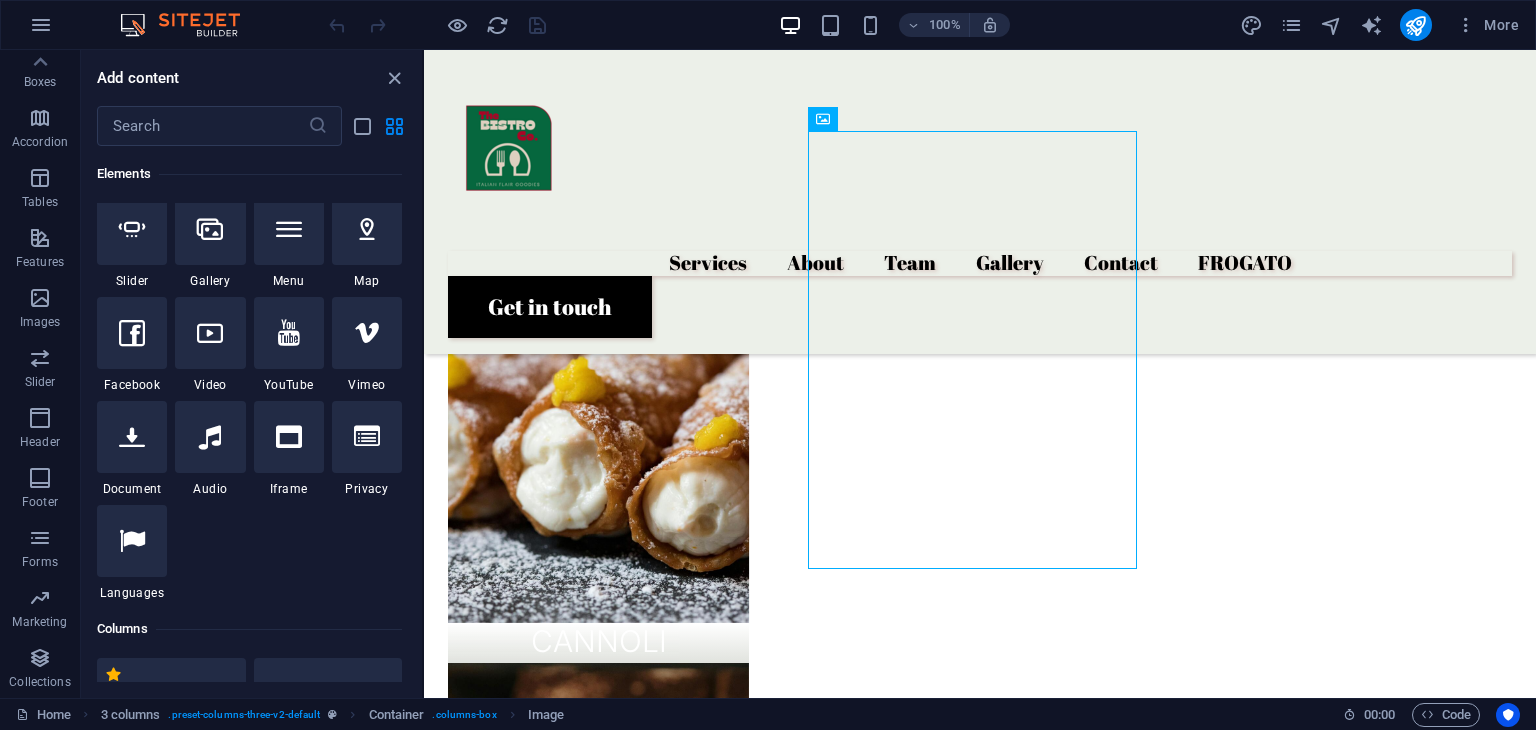 scroll, scrollTop: 532, scrollLeft: 0, axis: vertical 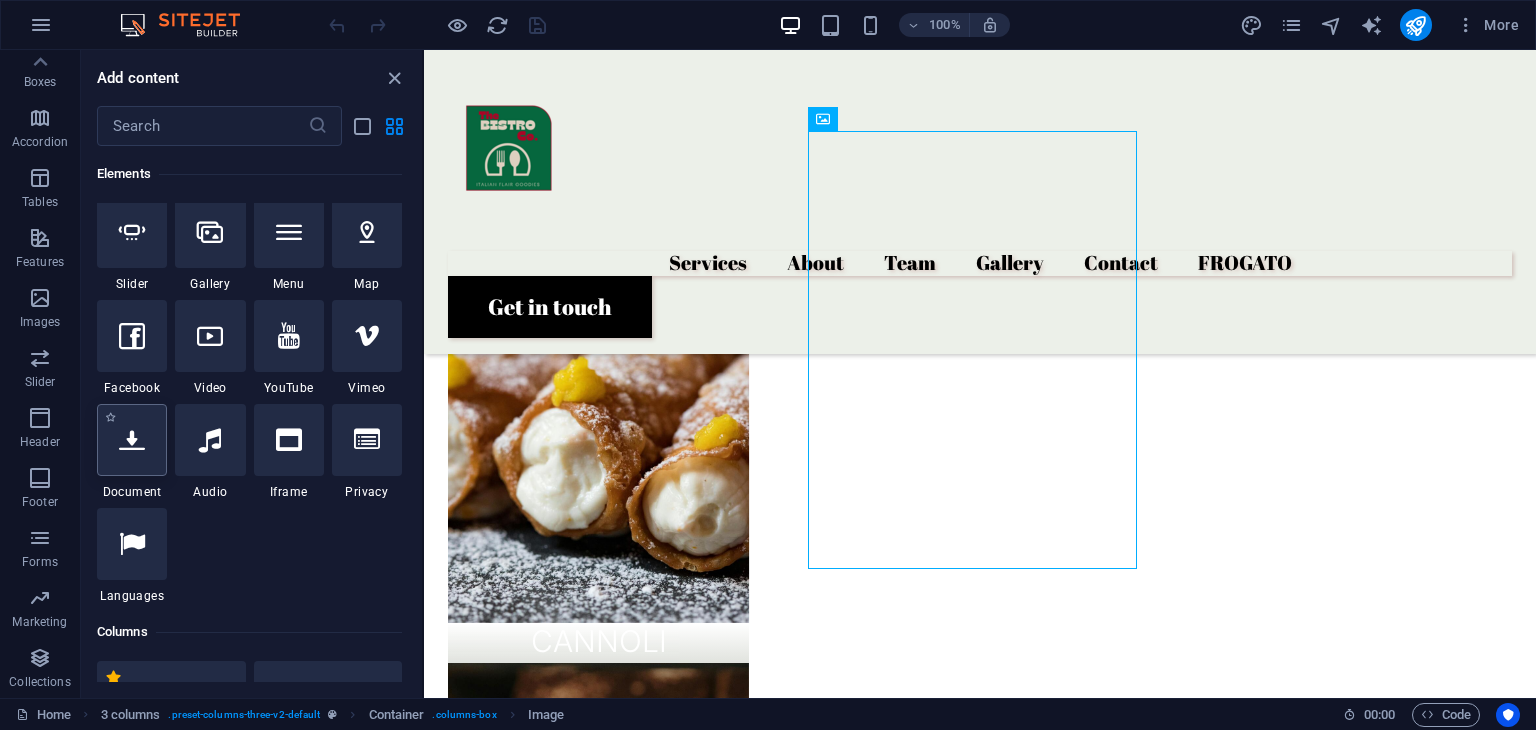 click at bounding box center [132, 440] 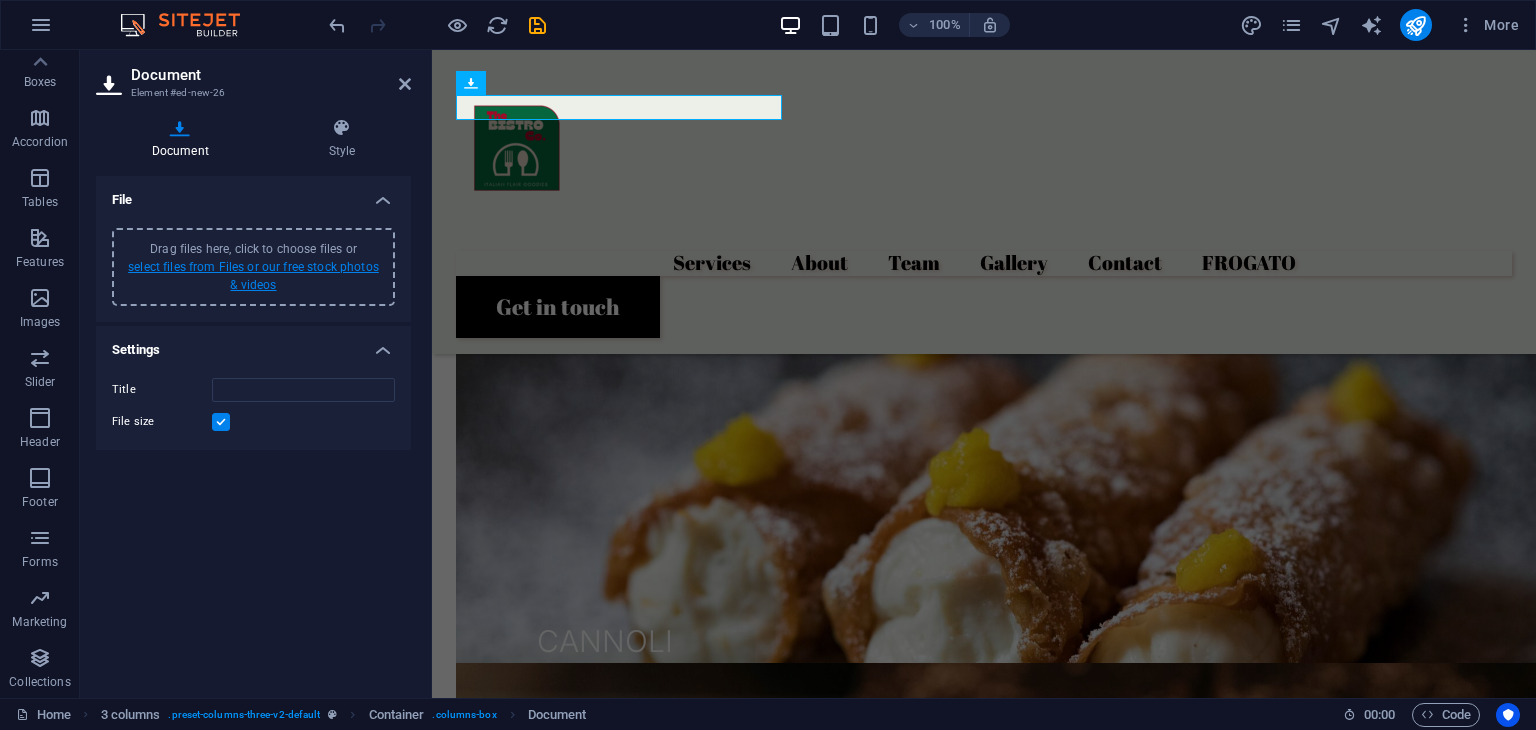 click on "select files from Files or our free stock photos & videos" at bounding box center [253, 276] 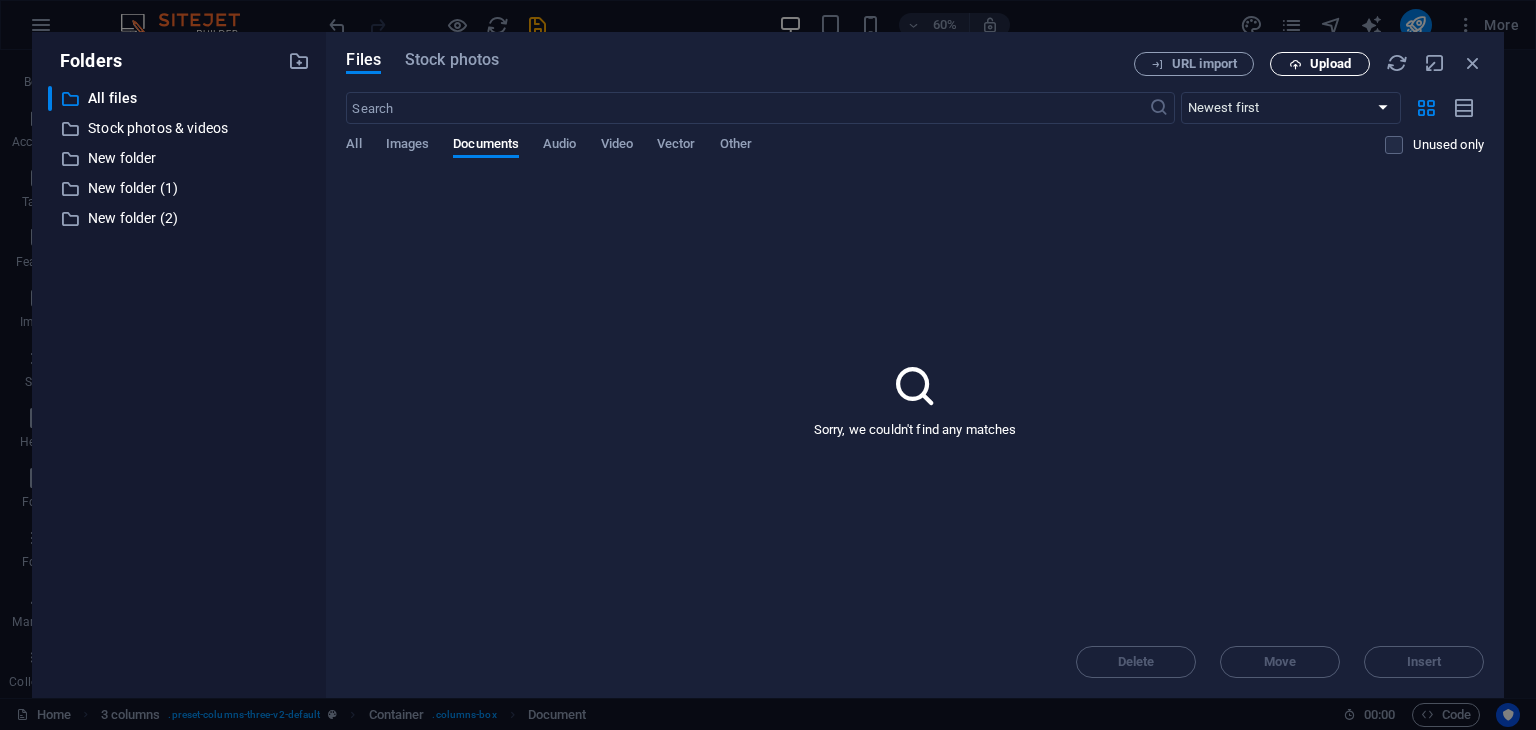click at bounding box center [1295, 64] 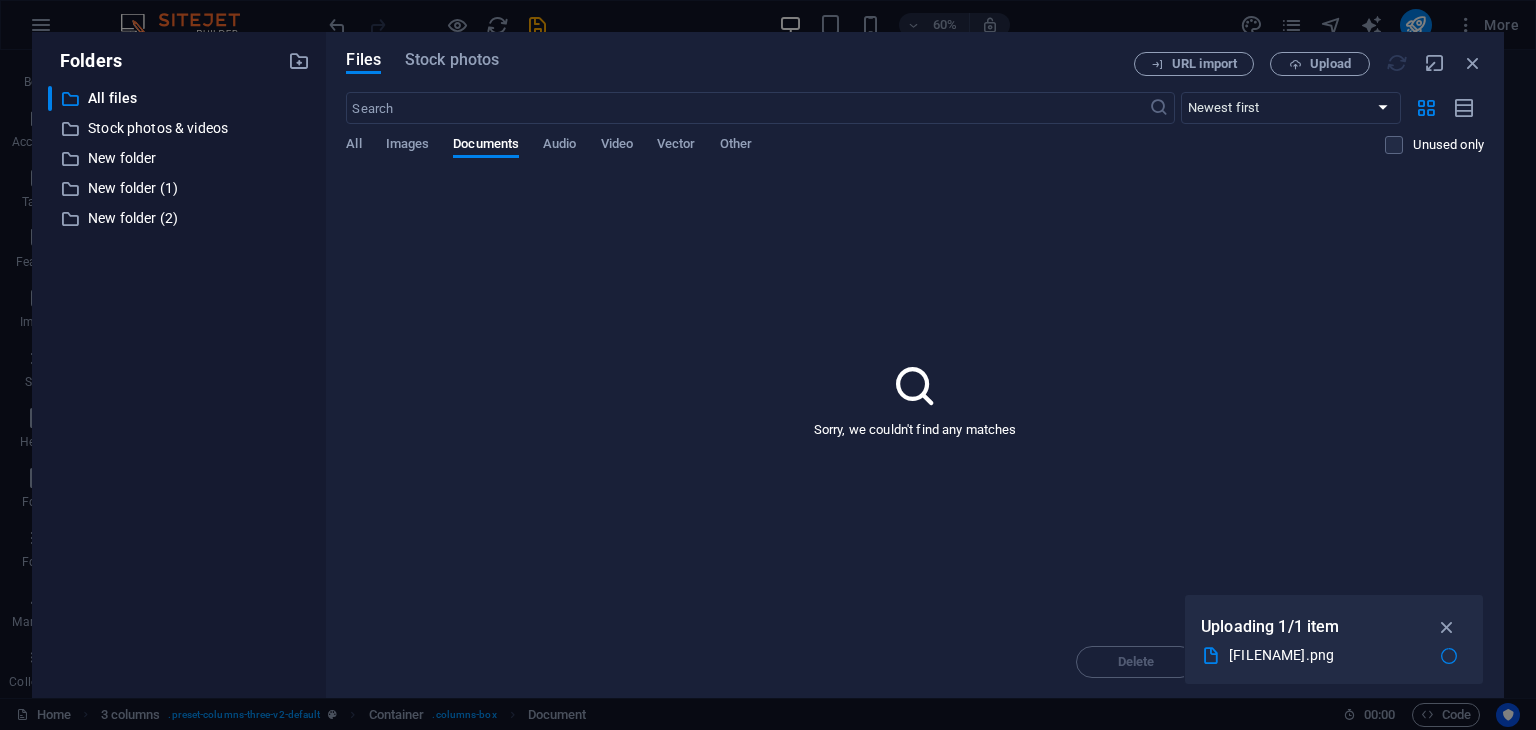 type on "COTTONCANDYWILLSTARTAT700PM-UIcDZgY1BZ3hFaChP_PoYg.png" 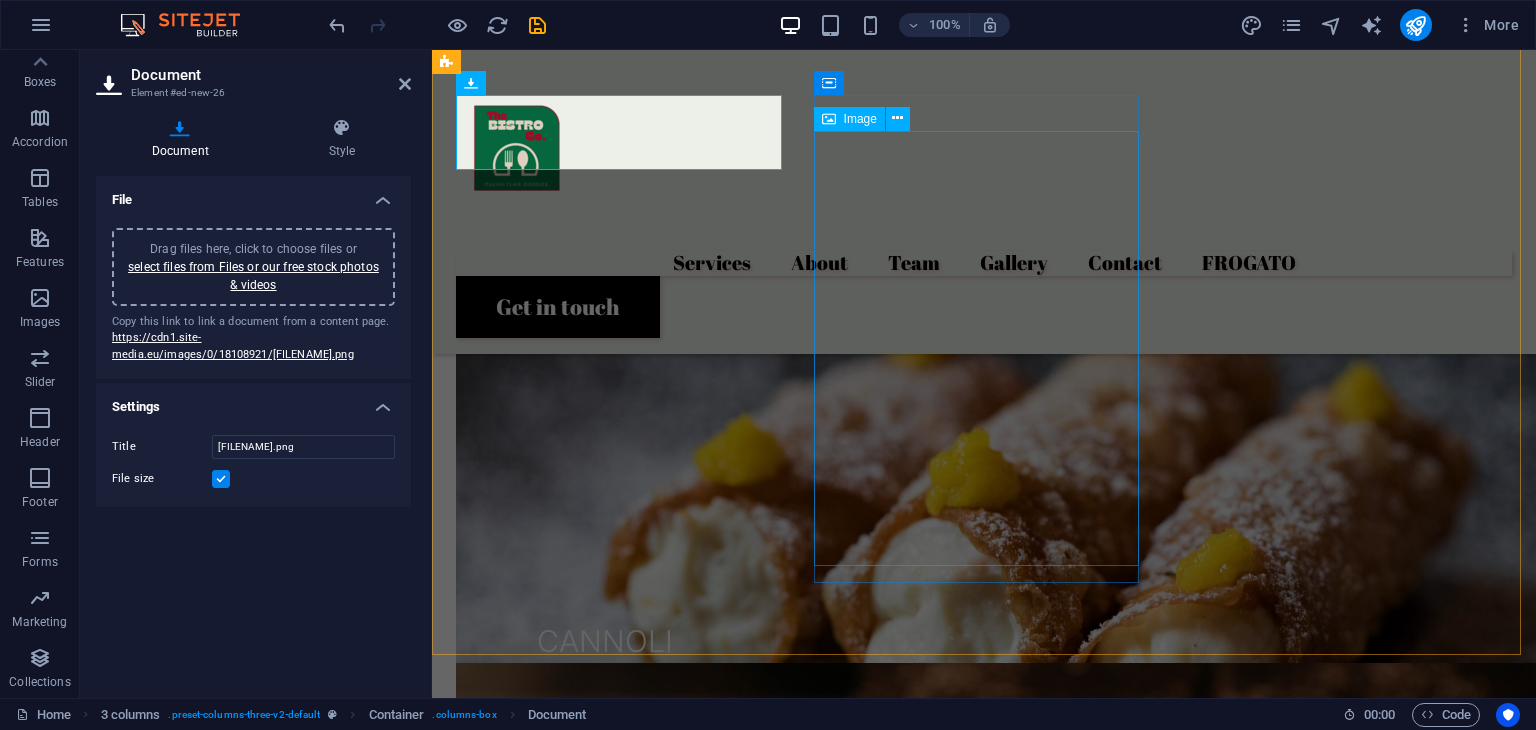 click at bounding box center (621, 2760) 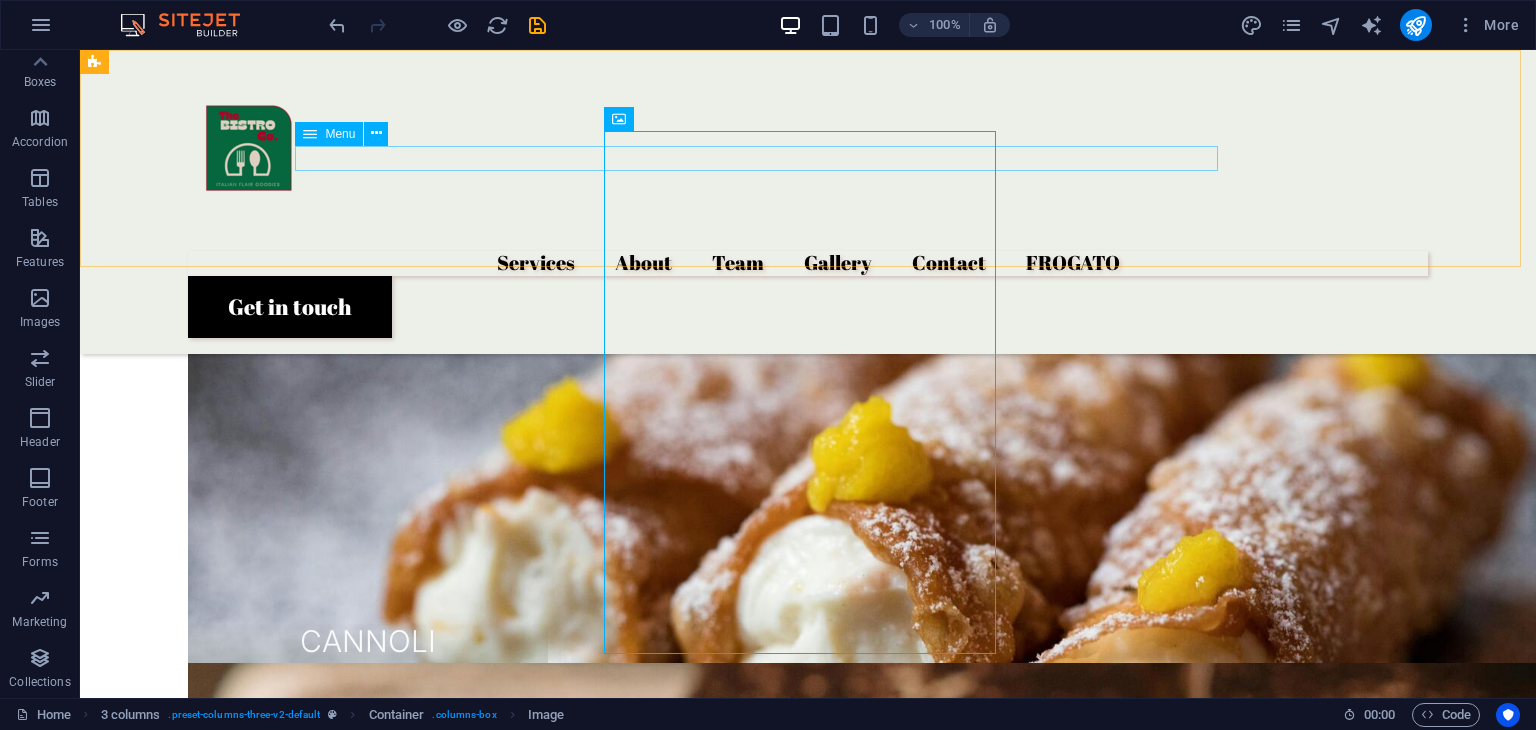 click on "Services About Team Gallery Contact FROGATO" at bounding box center [808, 263] 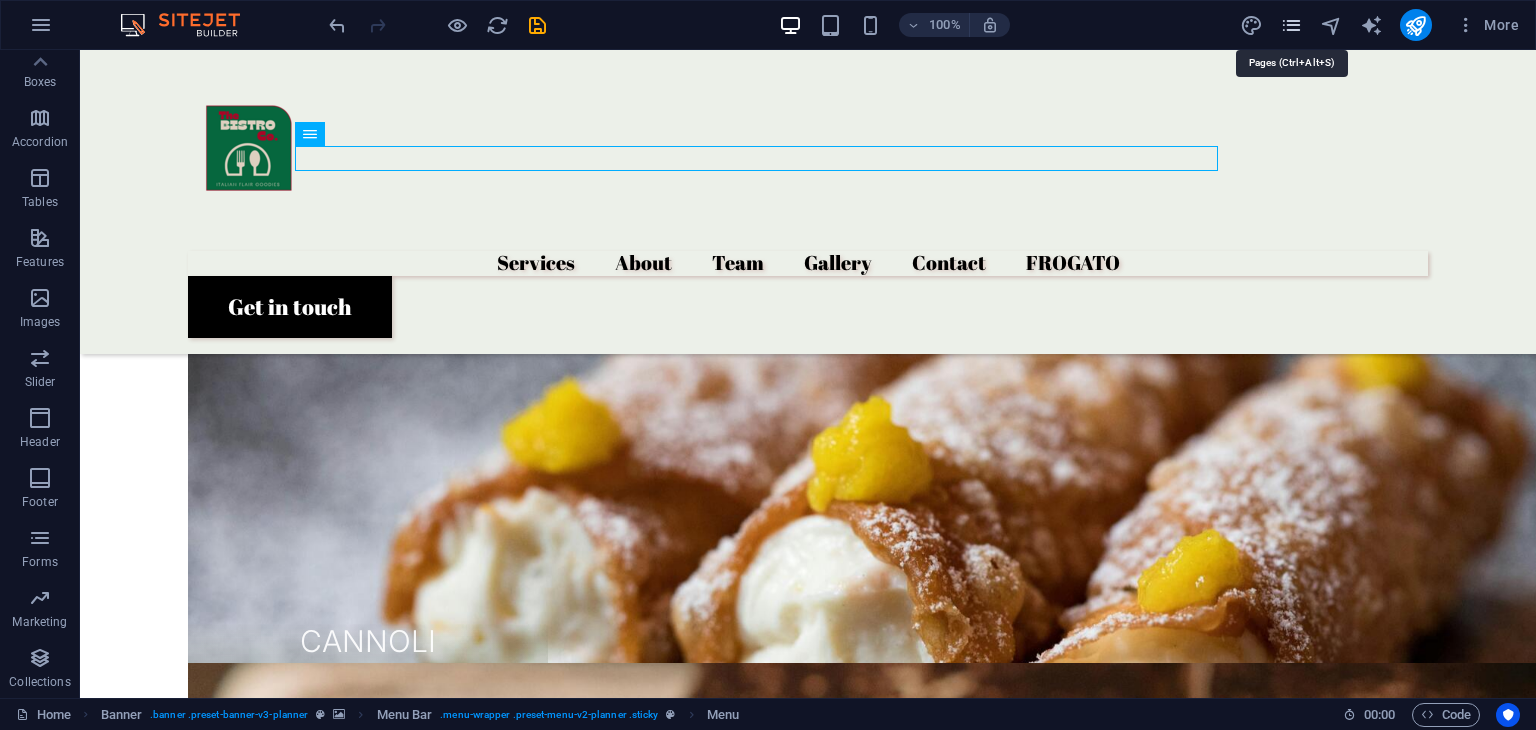 click at bounding box center [1291, 25] 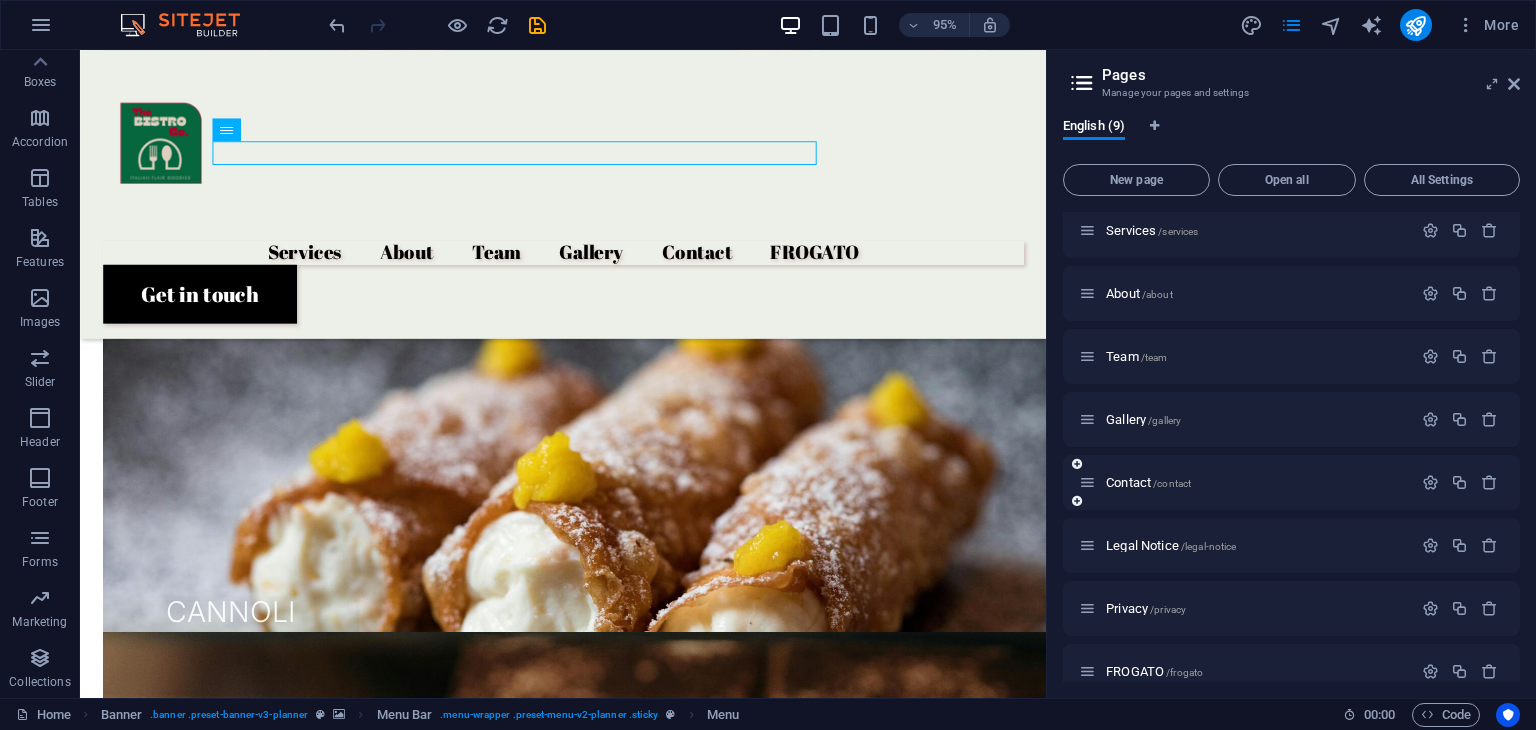 scroll, scrollTop: 97, scrollLeft: 0, axis: vertical 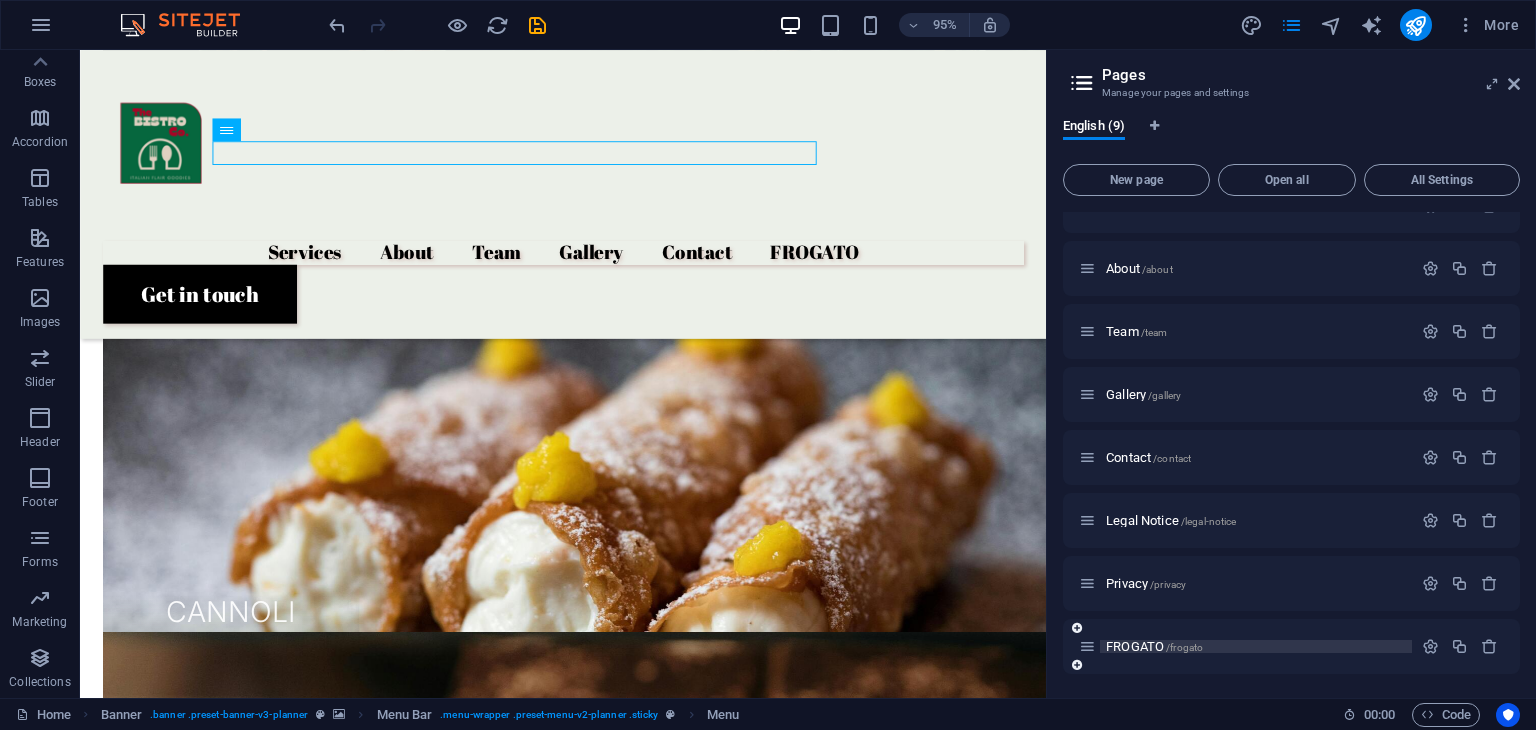click on "FROGATO /frogato" at bounding box center [1154, 646] 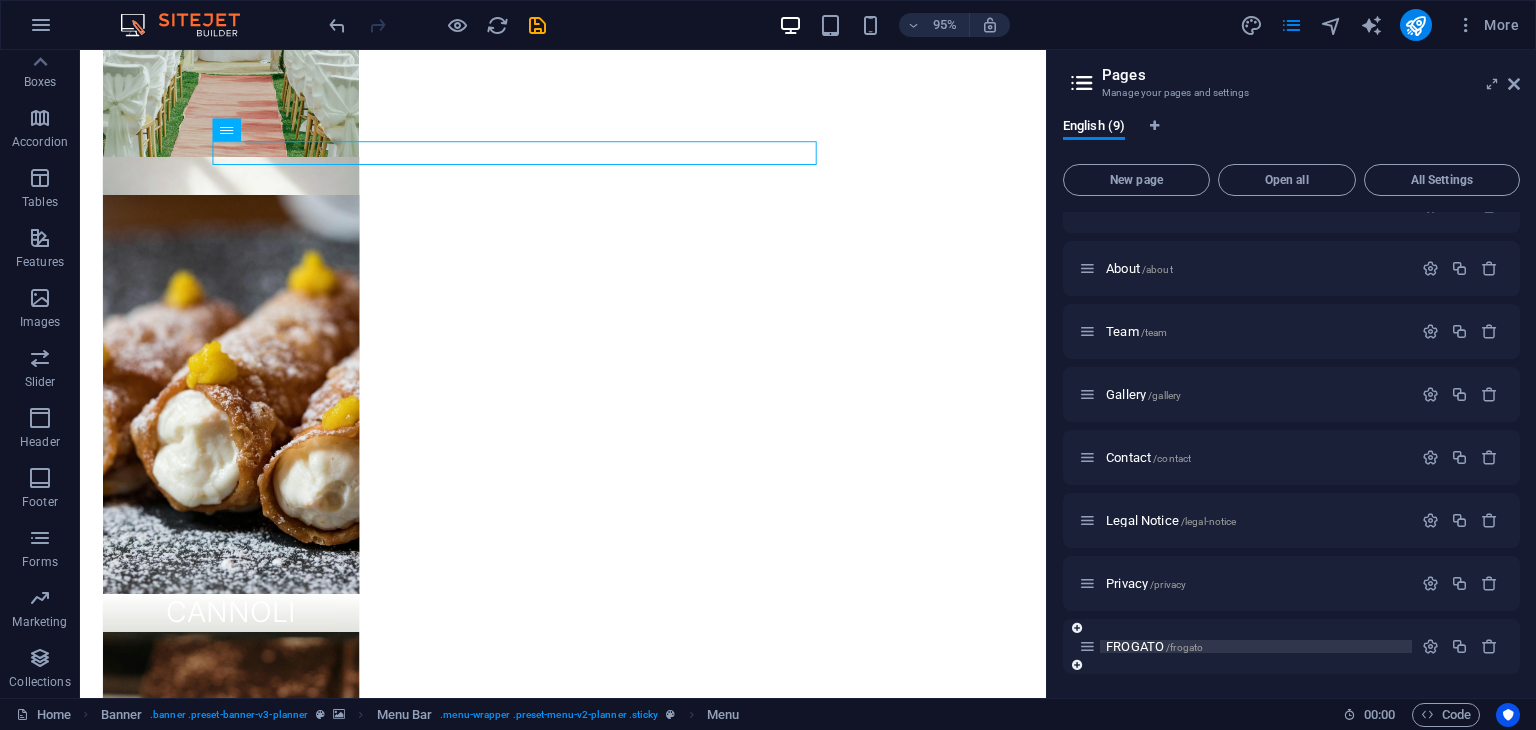 scroll, scrollTop: 46, scrollLeft: 0, axis: vertical 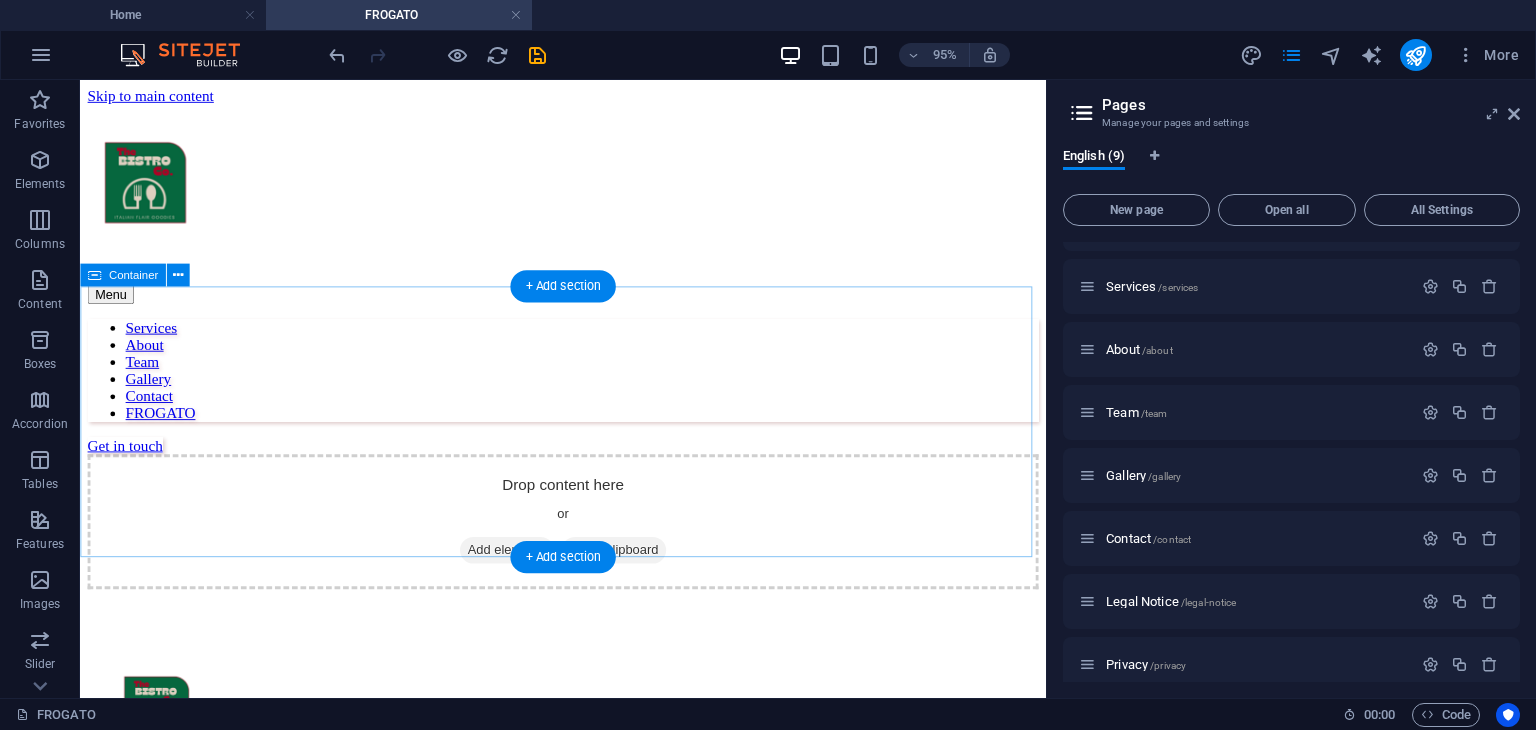 click on "Add elements" at bounding box center (529, 575) 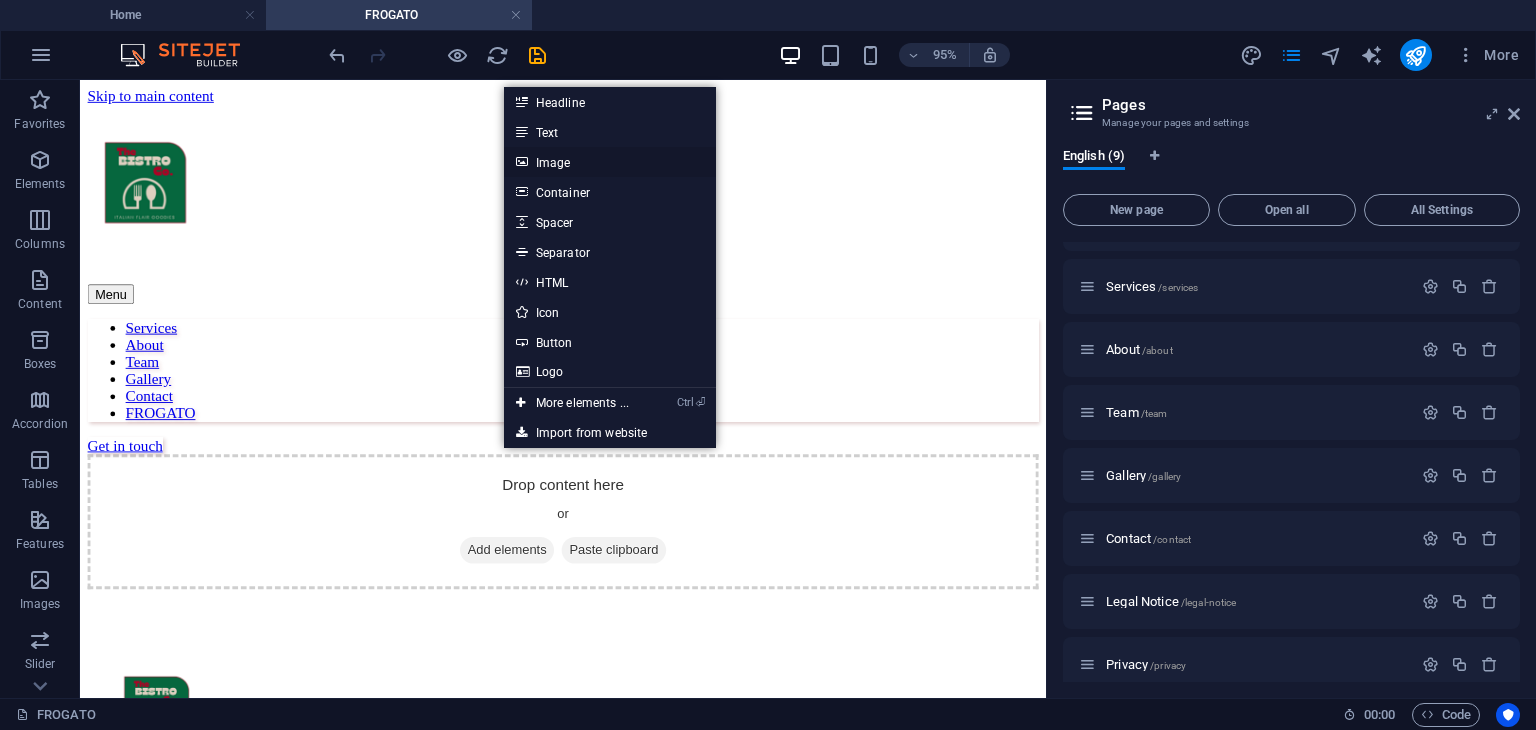 click on "Image" at bounding box center (610, 162) 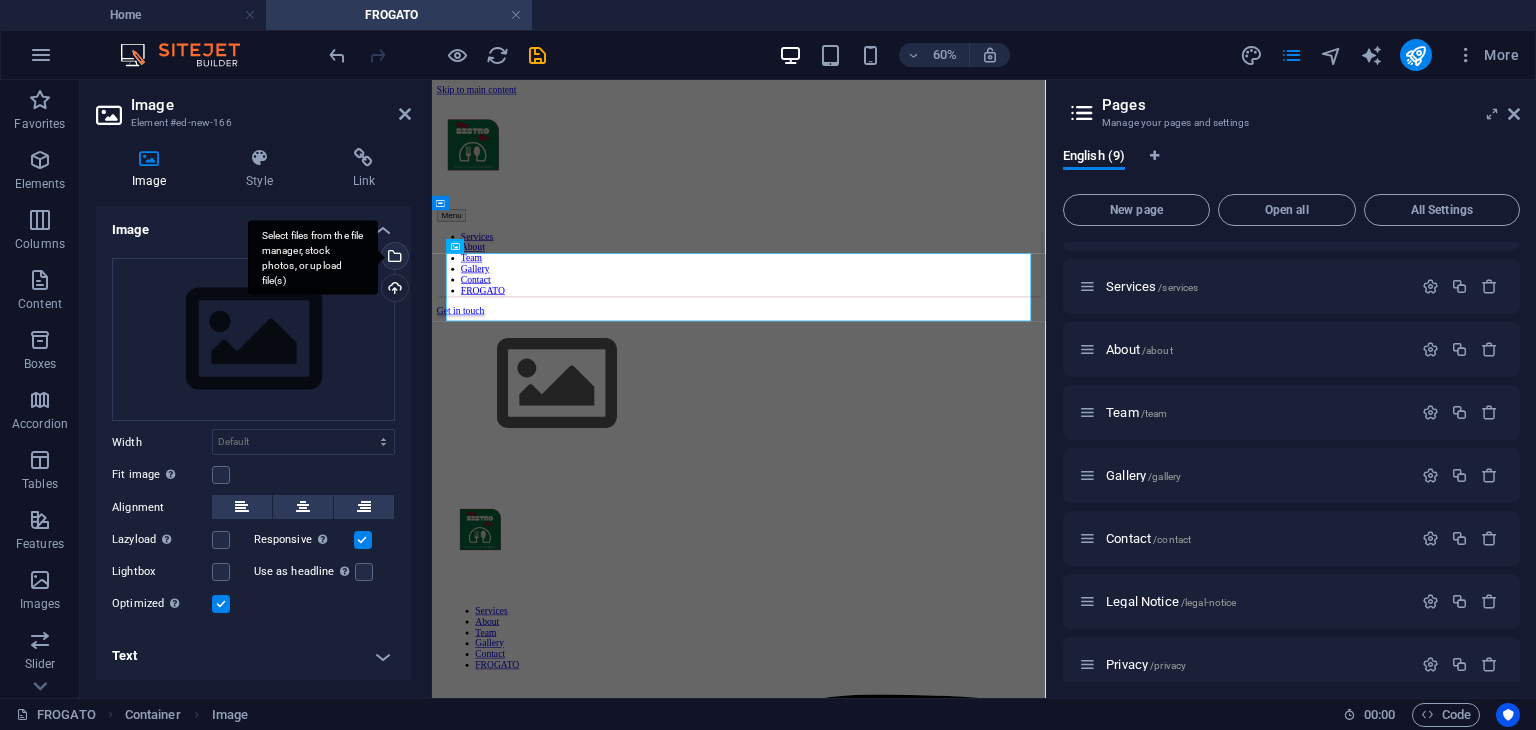 click on "Select files from the file manager, stock photos, or upload file(s)" at bounding box center [313, 257] 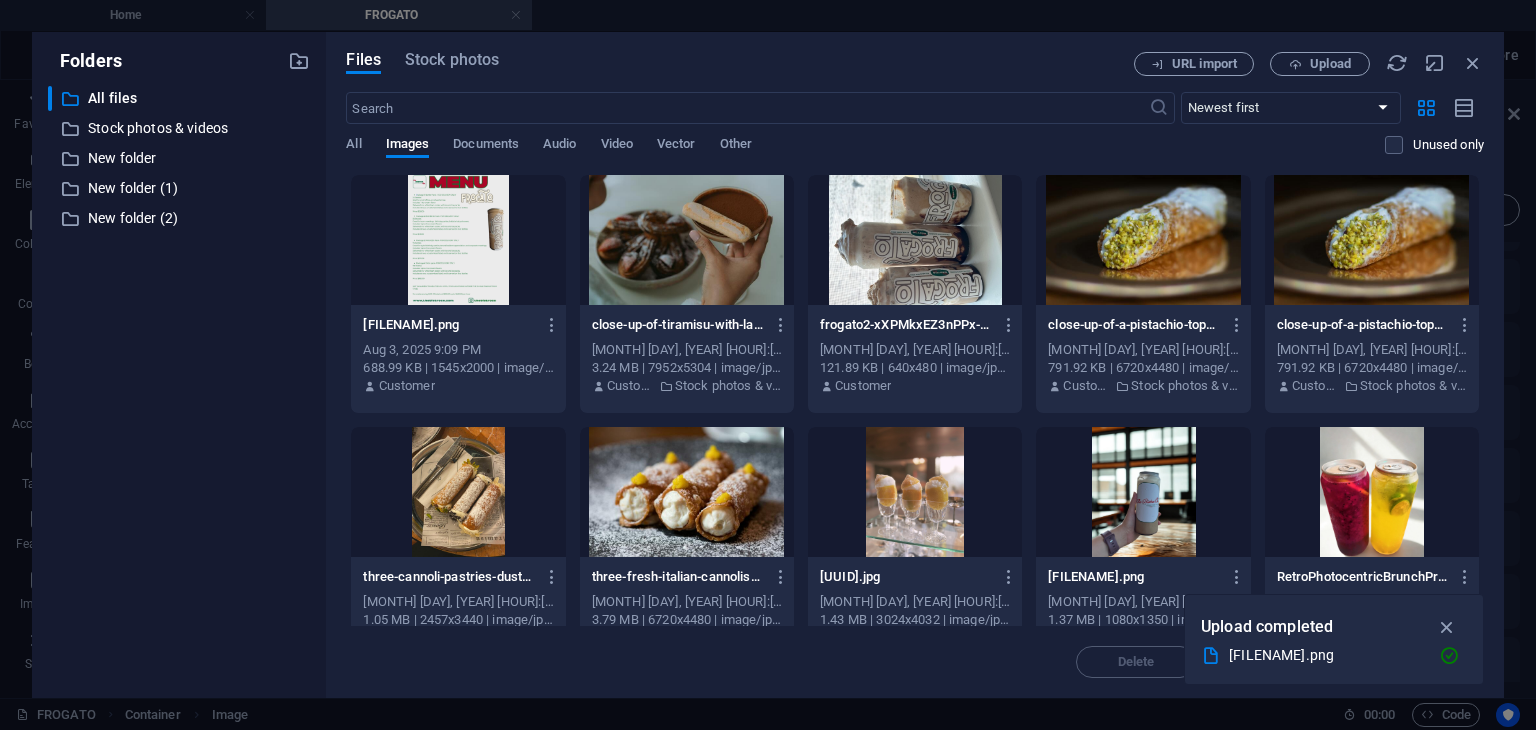 click at bounding box center (458, 240) 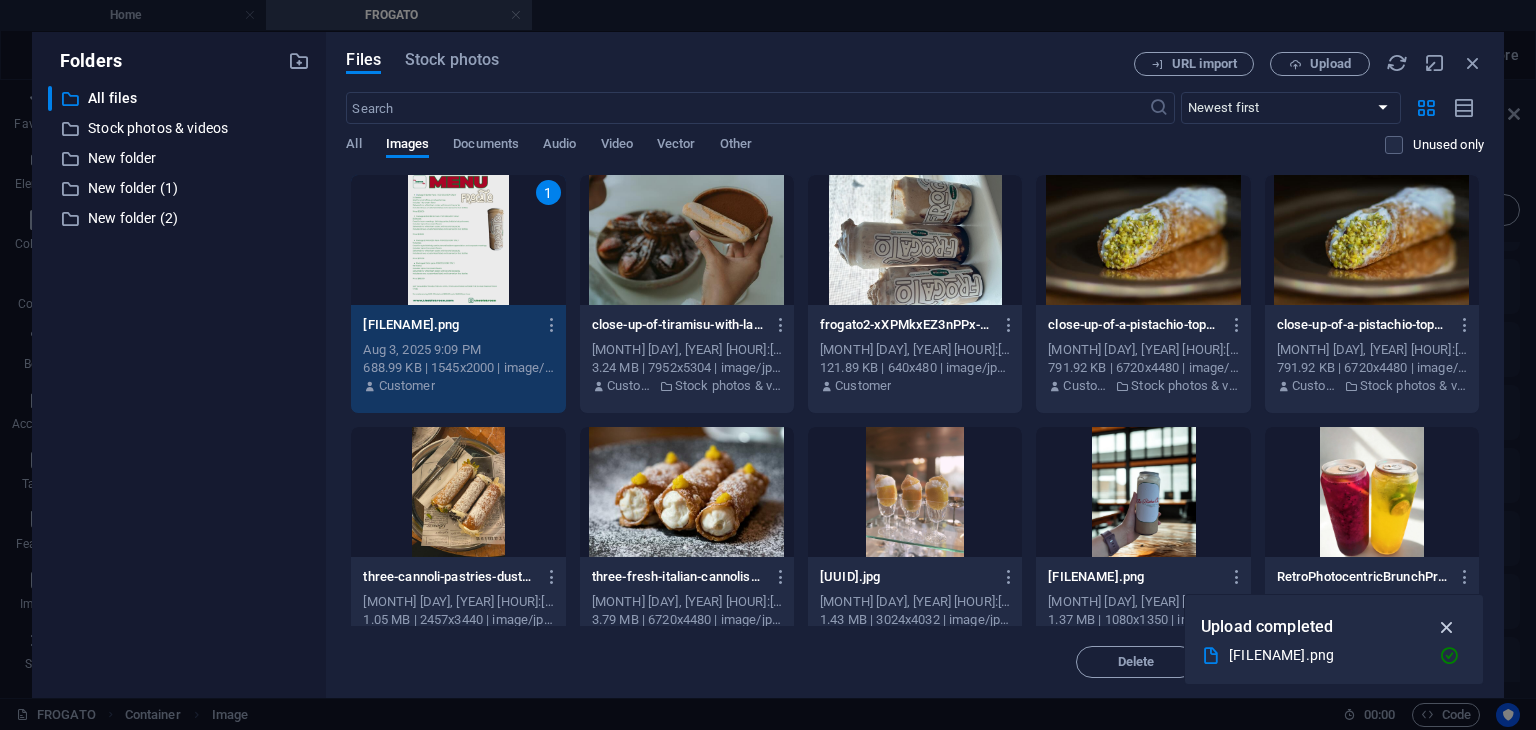 click at bounding box center [1447, 627] 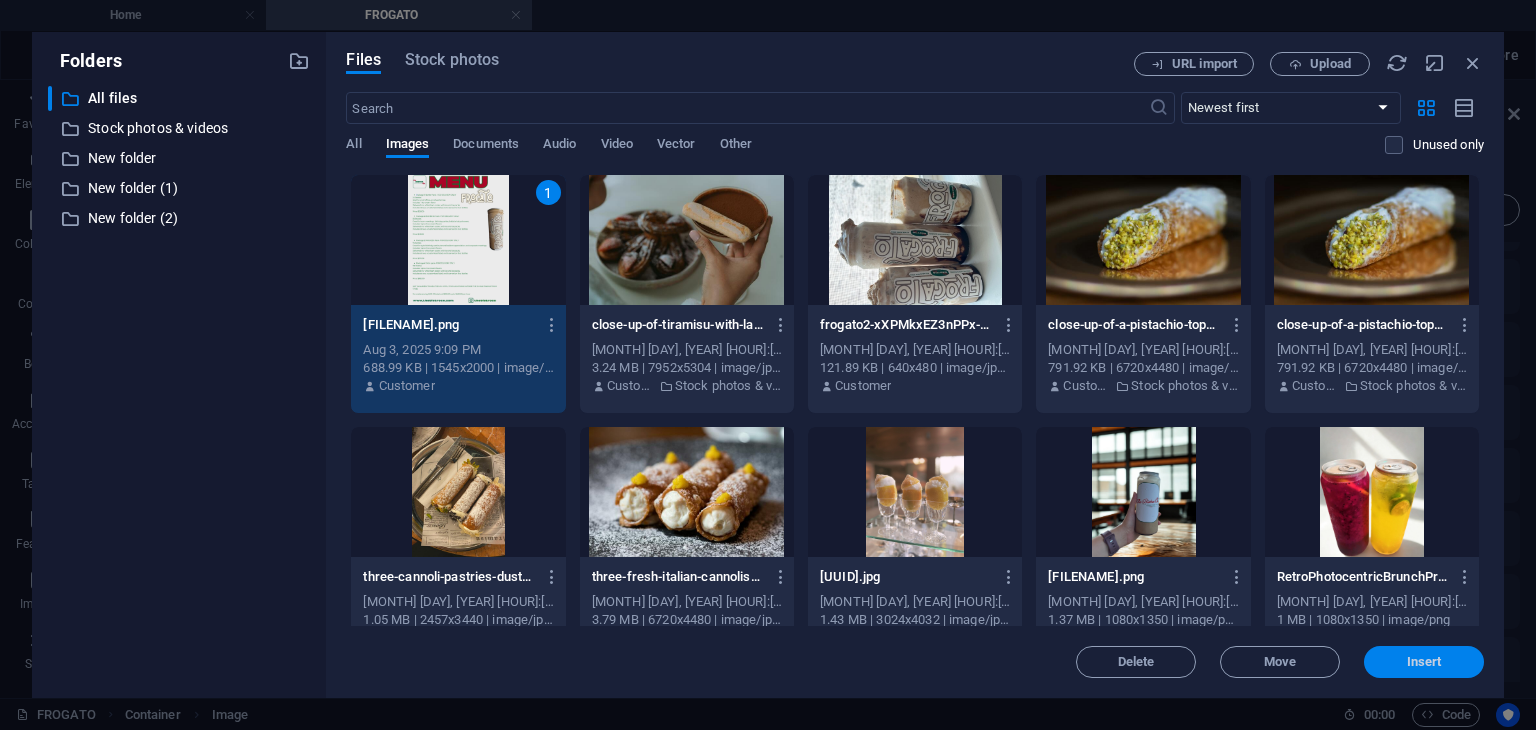 click on "Insert" at bounding box center (1424, 662) 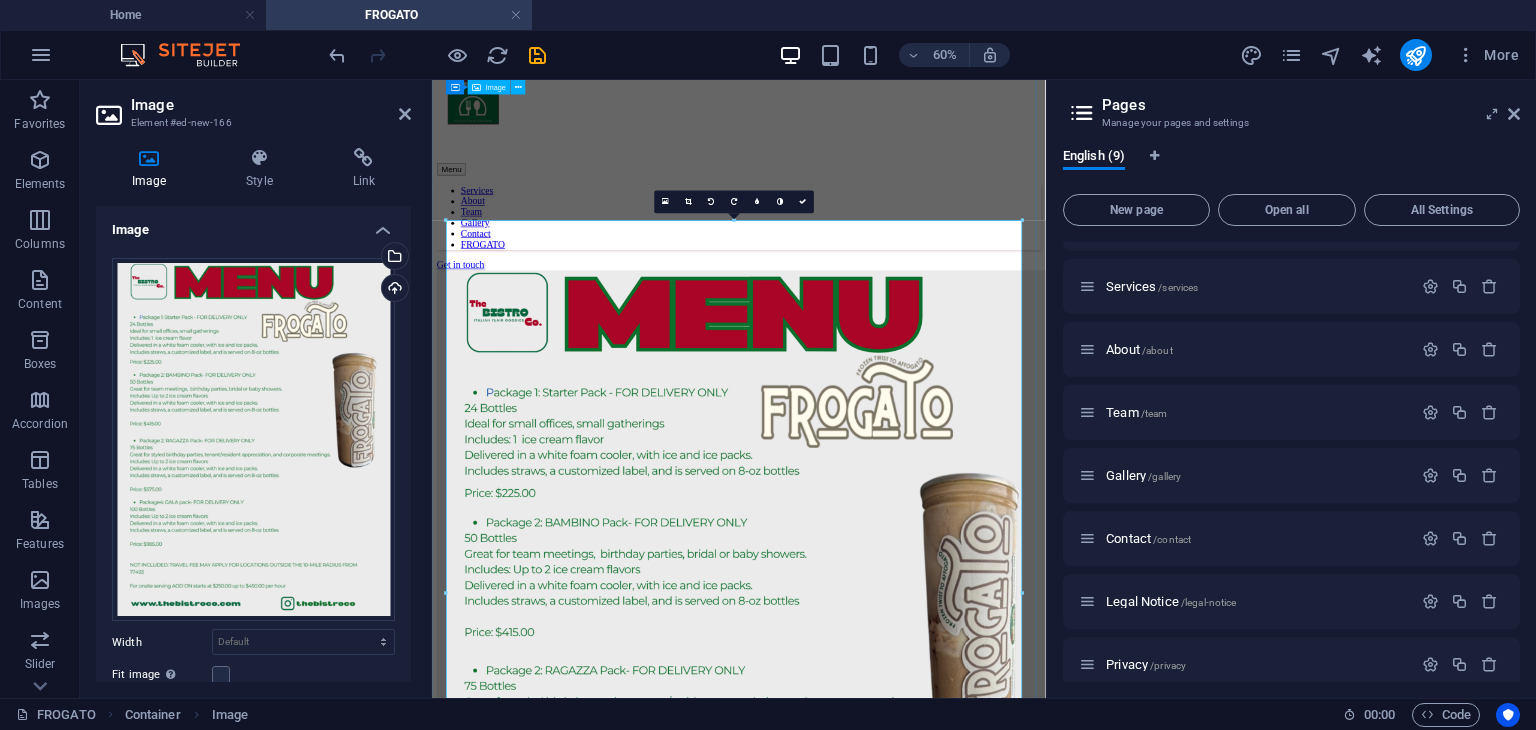 scroll, scrollTop: 0, scrollLeft: 0, axis: both 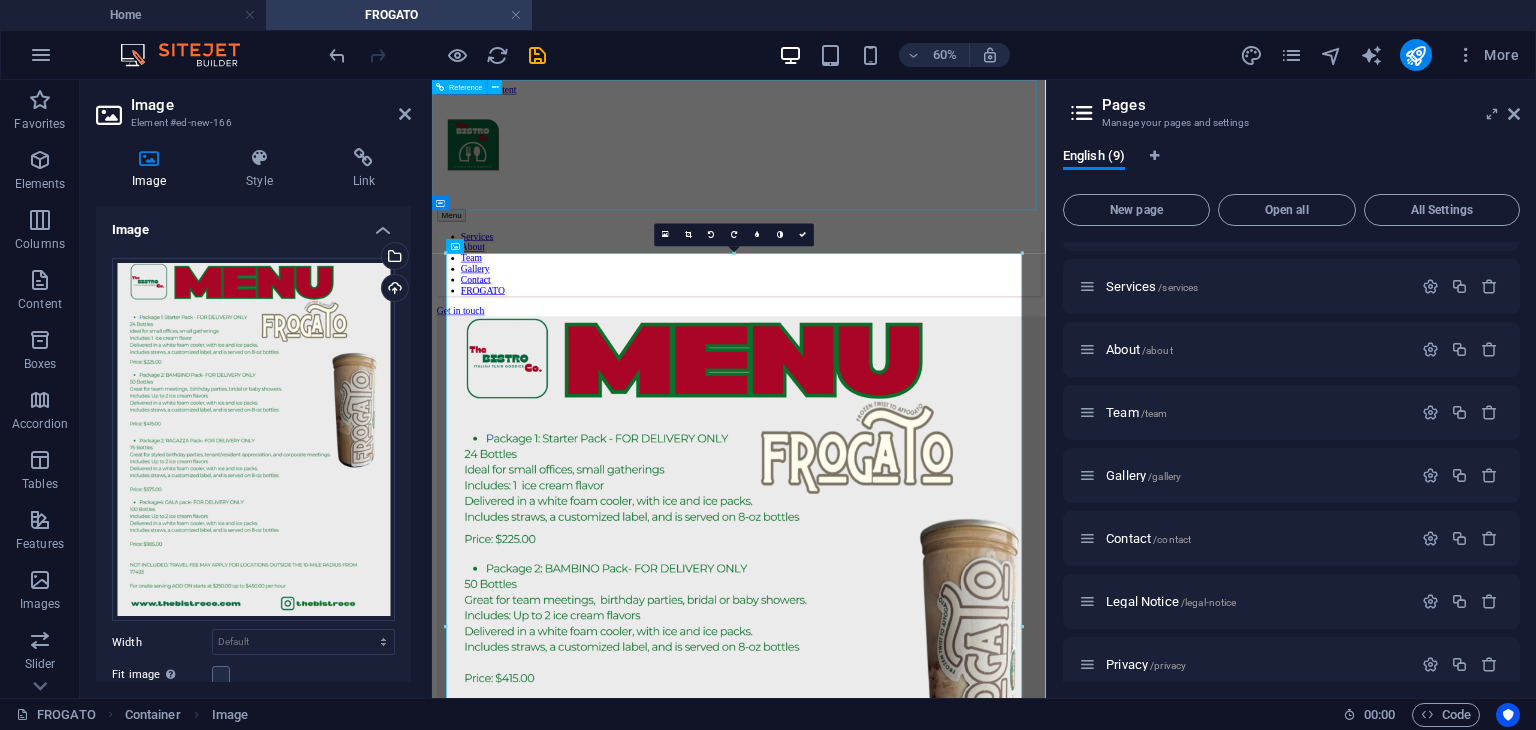 click on "Menu Services About Team Gallery Contact FROGATO Get in touch" at bounding box center [943, 290] 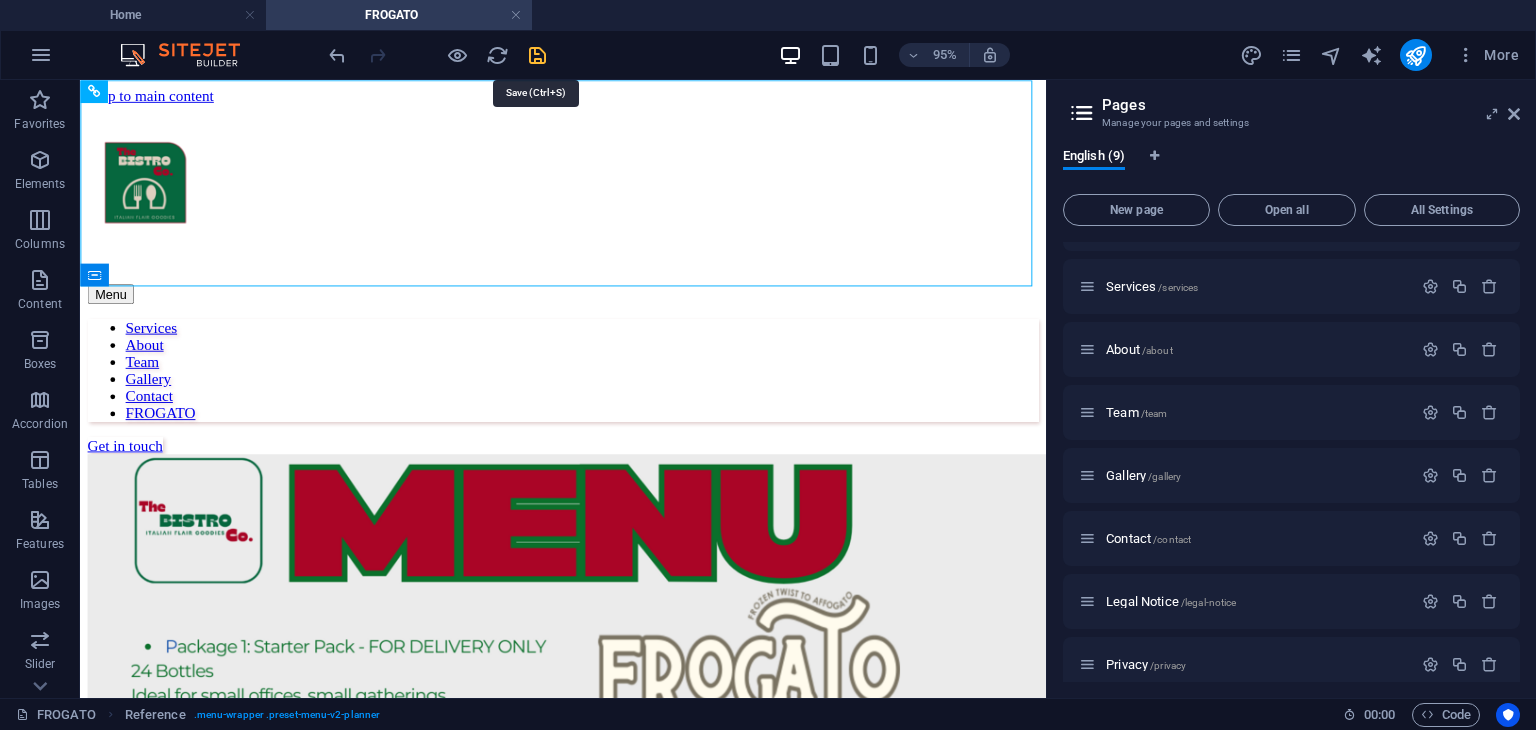 click at bounding box center (537, 55) 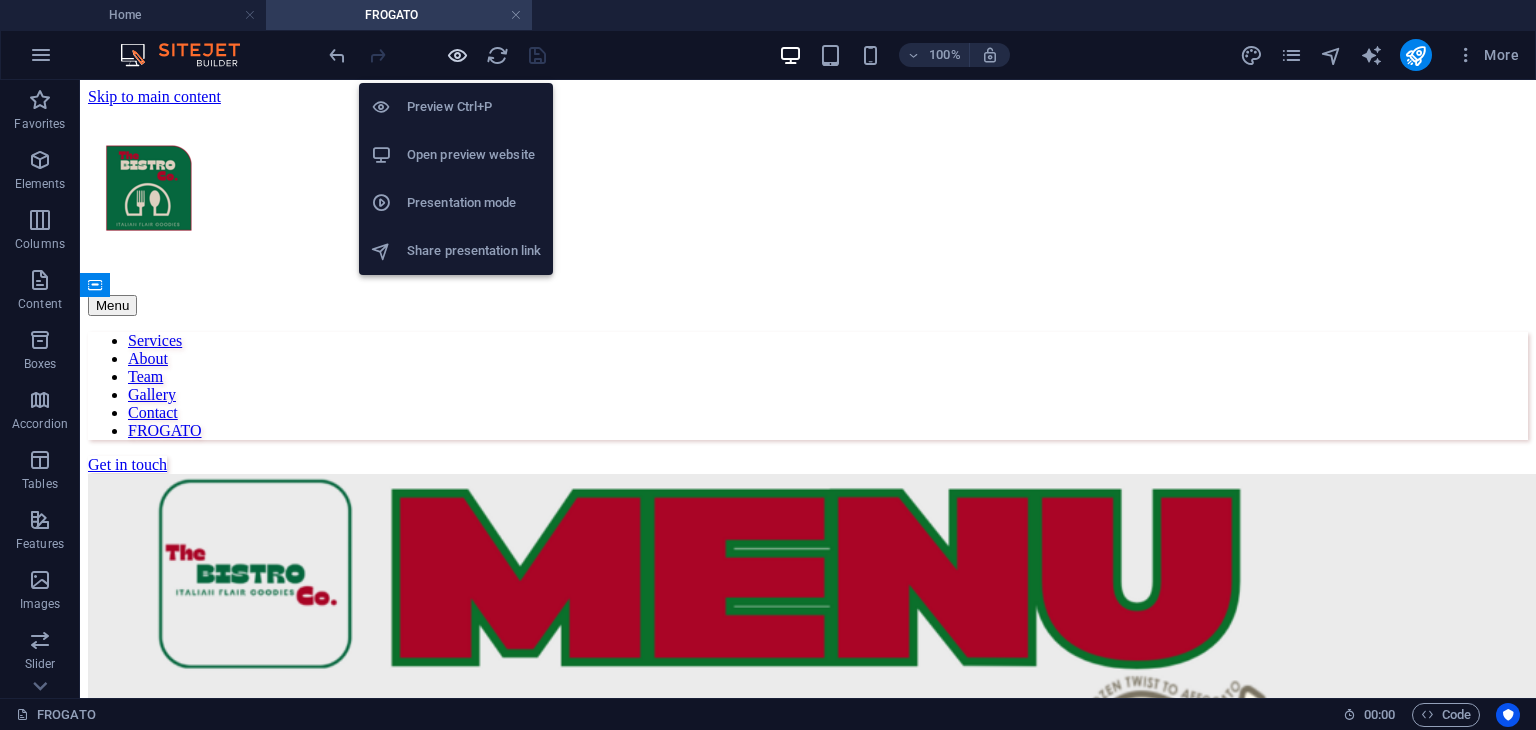 click at bounding box center (457, 55) 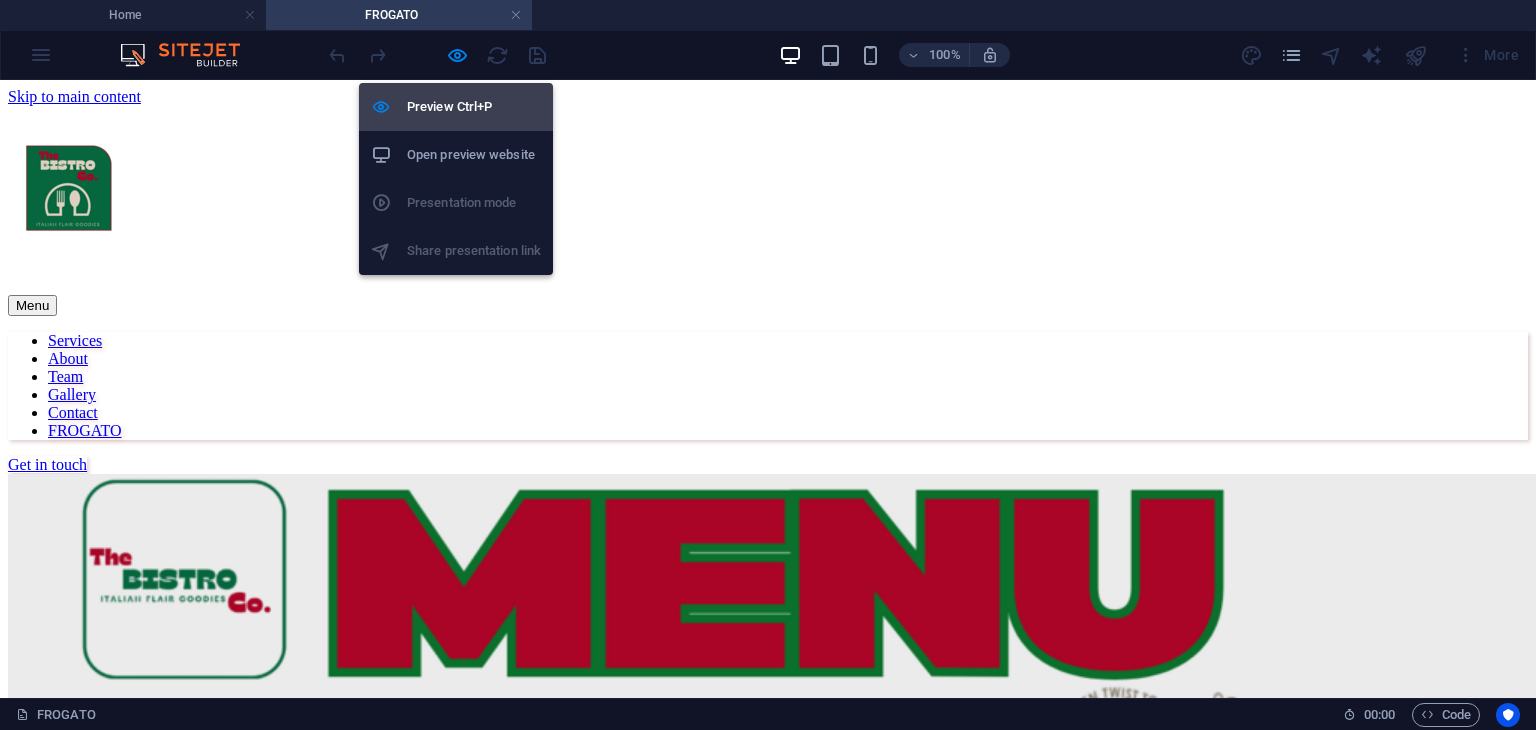 click on "Preview Ctrl+P" at bounding box center (474, 107) 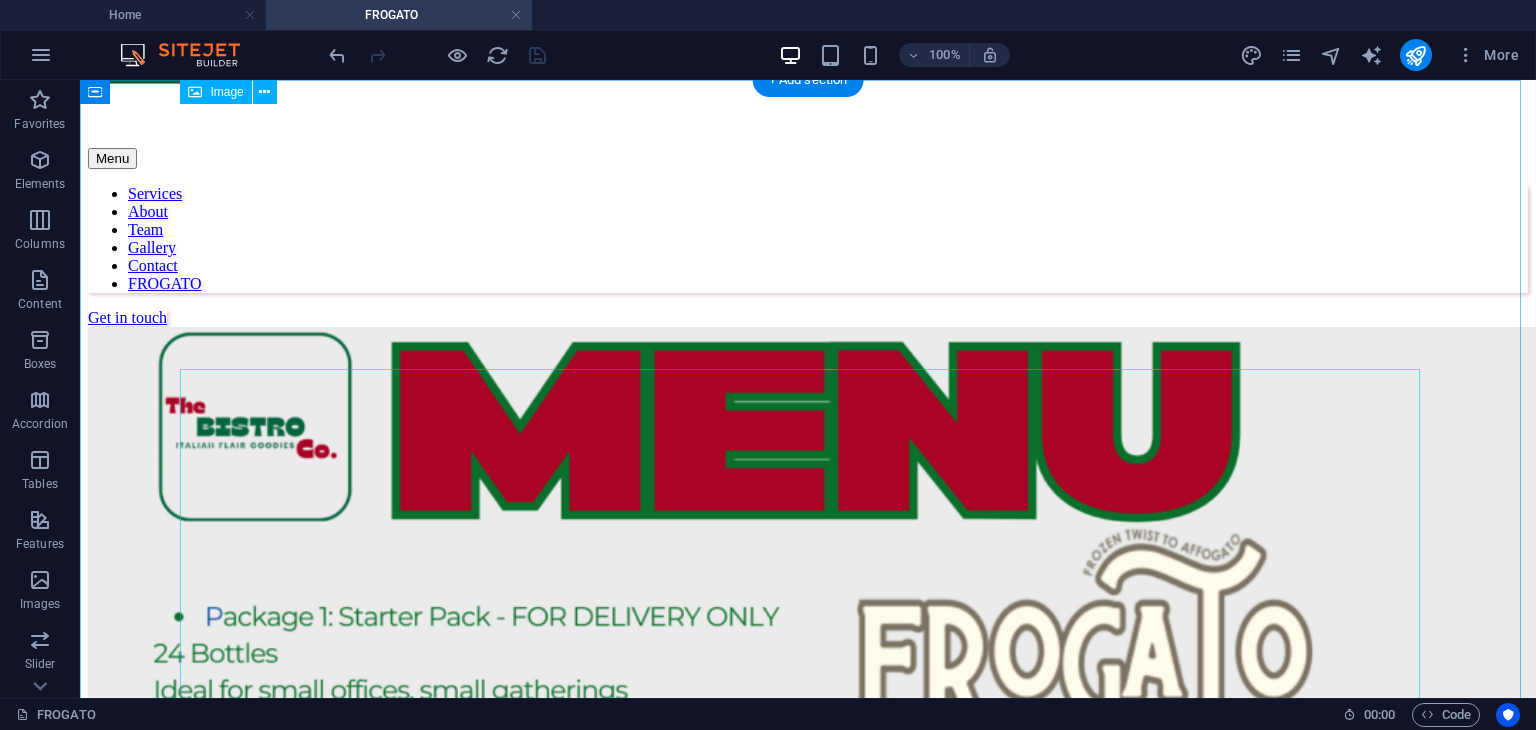 scroll, scrollTop: 0, scrollLeft: 0, axis: both 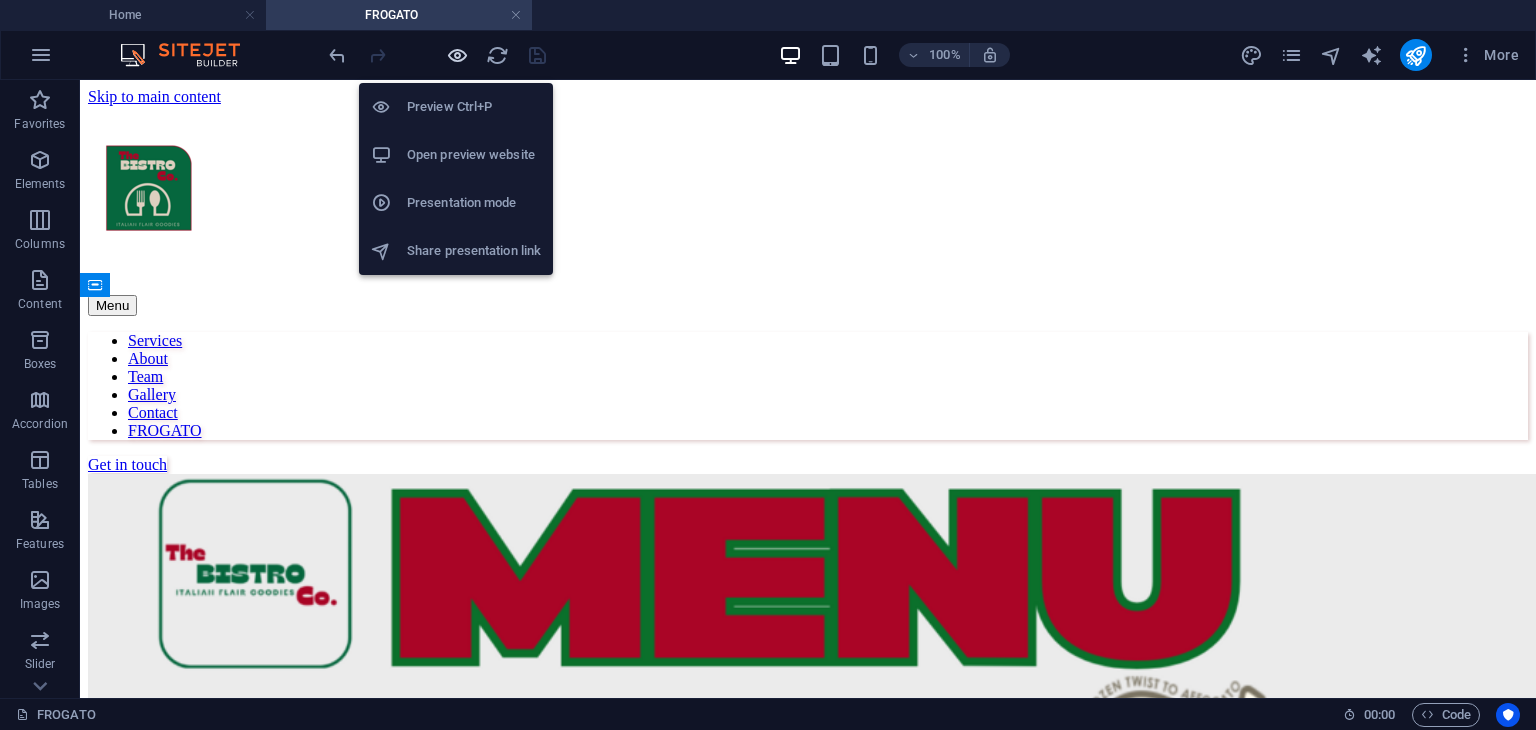 click at bounding box center [457, 55] 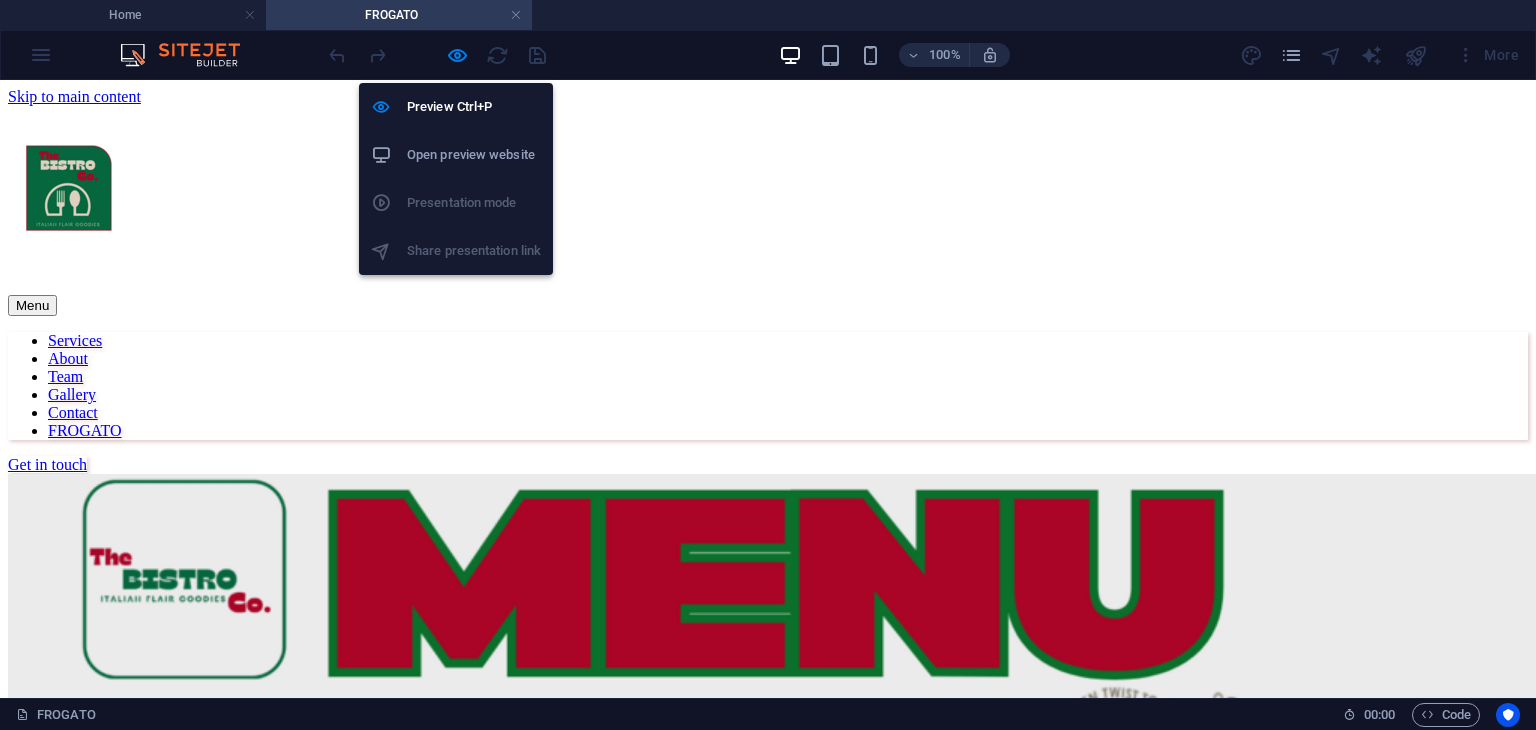 click on "Open preview website" at bounding box center (474, 155) 